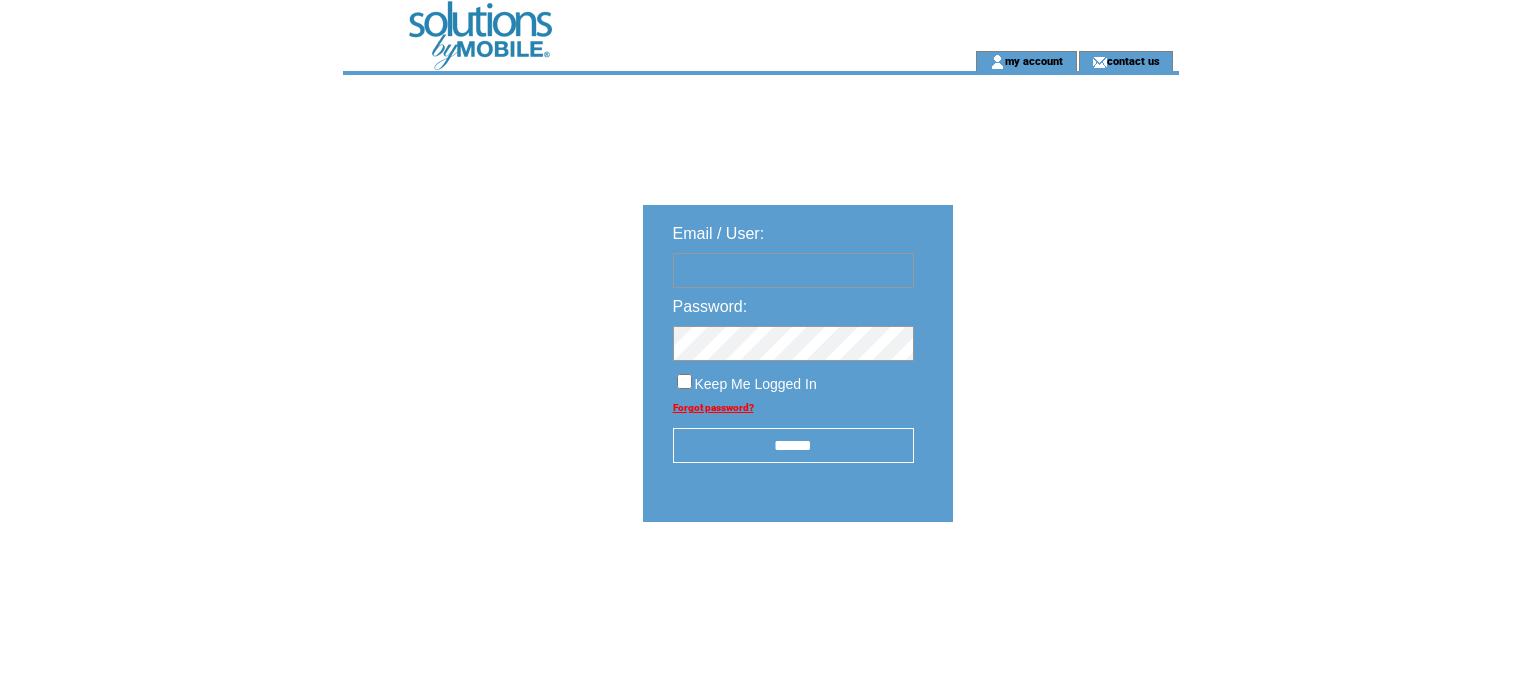 scroll, scrollTop: 0, scrollLeft: 0, axis: both 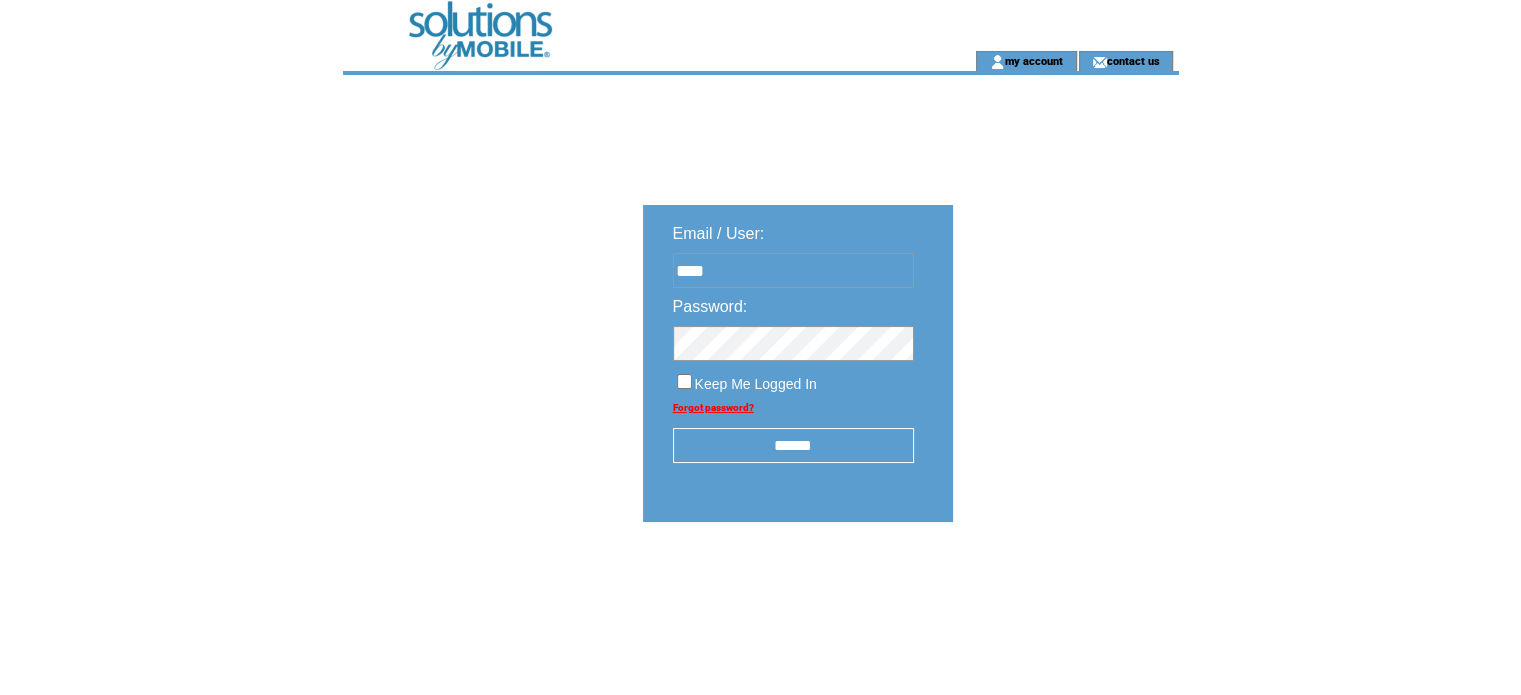 type on "**********" 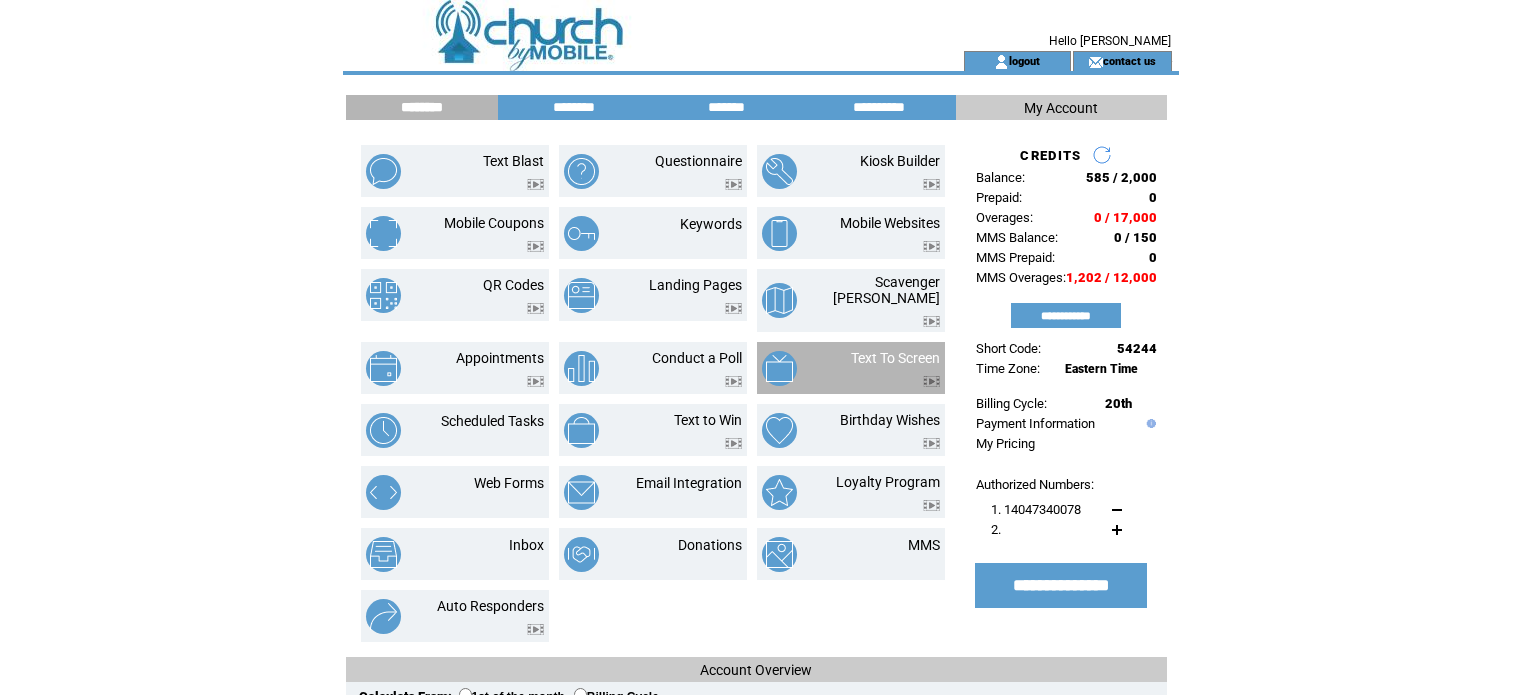 scroll, scrollTop: 0, scrollLeft: 0, axis: both 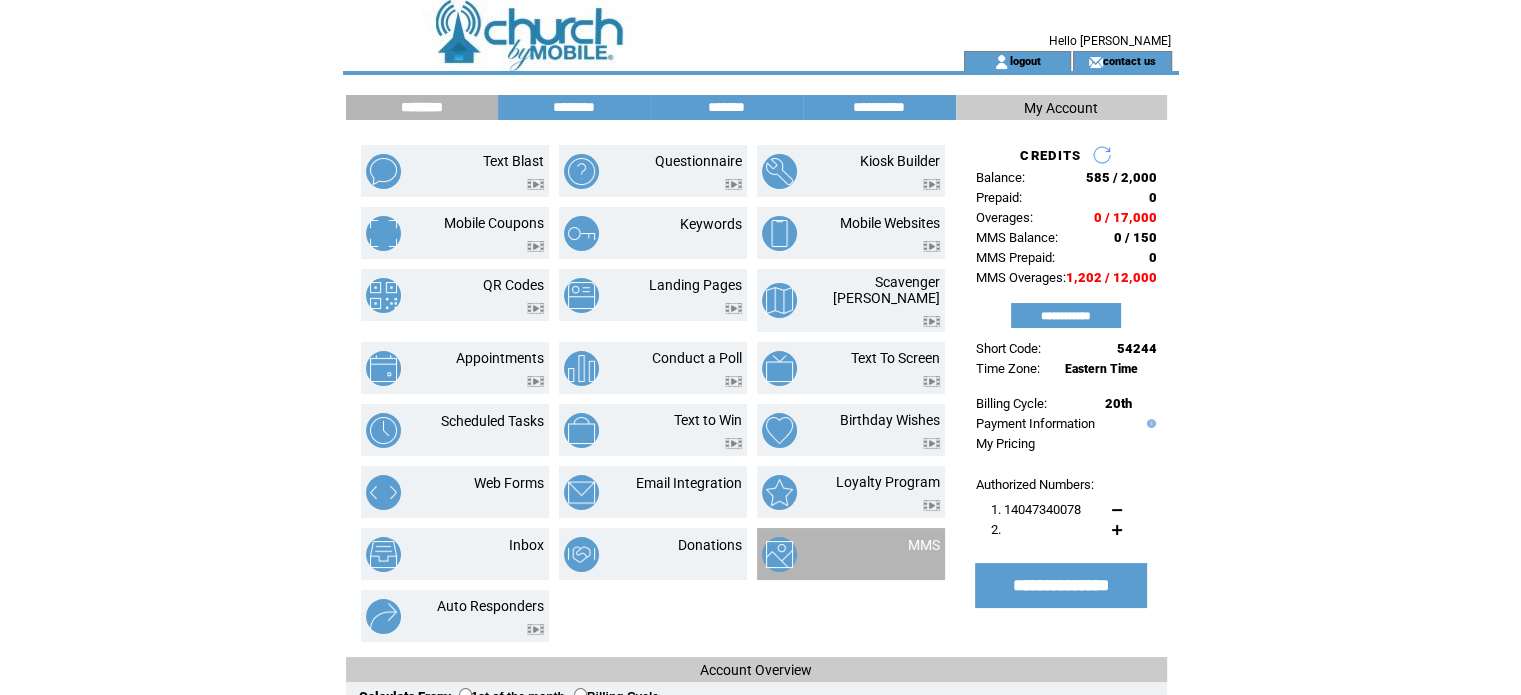 click on "MMS" at bounding box center [851, 554] 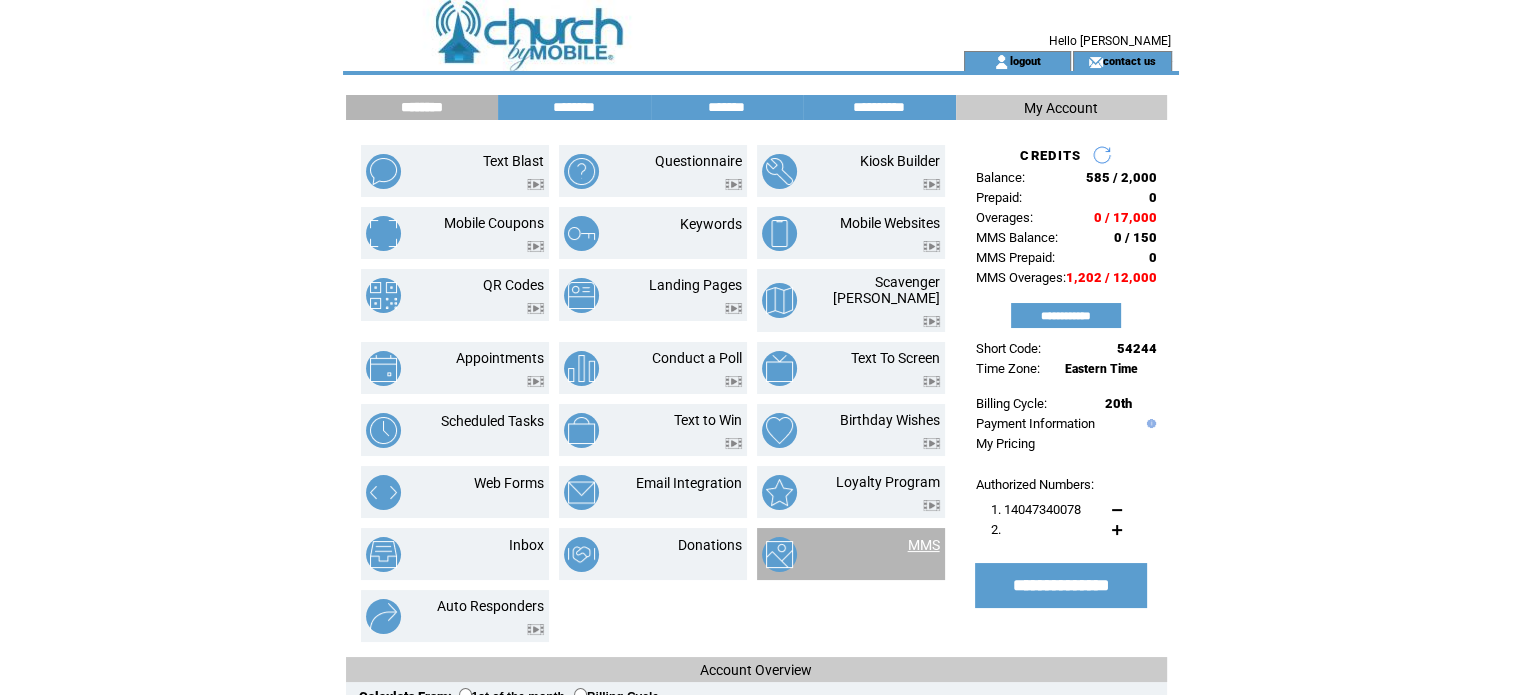 click on "MMS" at bounding box center [924, 545] 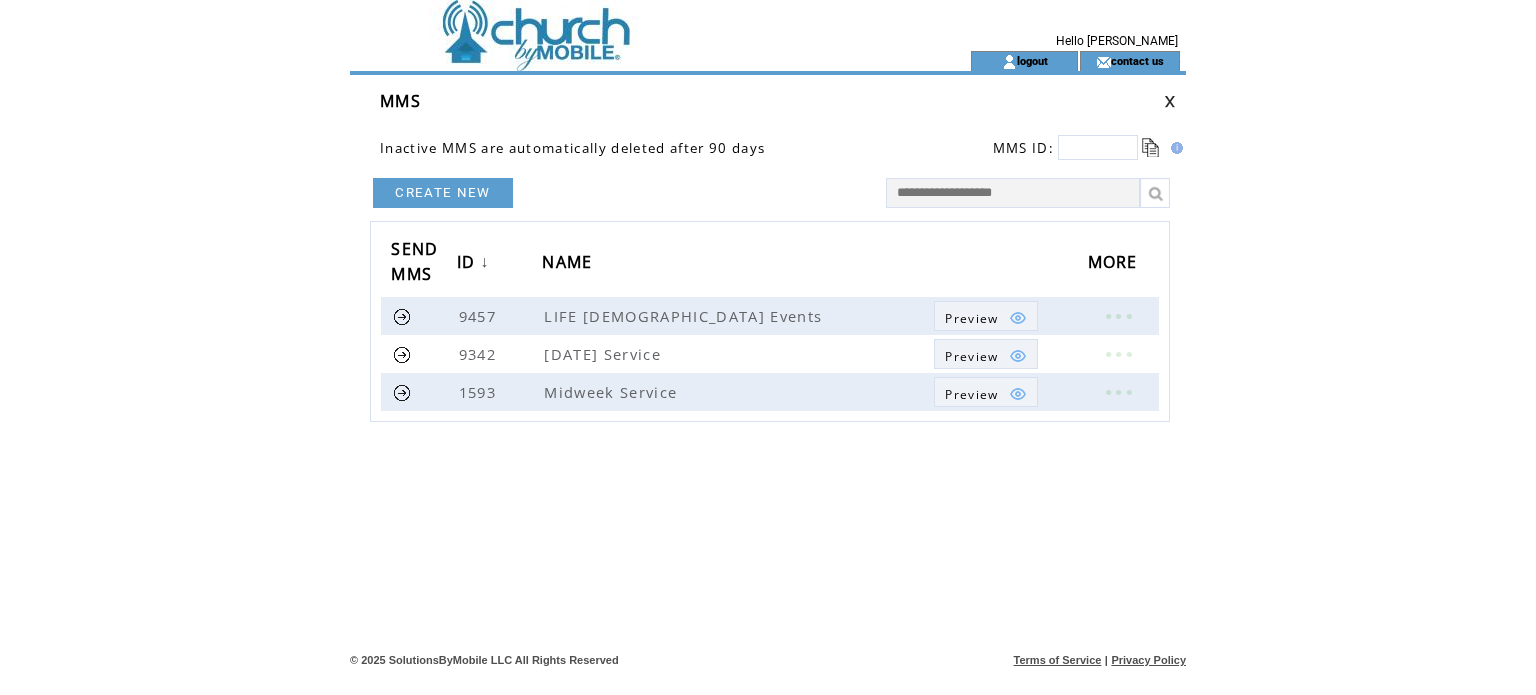scroll, scrollTop: 0, scrollLeft: 0, axis: both 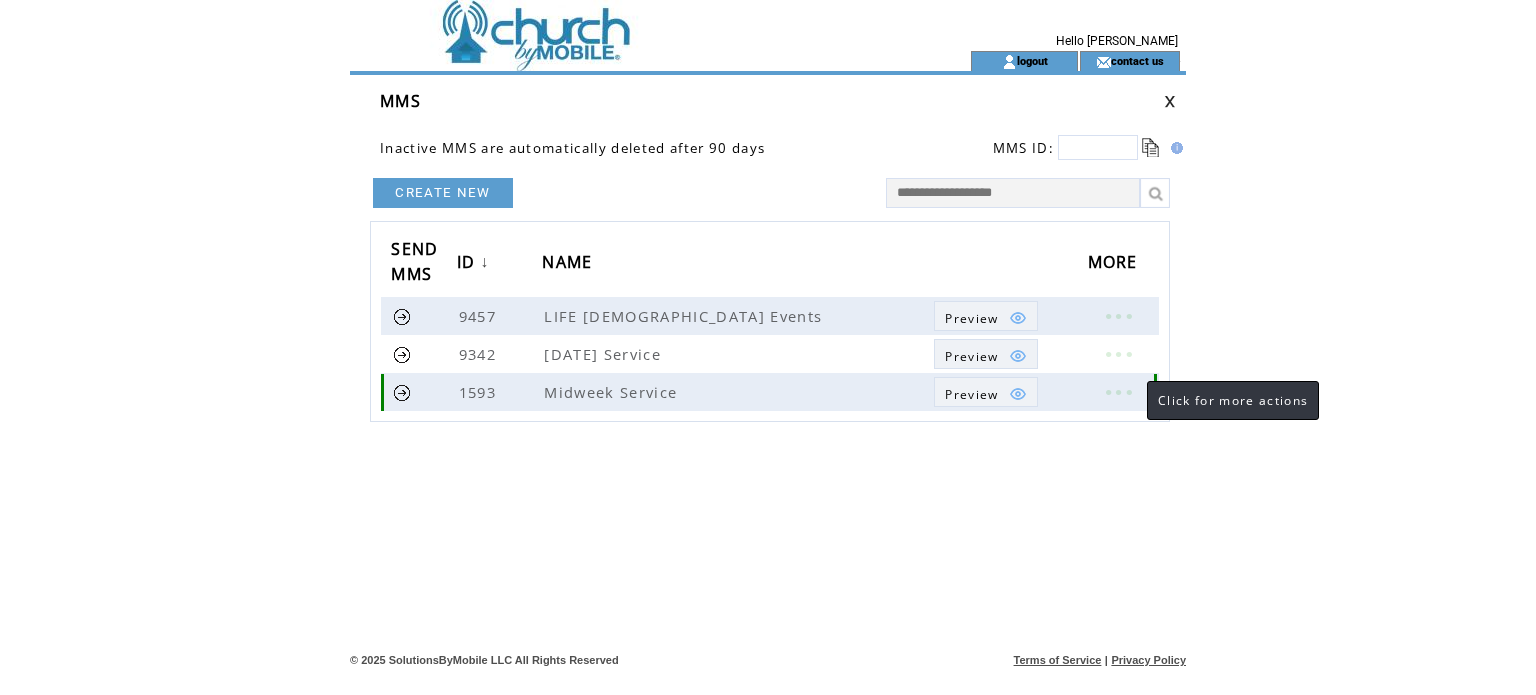 click at bounding box center [1118, 392] 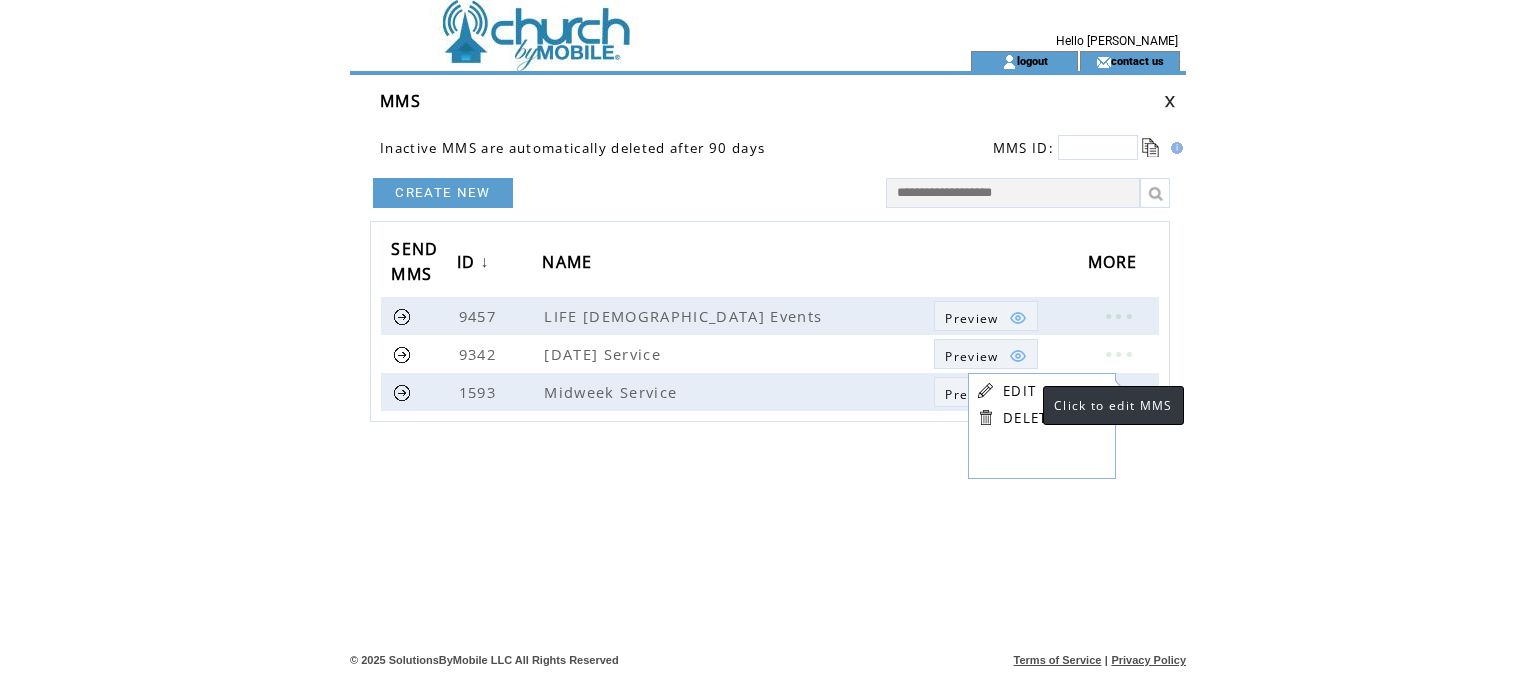 click on "EDIT" at bounding box center [1019, 391] 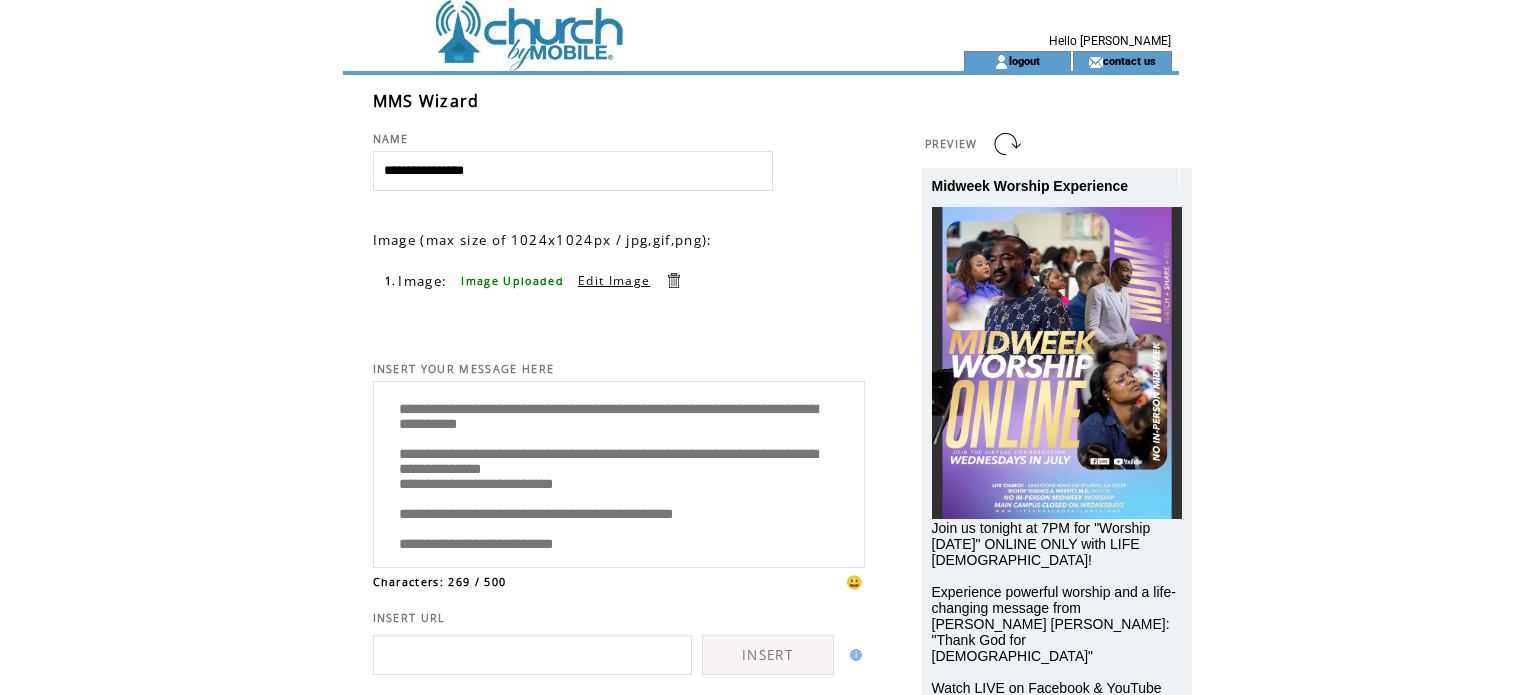 scroll, scrollTop: 0, scrollLeft: 0, axis: both 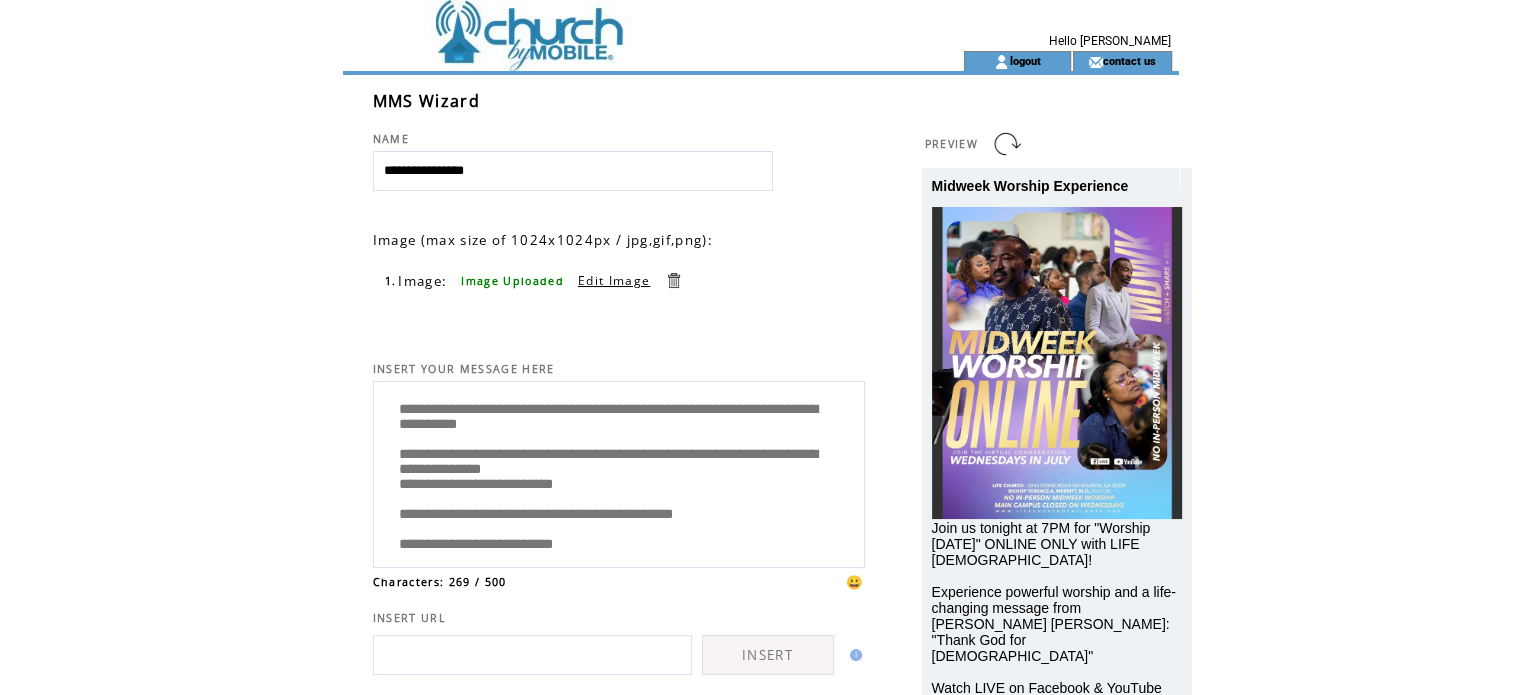 click on "Midweek Worship Experience" at bounding box center [1030, 186] 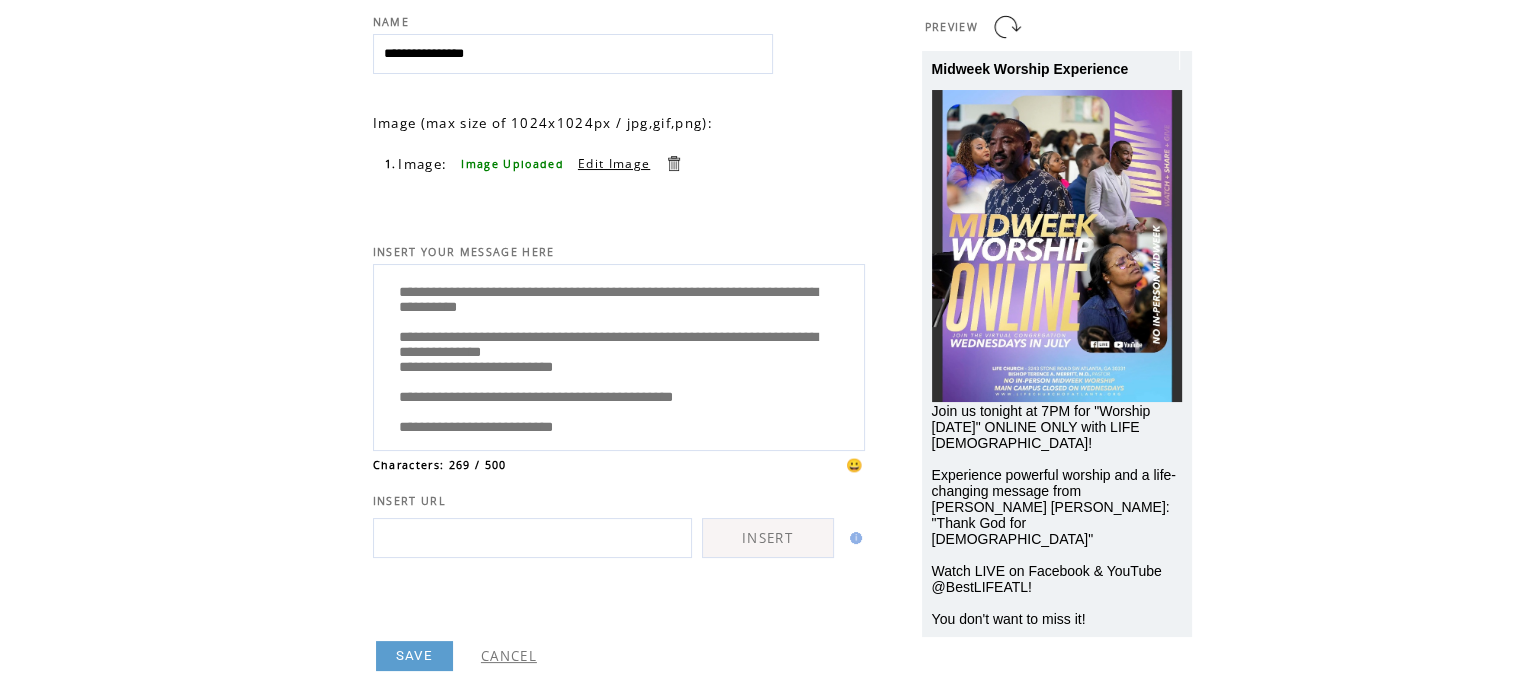 scroll, scrollTop: 115, scrollLeft: 0, axis: vertical 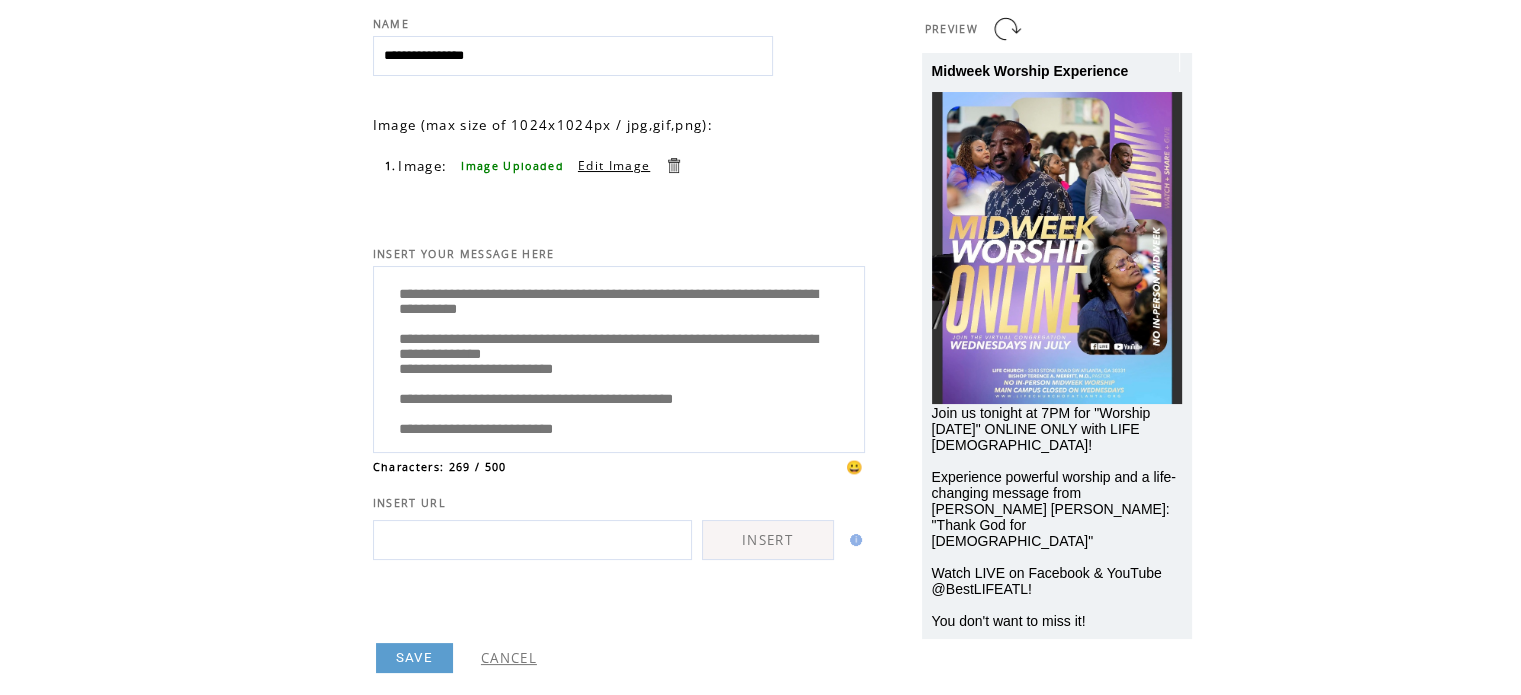 click on "**********" at bounding box center [619, 357] 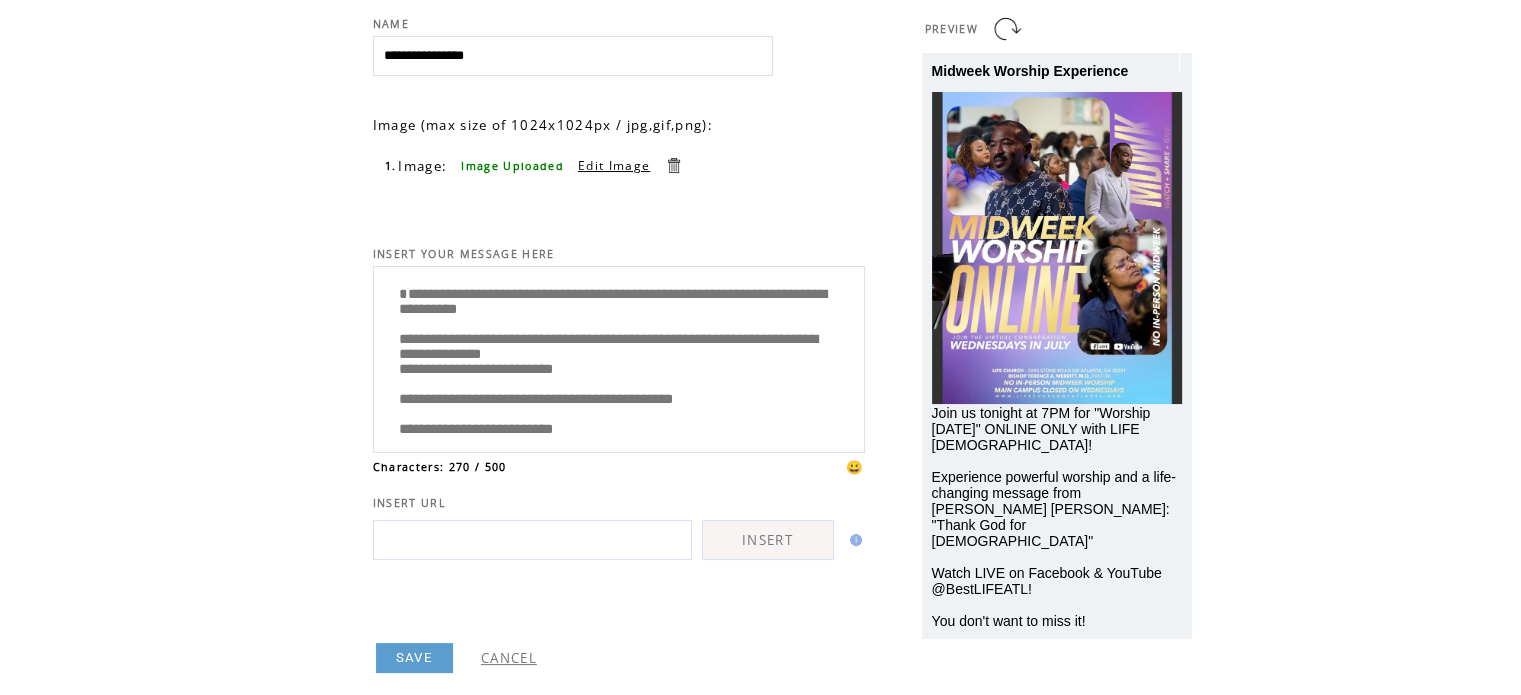 click on "**********" at bounding box center (619, 357) 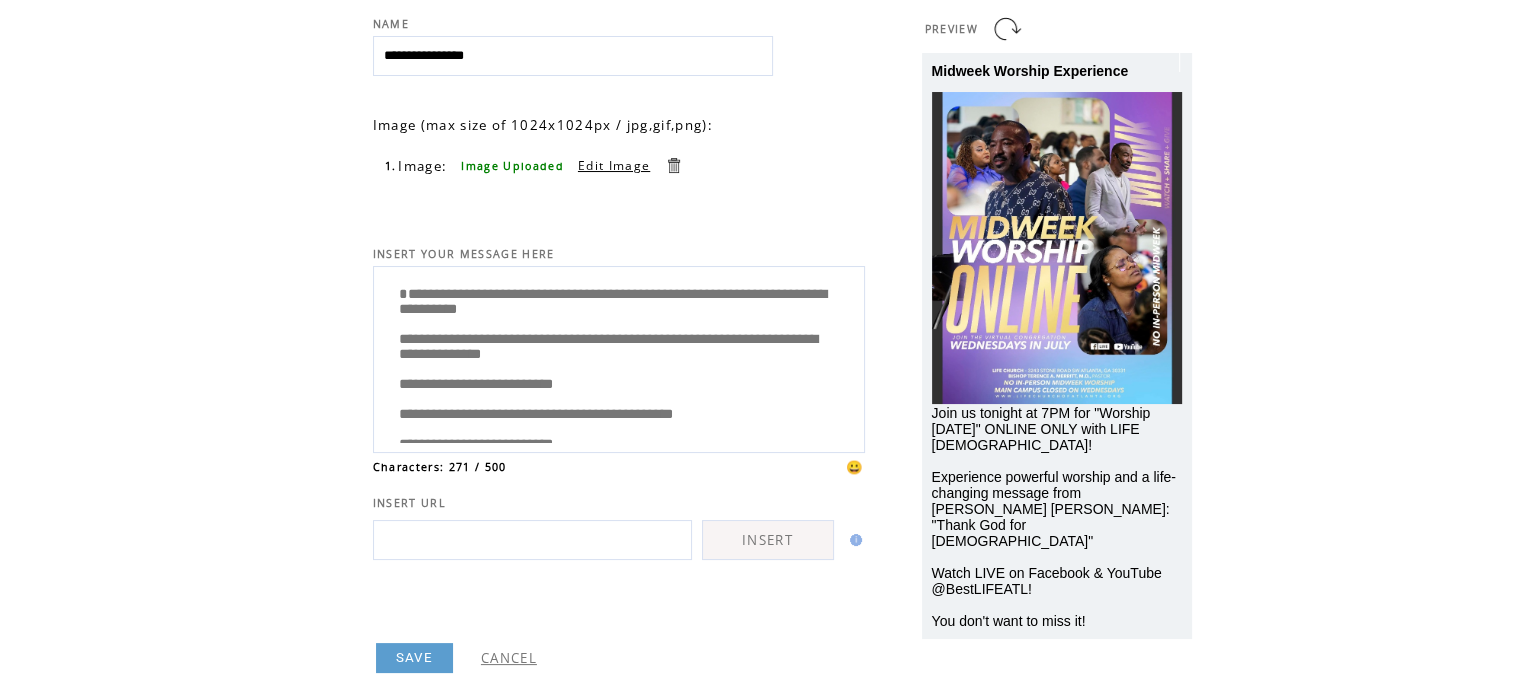 type on "**********" 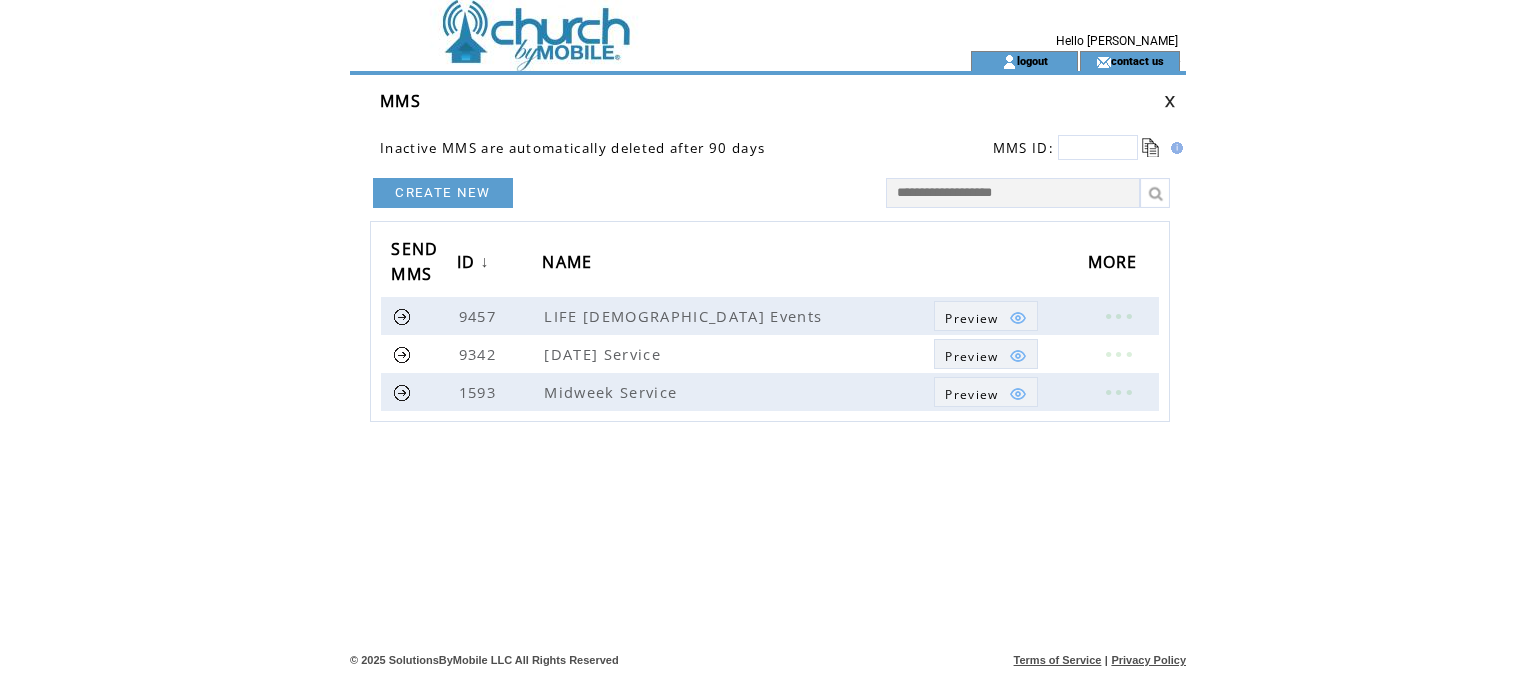 scroll, scrollTop: 0, scrollLeft: 0, axis: both 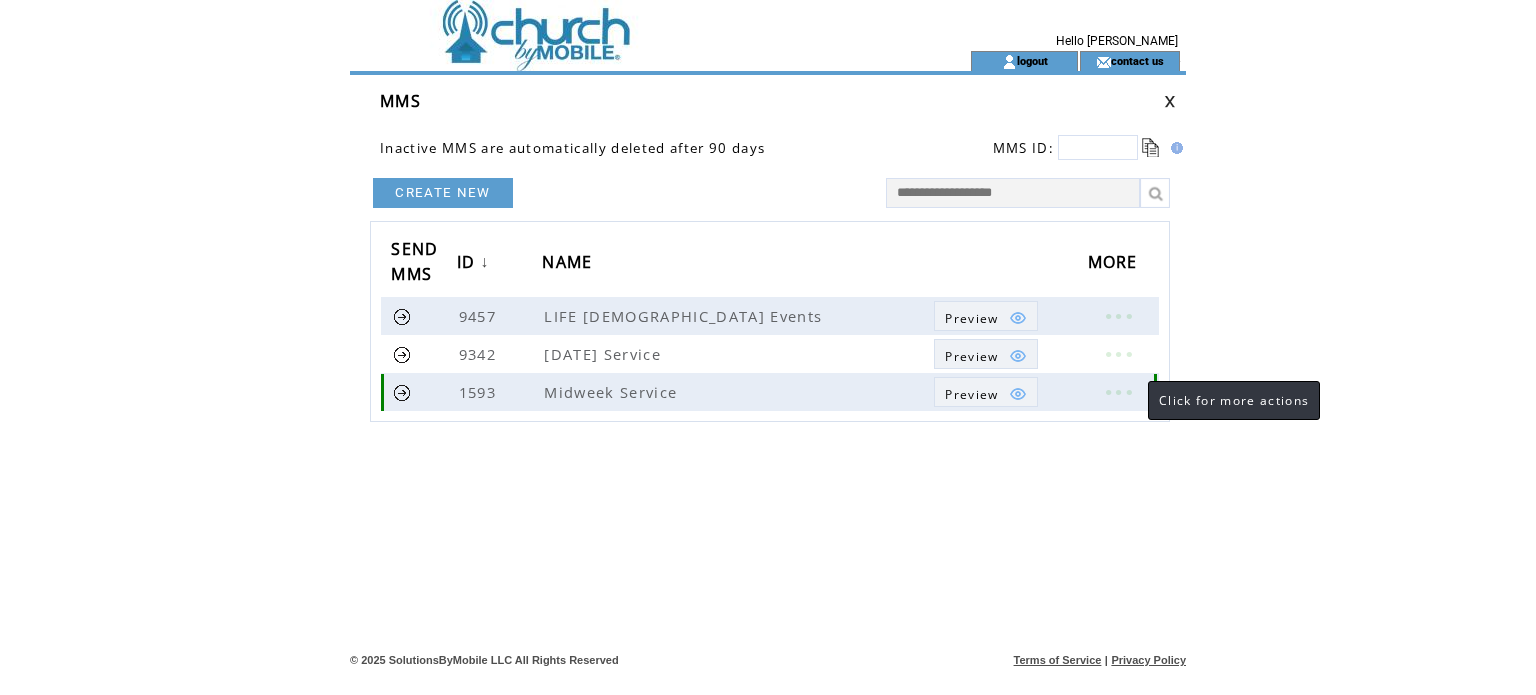 click at bounding box center [1118, 392] 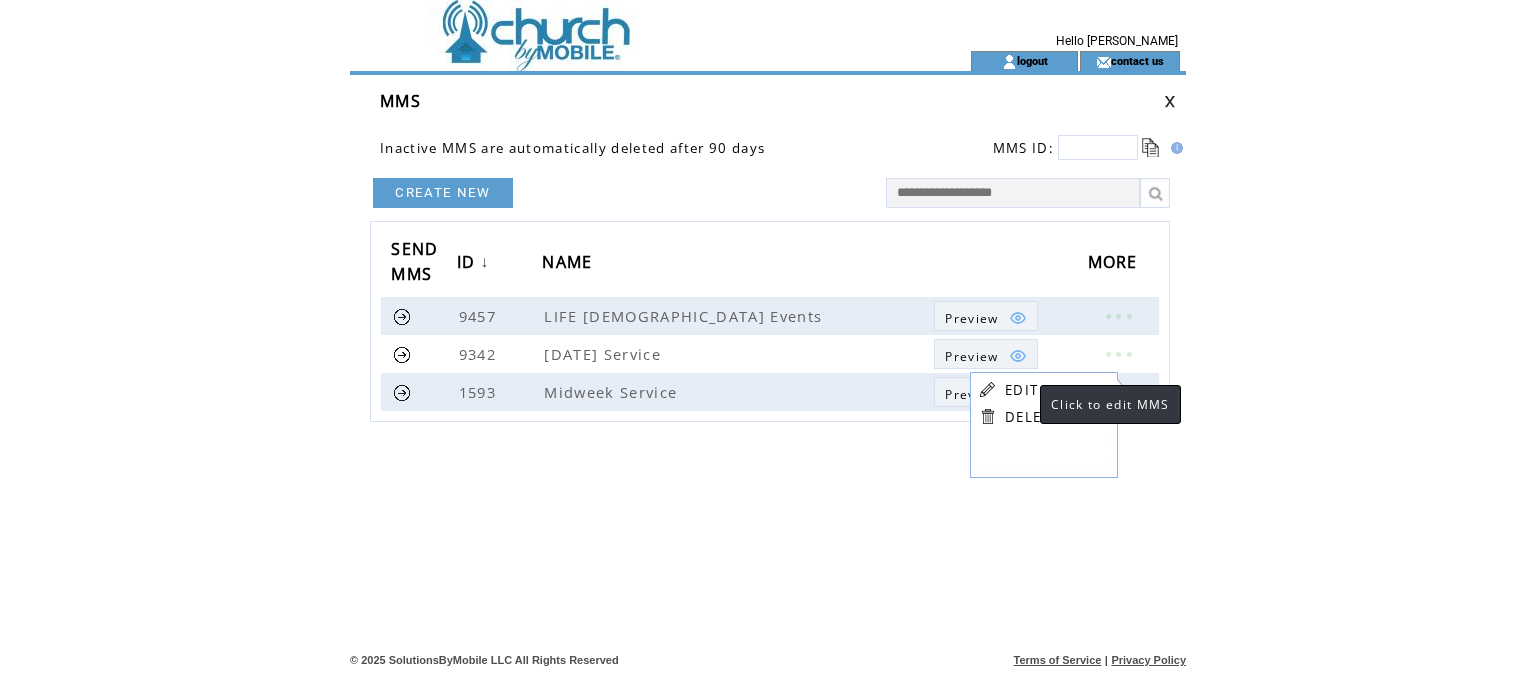click on "EDIT" at bounding box center [1021, 390] 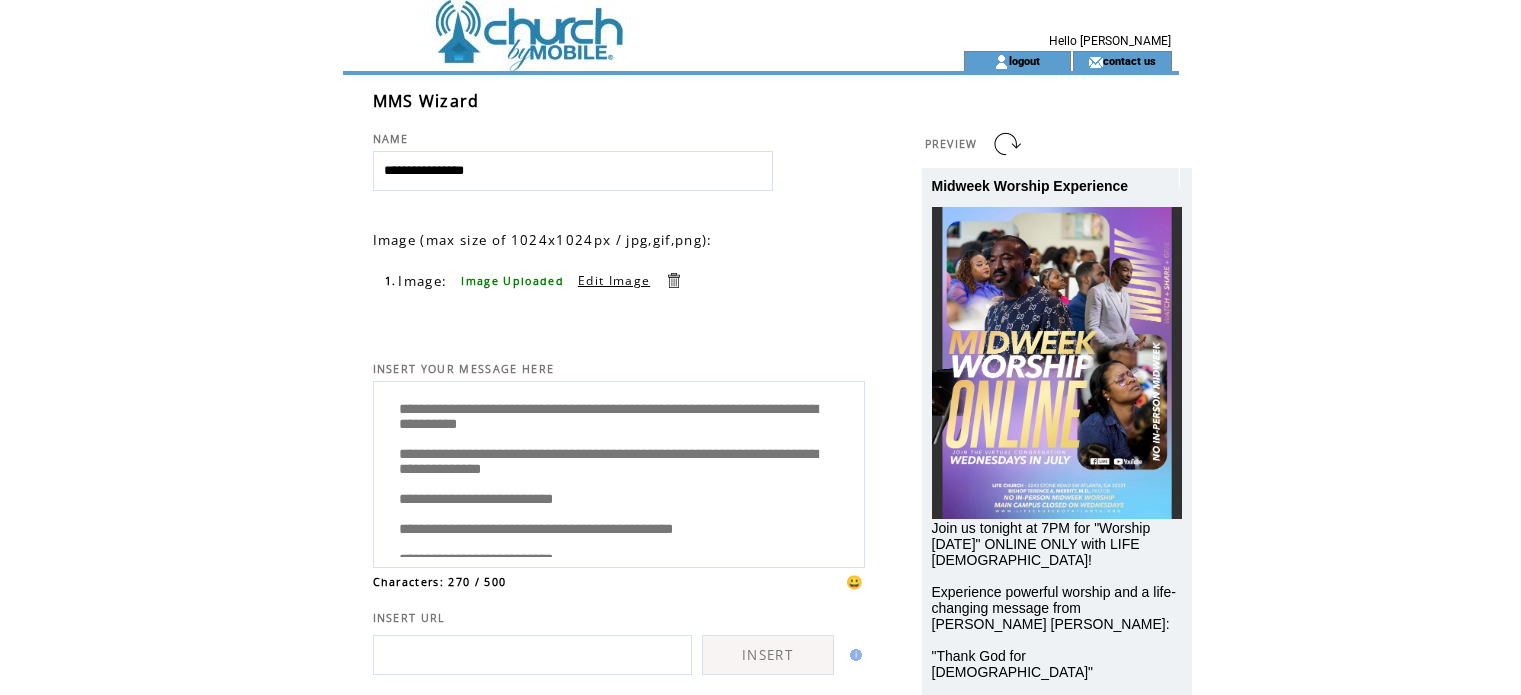 scroll, scrollTop: 0, scrollLeft: 0, axis: both 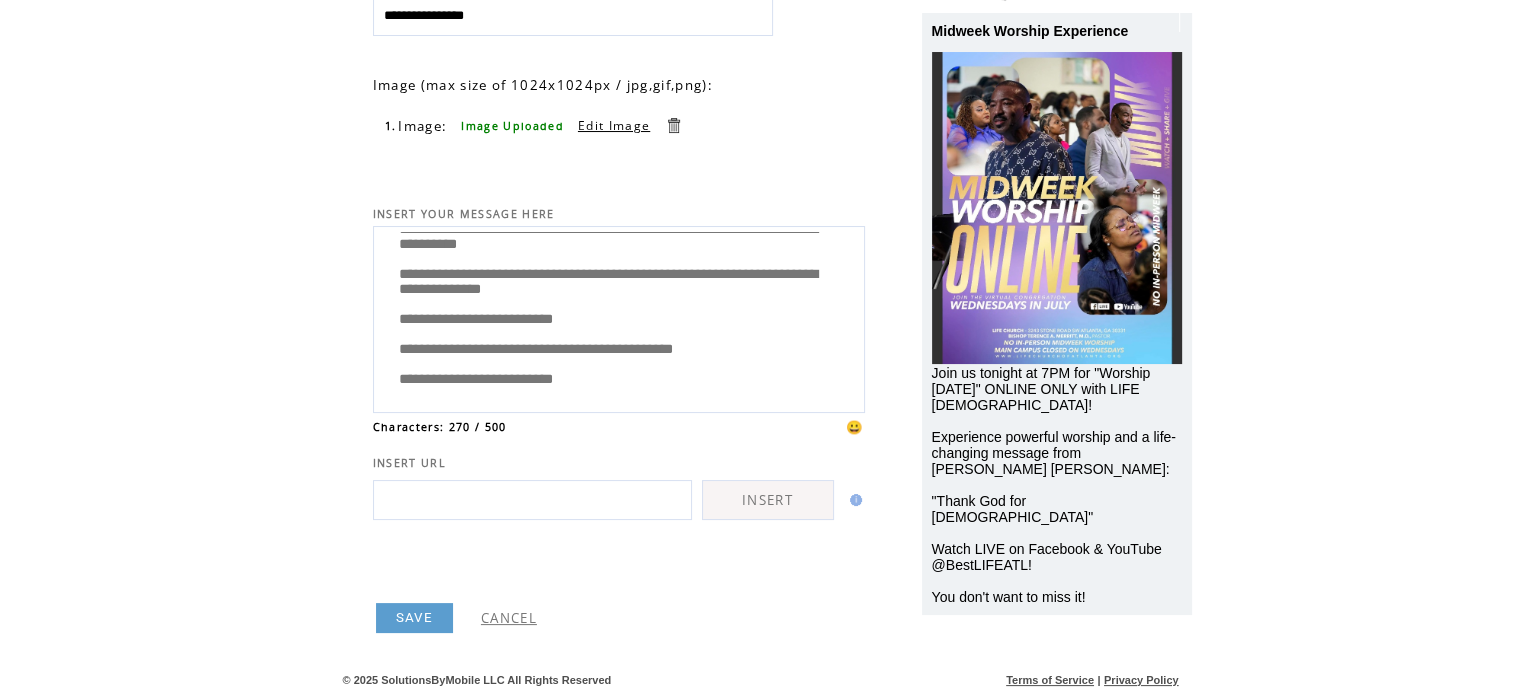 click on "**********" at bounding box center [619, 317] 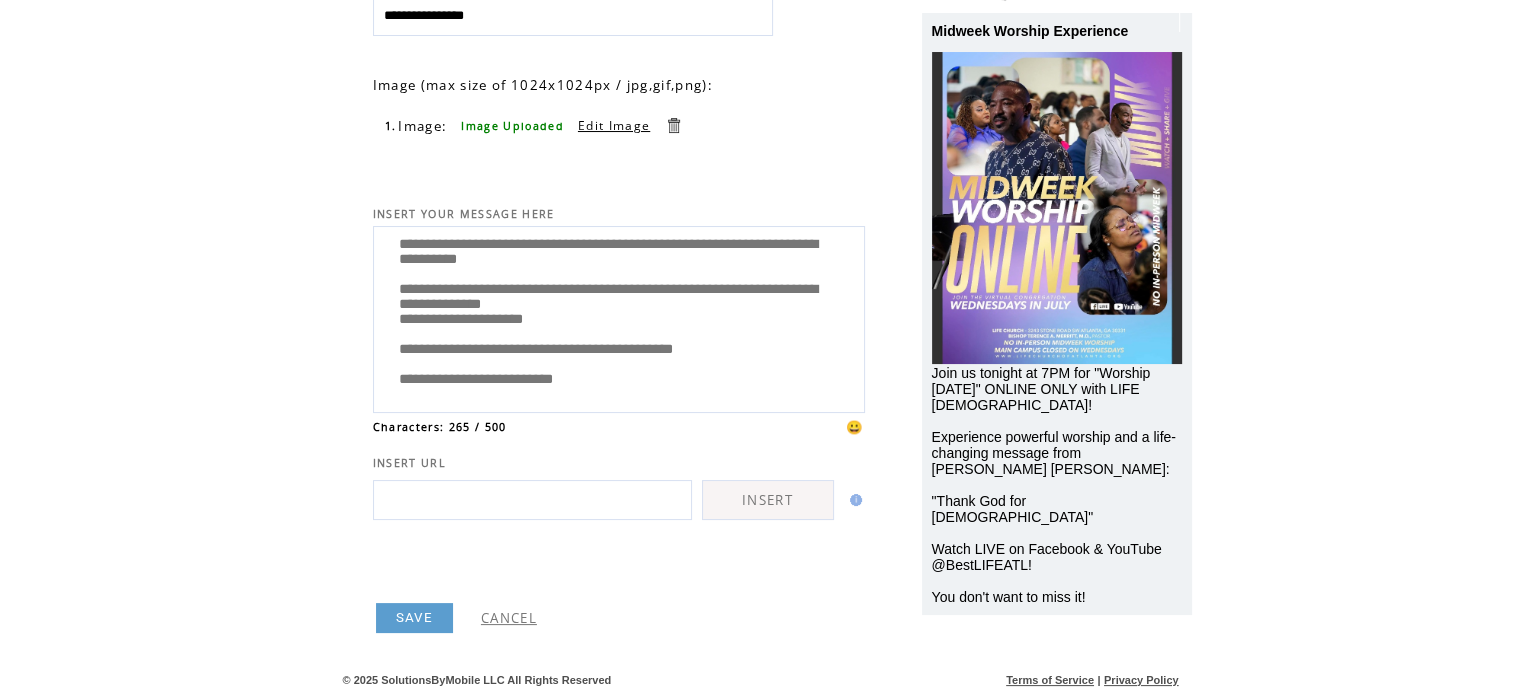 scroll, scrollTop: 60, scrollLeft: 0, axis: vertical 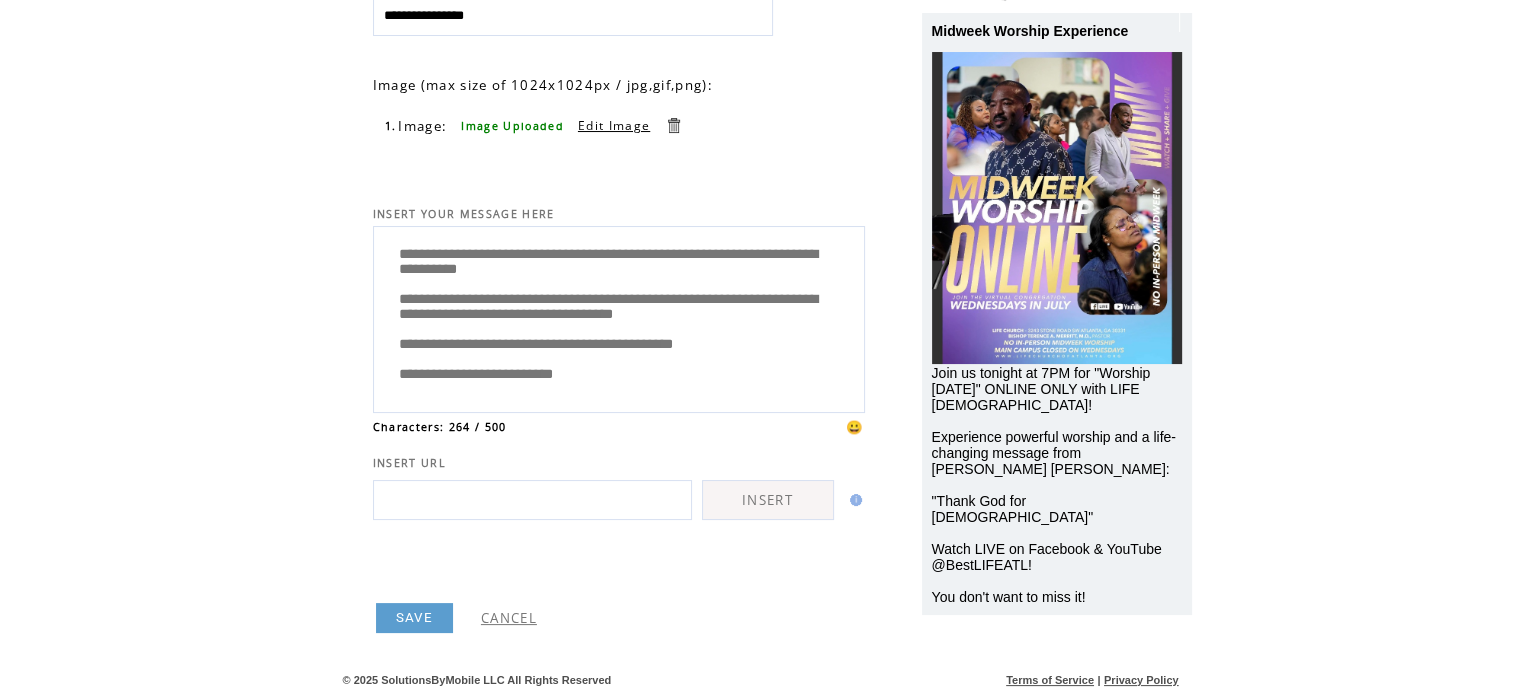 type on "**********" 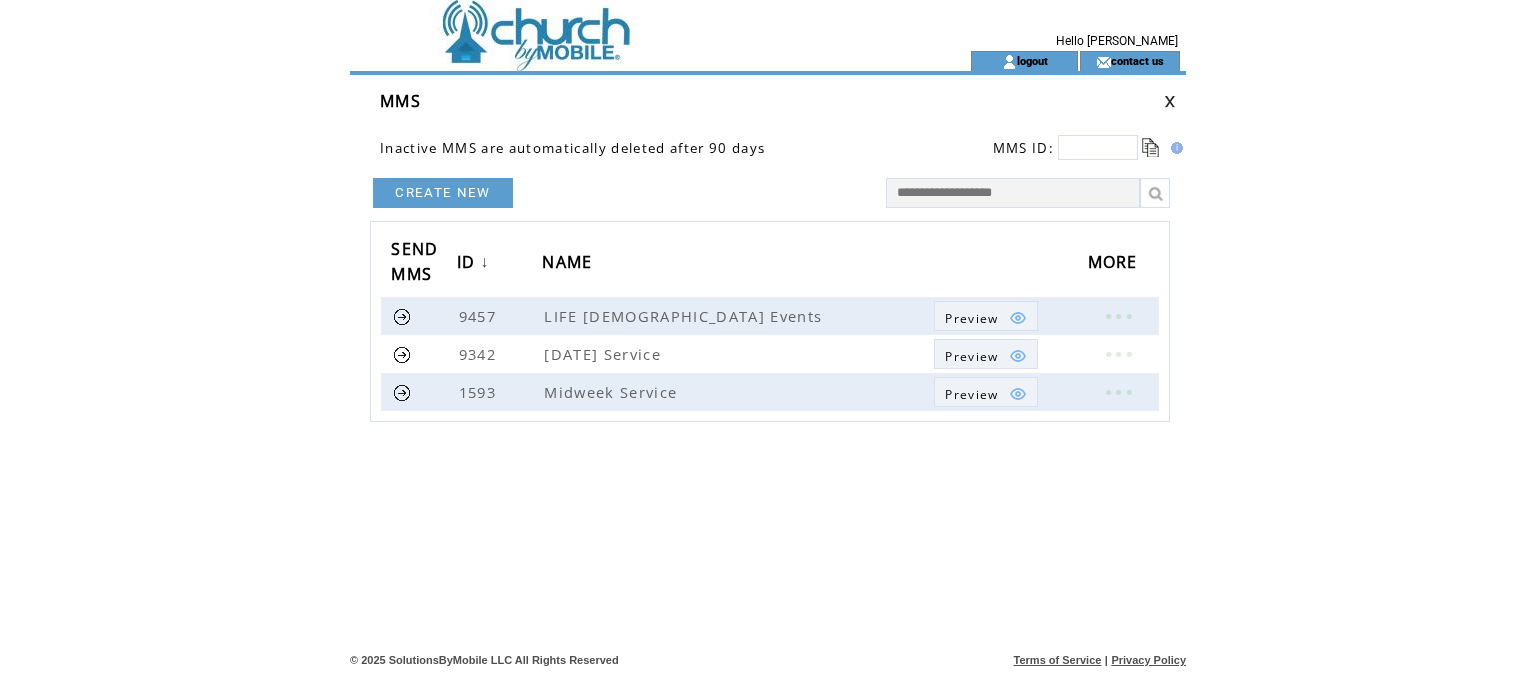 scroll, scrollTop: 0, scrollLeft: 0, axis: both 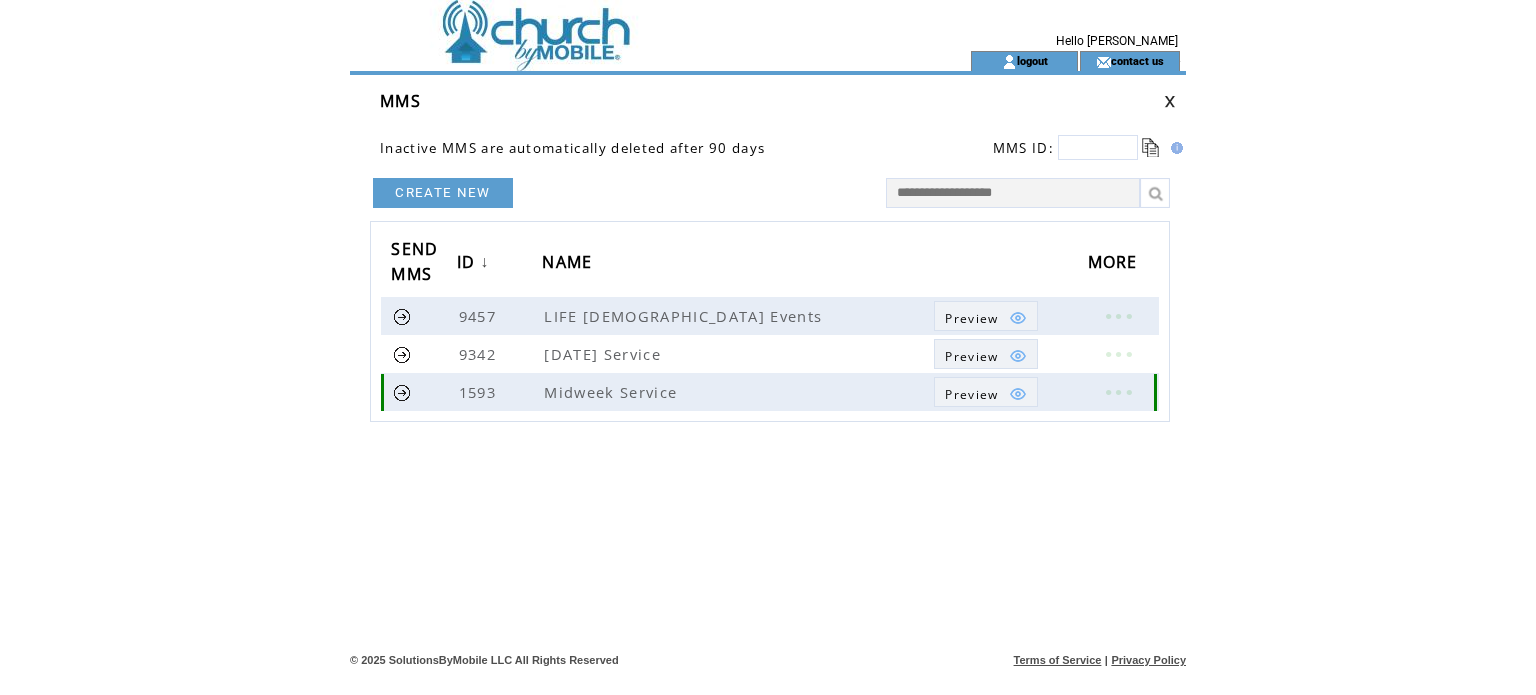 click at bounding box center (402, 392) 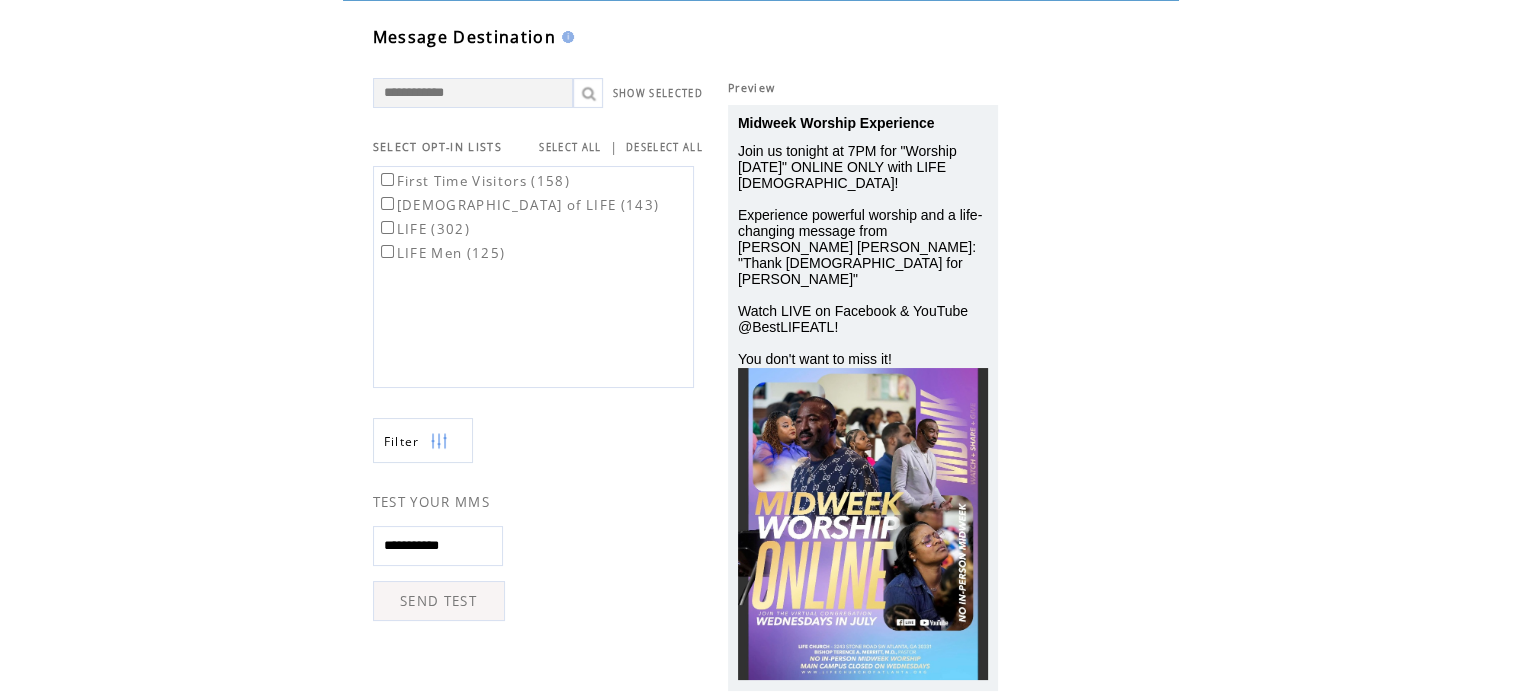 scroll, scrollTop: 44, scrollLeft: 0, axis: vertical 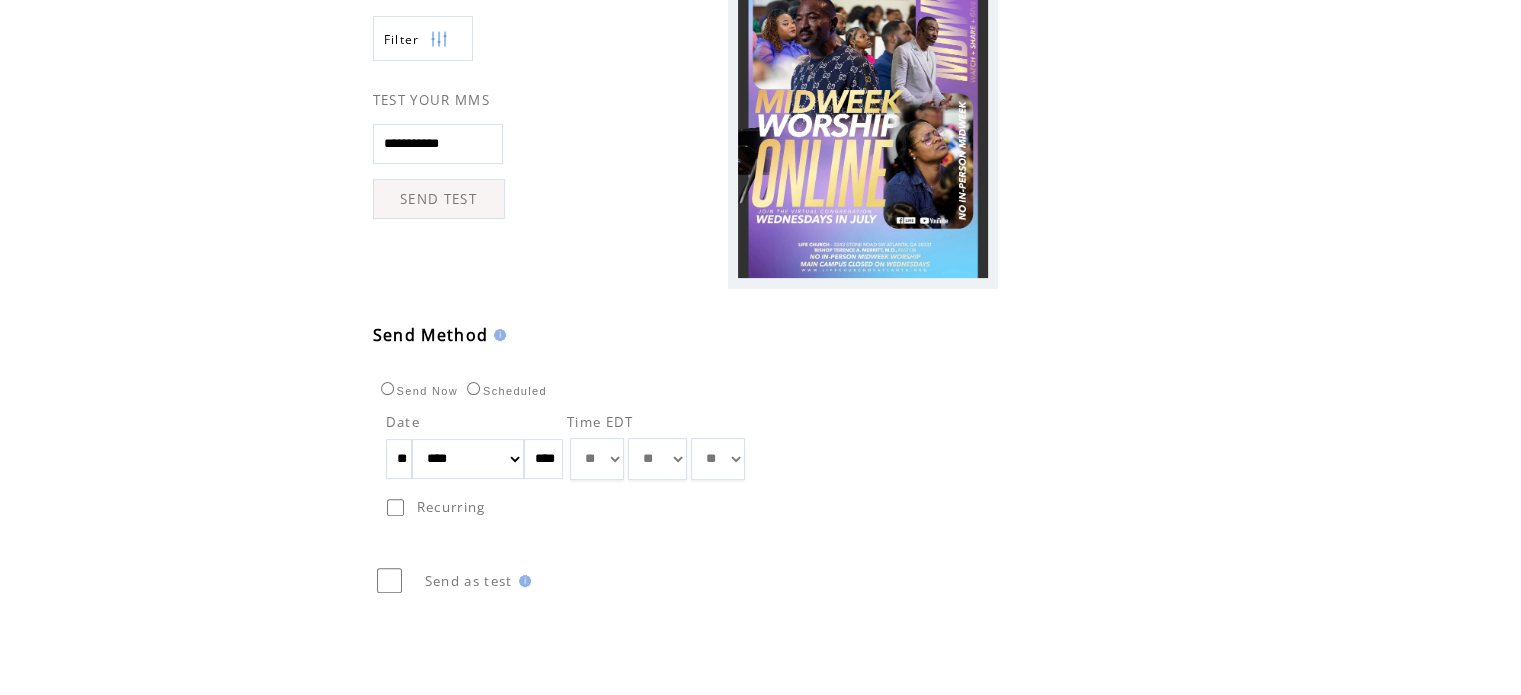 click on "** 	 ** 	 ** 	 ** 	 ** 	 ** 	 ** 	 ** 	 ** 	 ** 	 ** 	 ** 	 **" at bounding box center (597, 459) 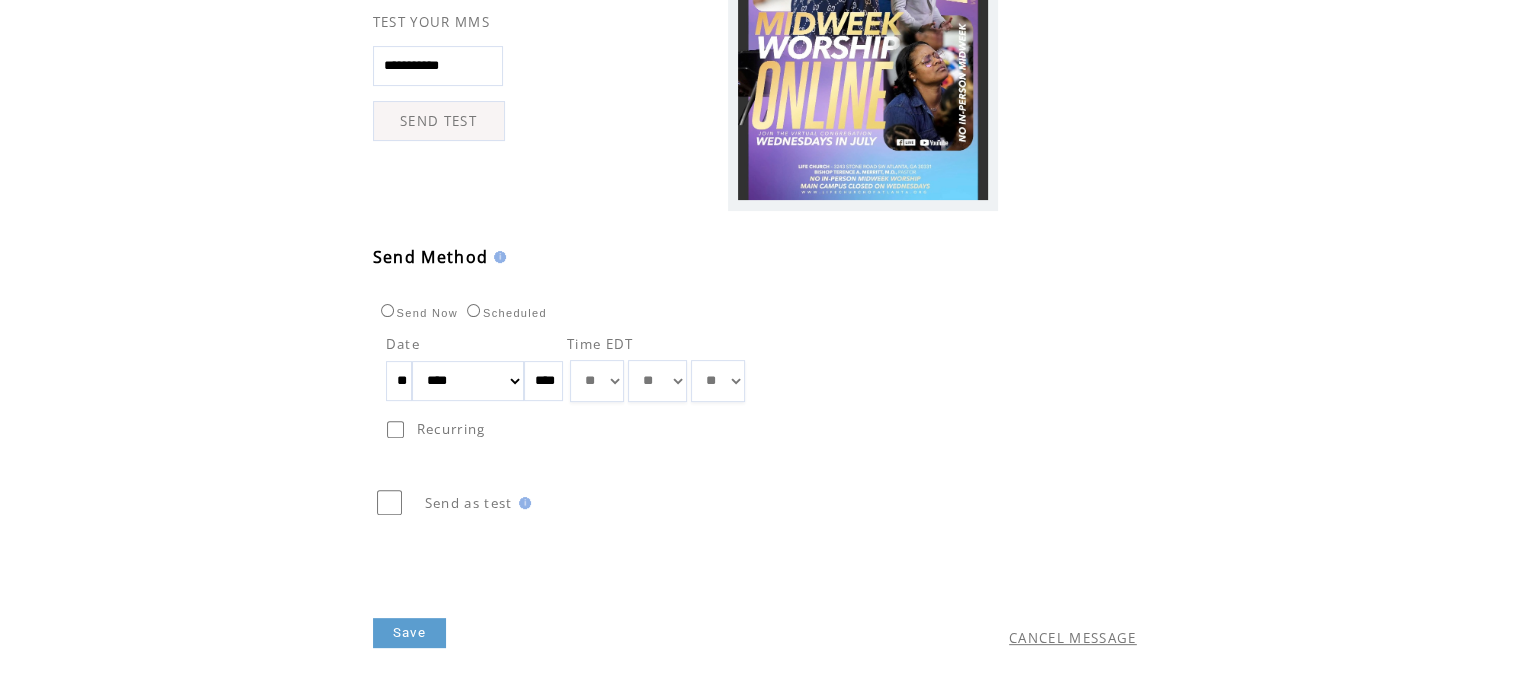 scroll, scrollTop: 575, scrollLeft: 0, axis: vertical 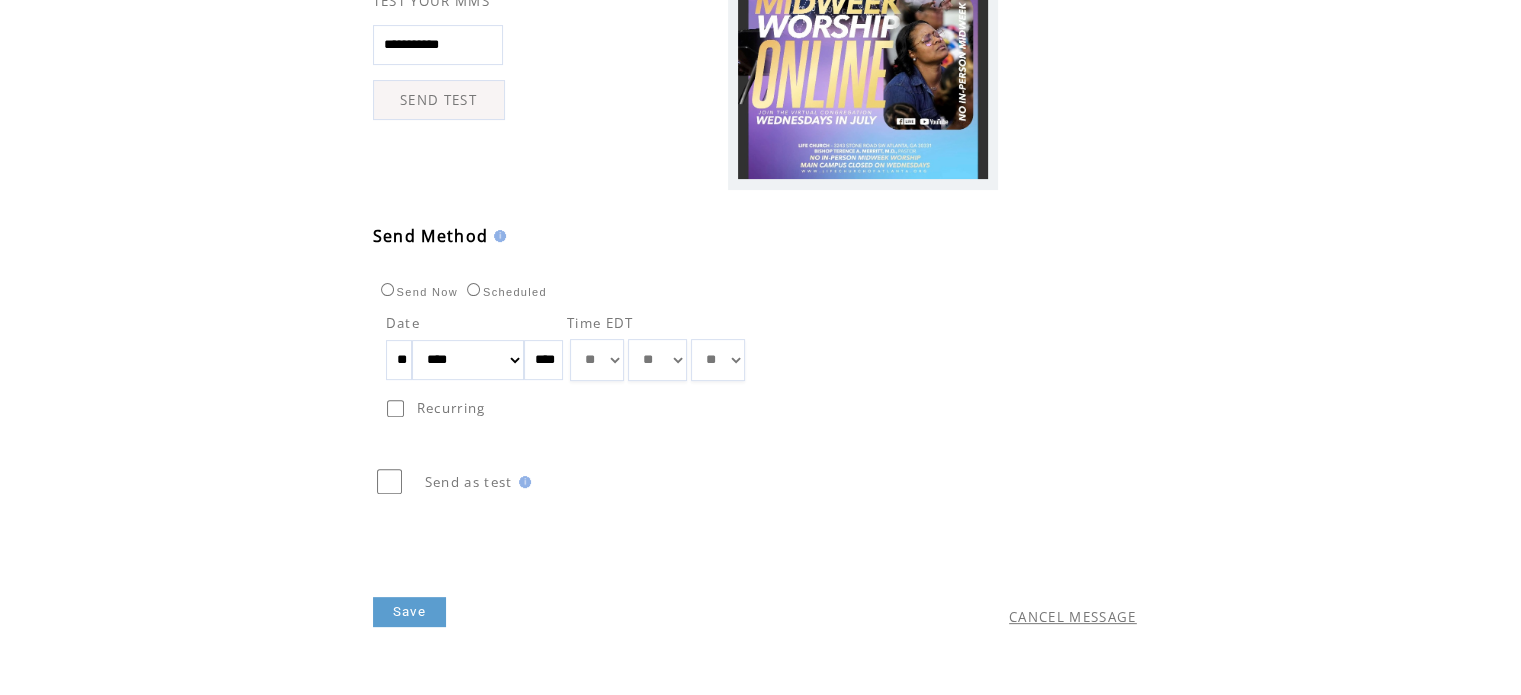 click on "Save" at bounding box center [409, 612] 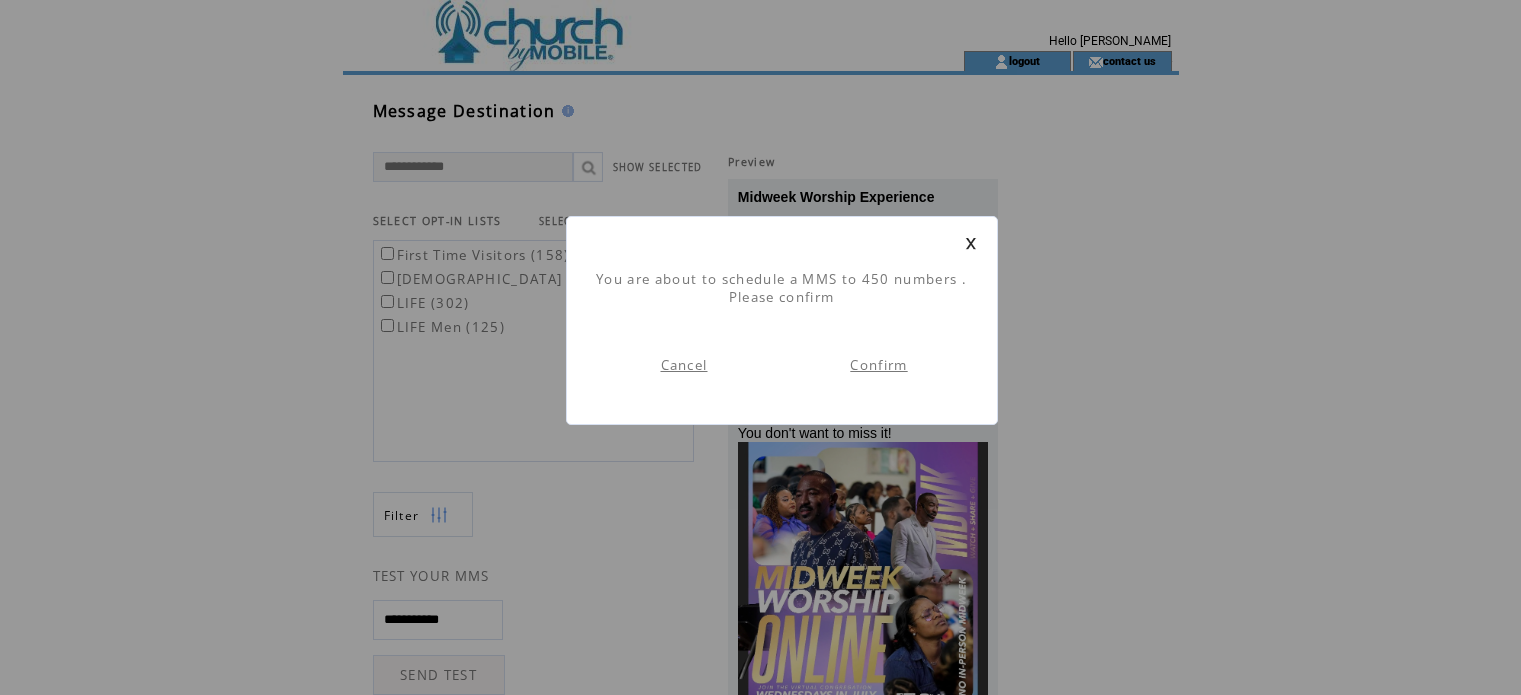 scroll, scrollTop: 0, scrollLeft: 0, axis: both 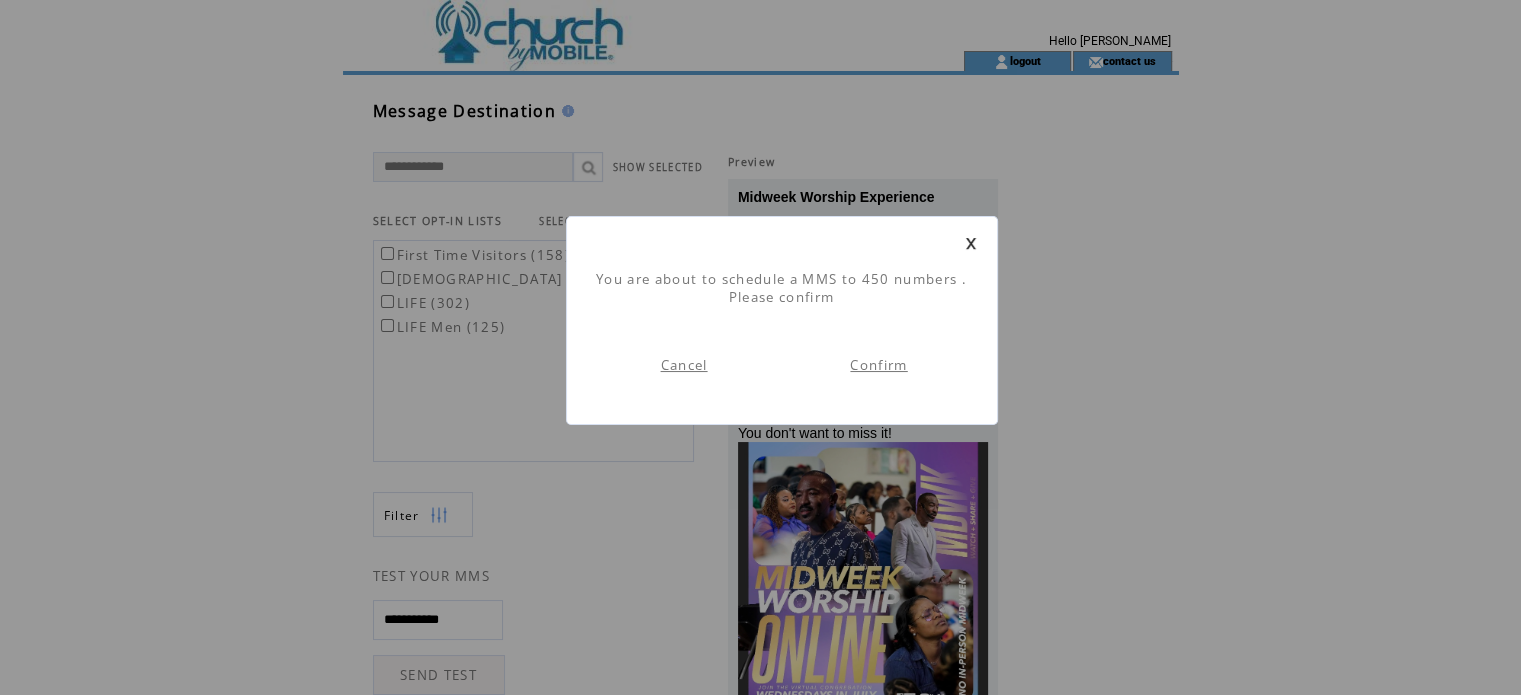 click on "Confirm" at bounding box center (879, 365) 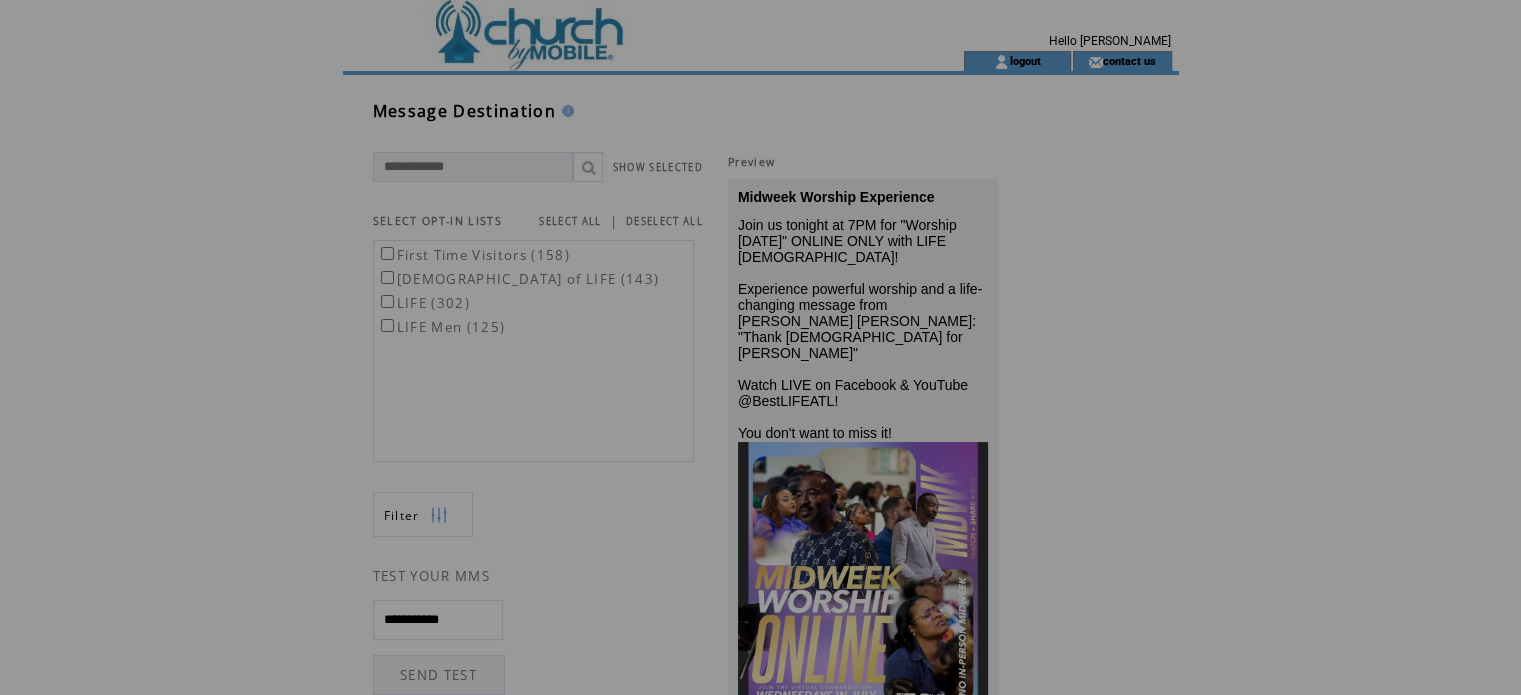scroll, scrollTop: 0, scrollLeft: 0, axis: both 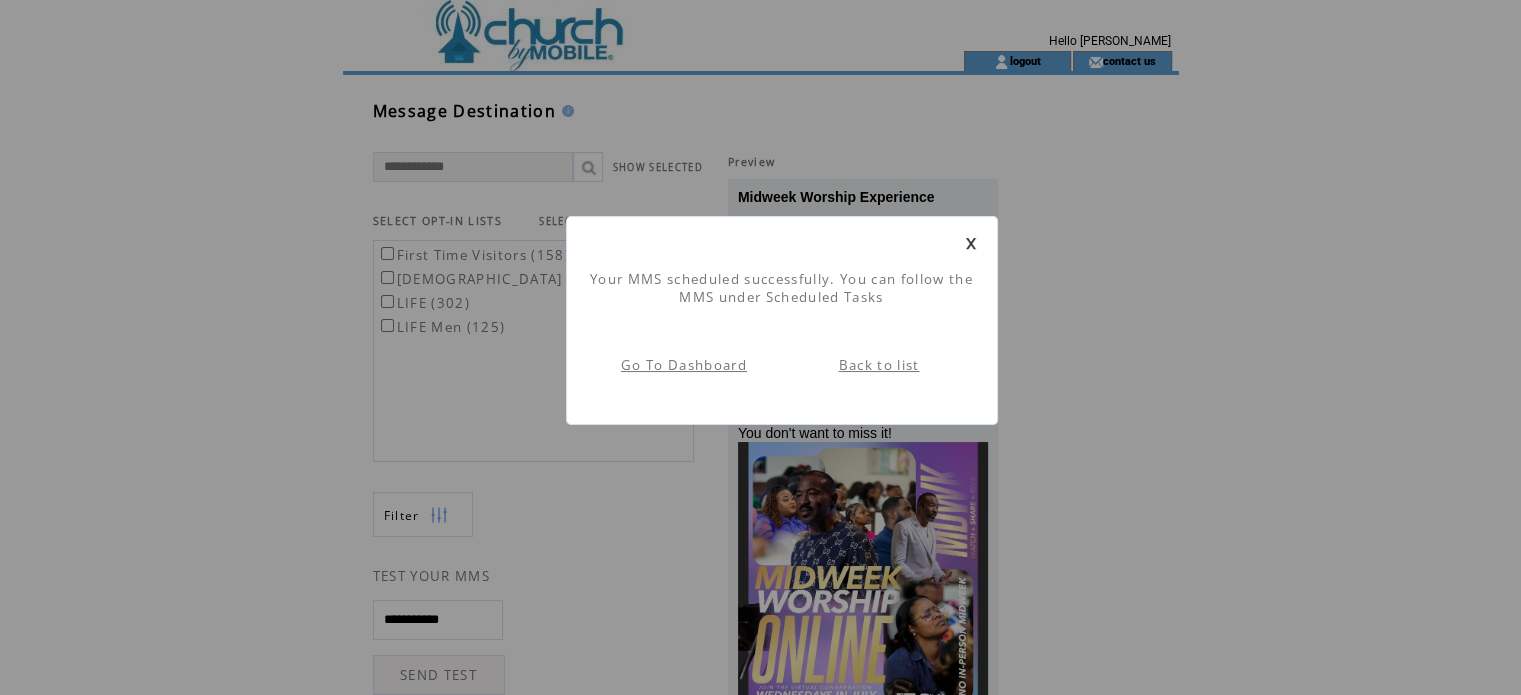 click on "Go To Dashboard" at bounding box center [684, 365] 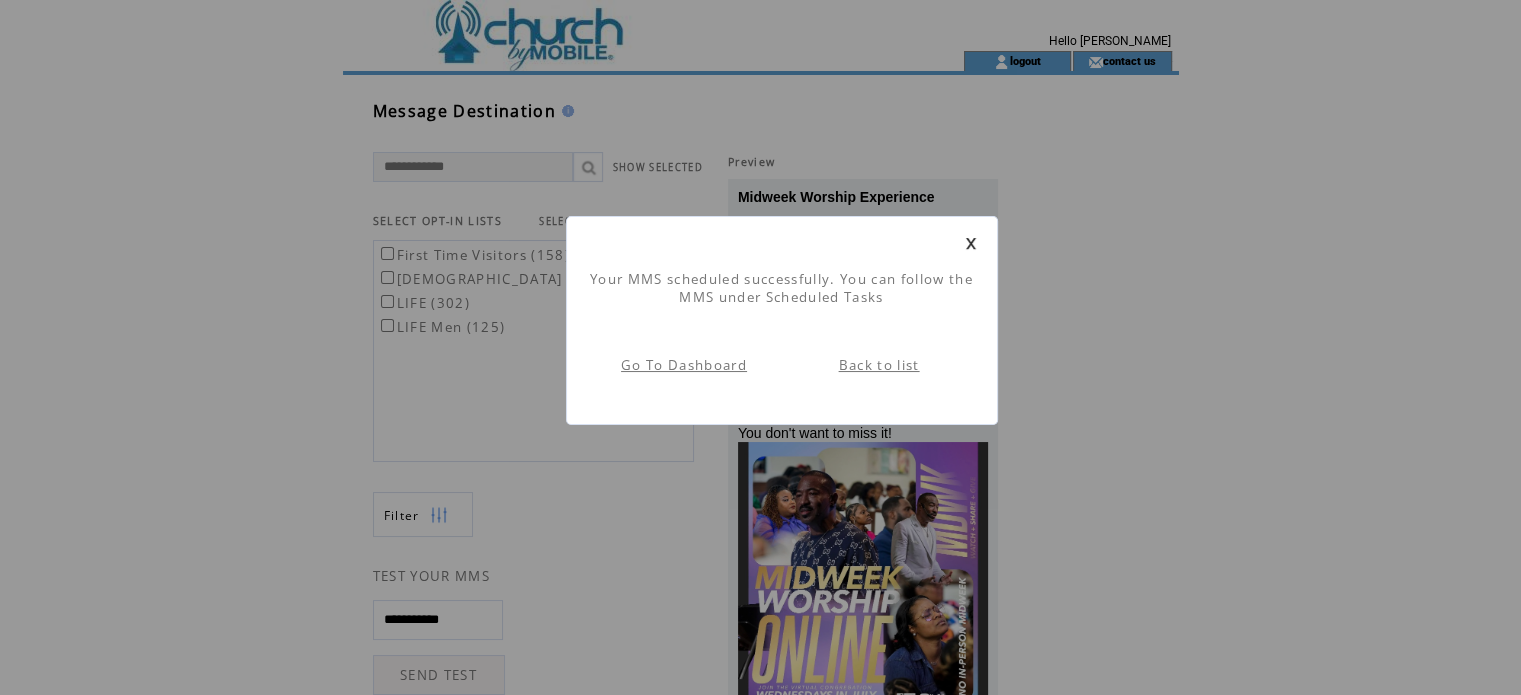 scroll, scrollTop: 0, scrollLeft: 0, axis: both 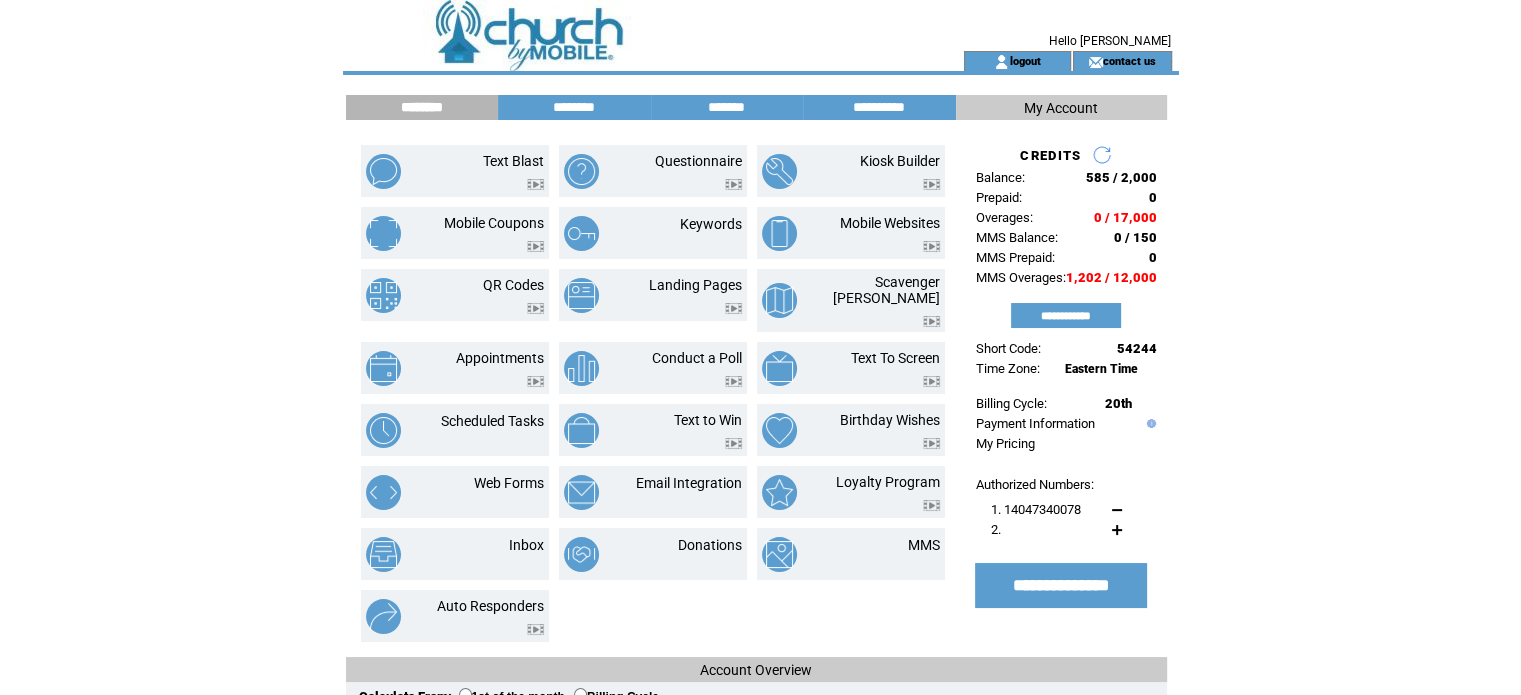 click on "Hello Terence" at bounding box center (1076, 41) 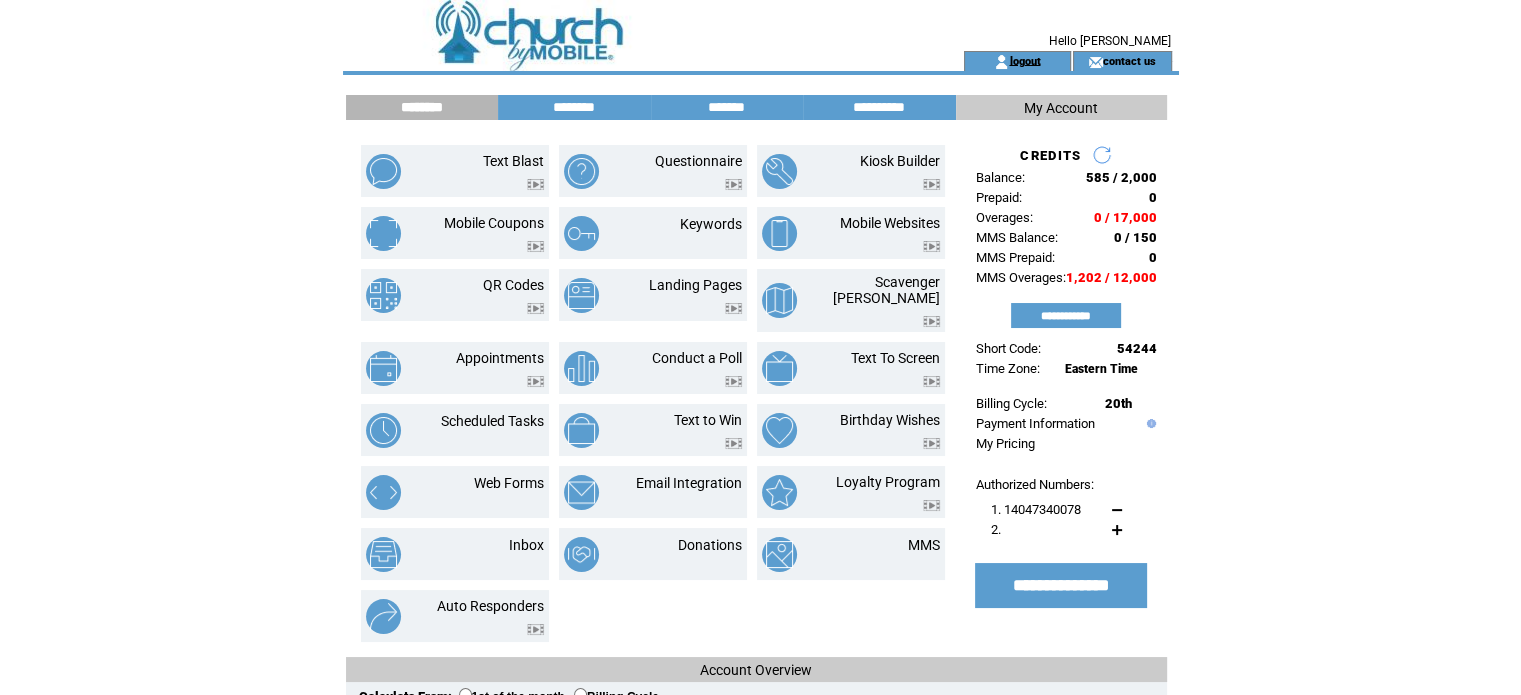 click on "logout" at bounding box center [1024, 60] 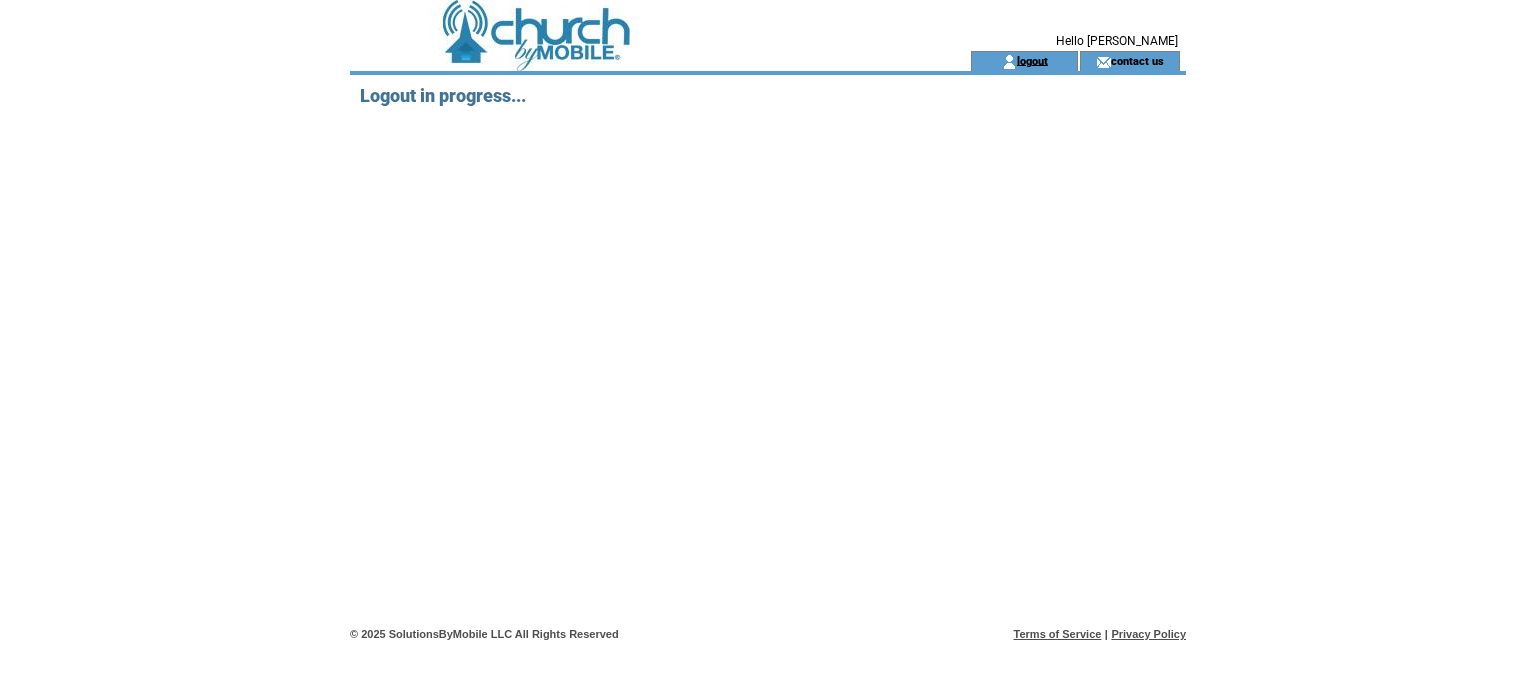 scroll, scrollTop: 0, scrollLeft: 0, axis: both 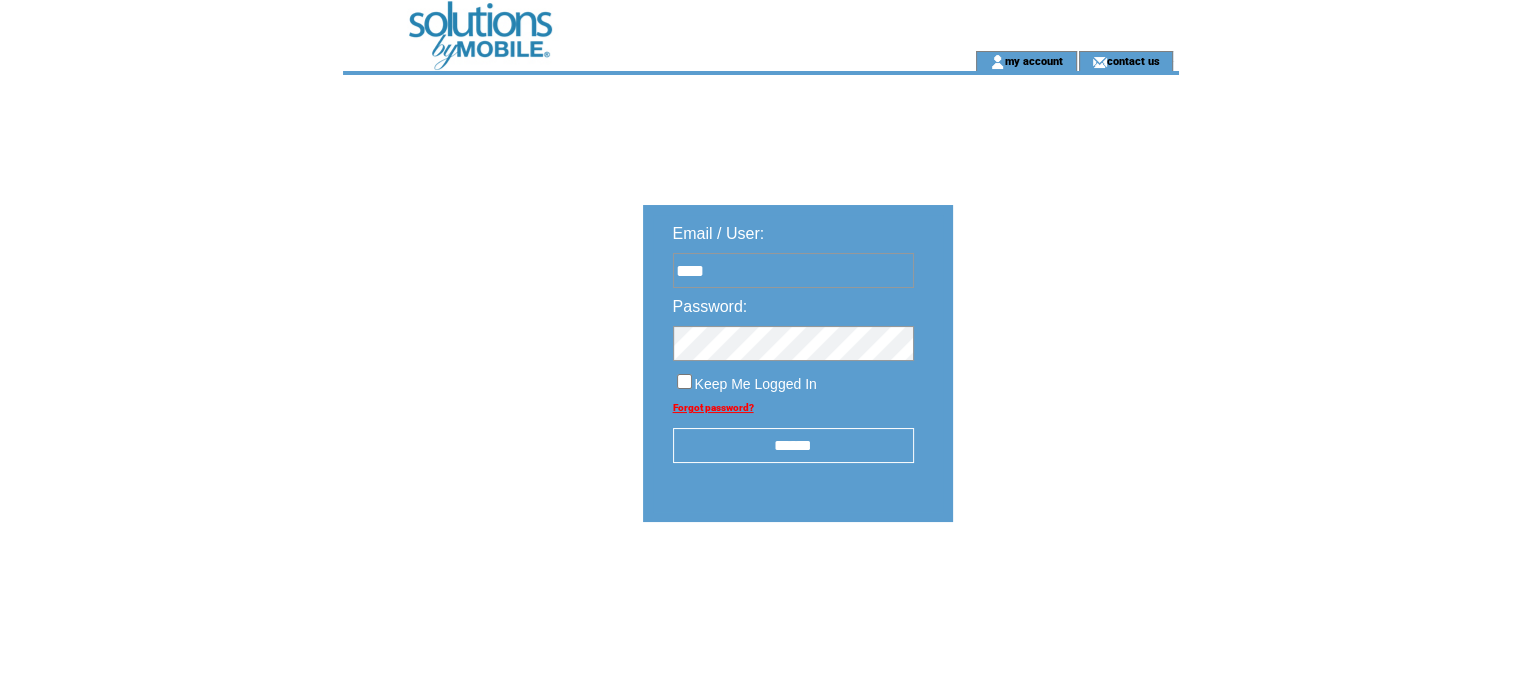 type on "**********" 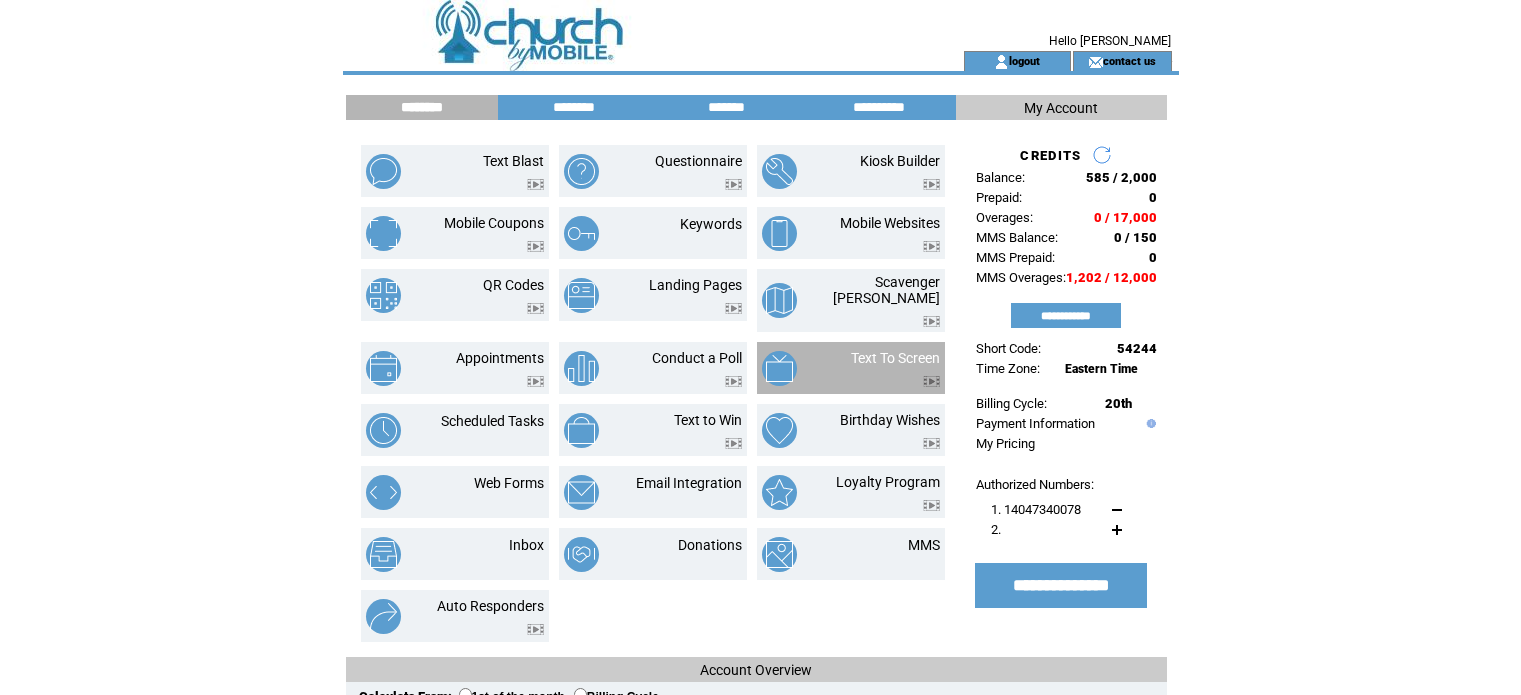 scroll, scrollTop: 0, scrollLeft: 0, axis: both 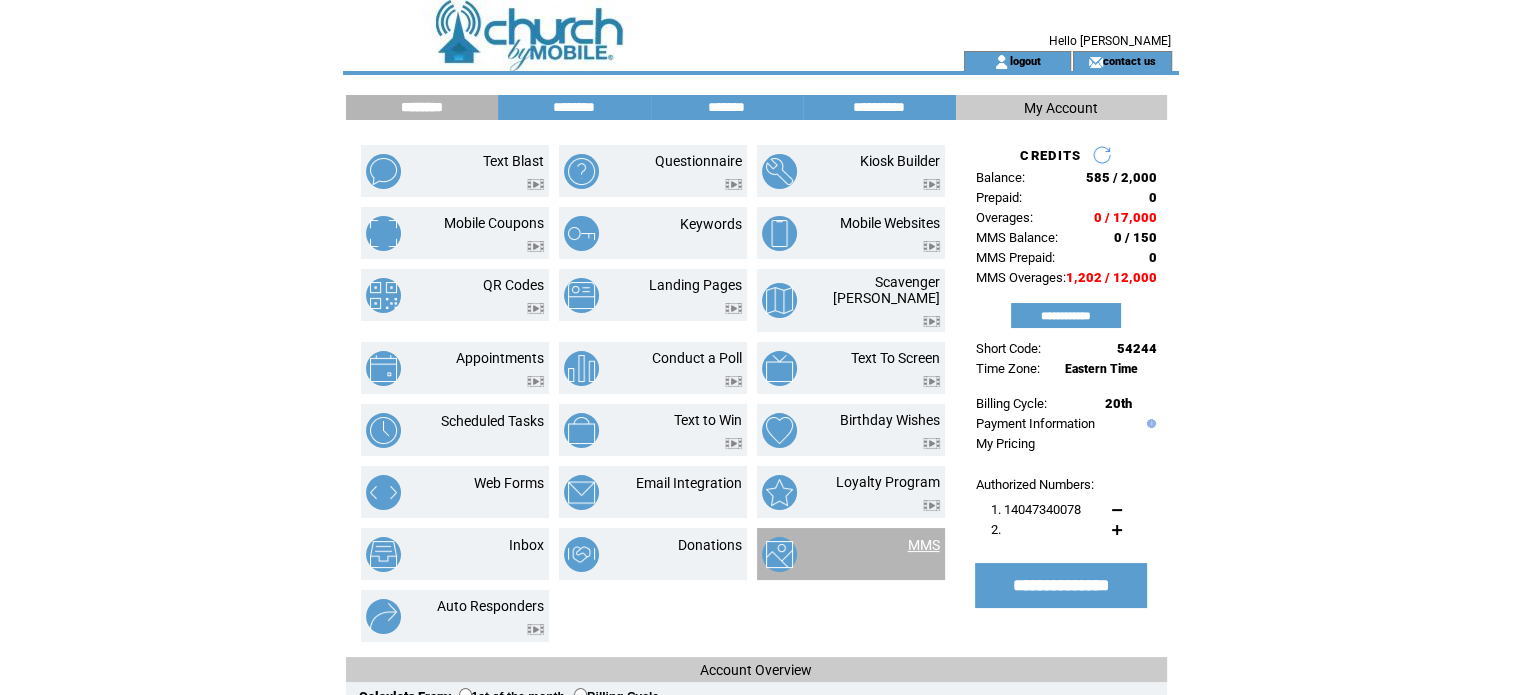 click on "MMS" at bounding box center (924, 545) 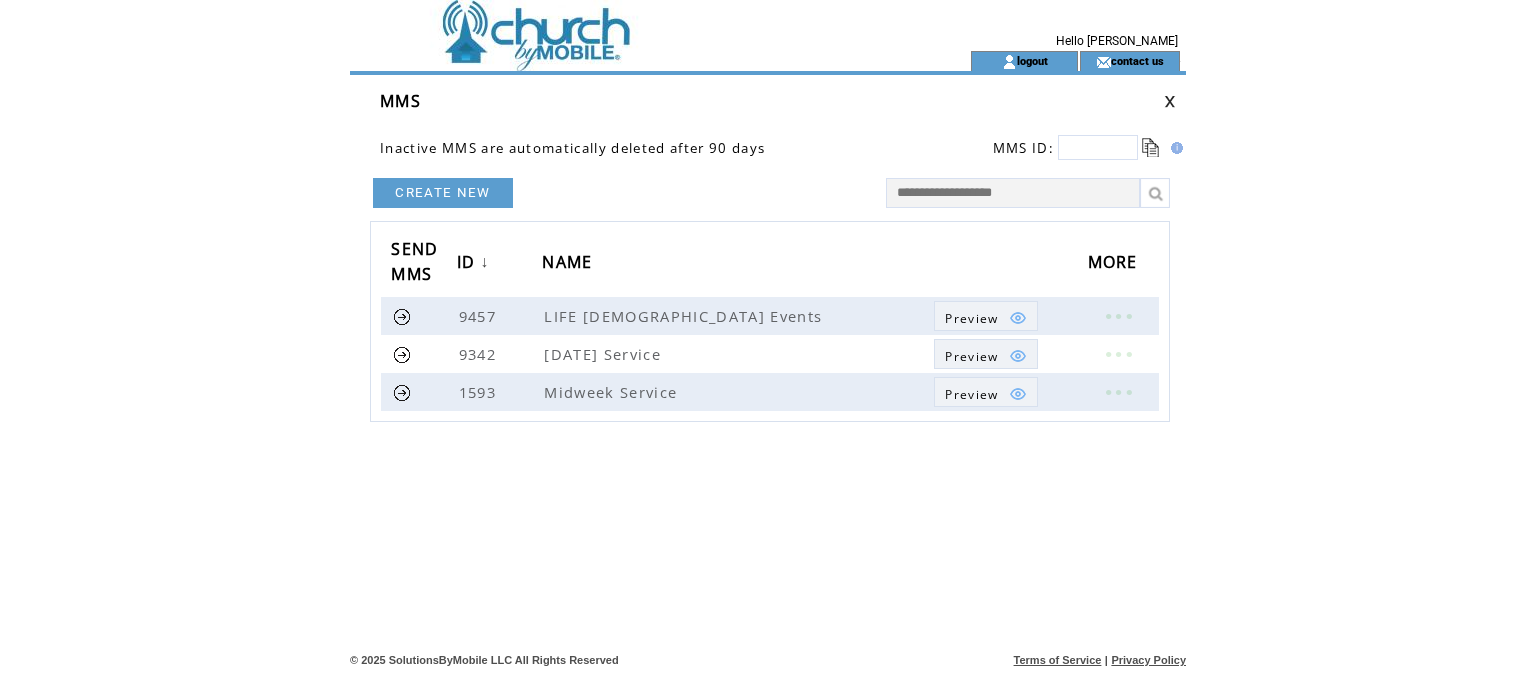 scroll, scrollTop: 0, scrollLeft: 0, axis: both 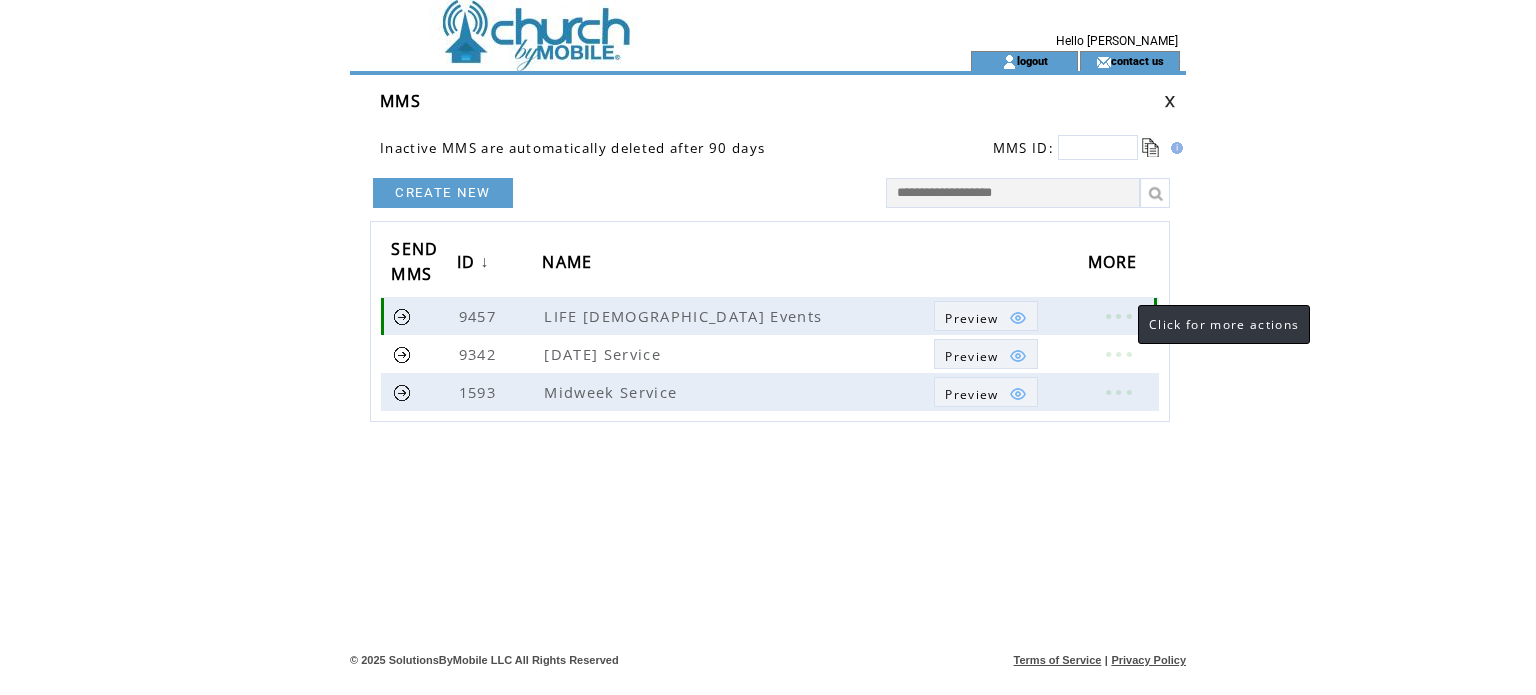 click at bounding box center [1118, 316] 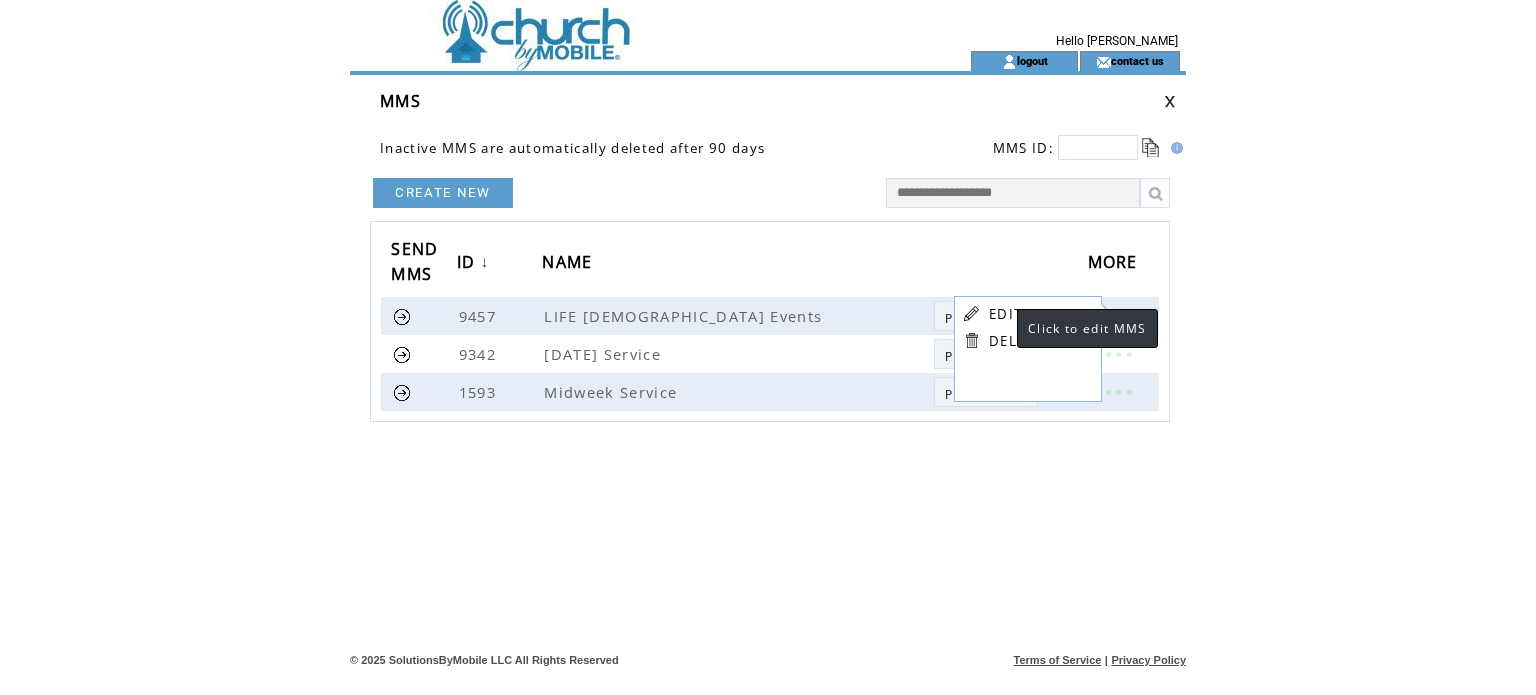 click on "EDIT" at bounding box center (1005, 314) 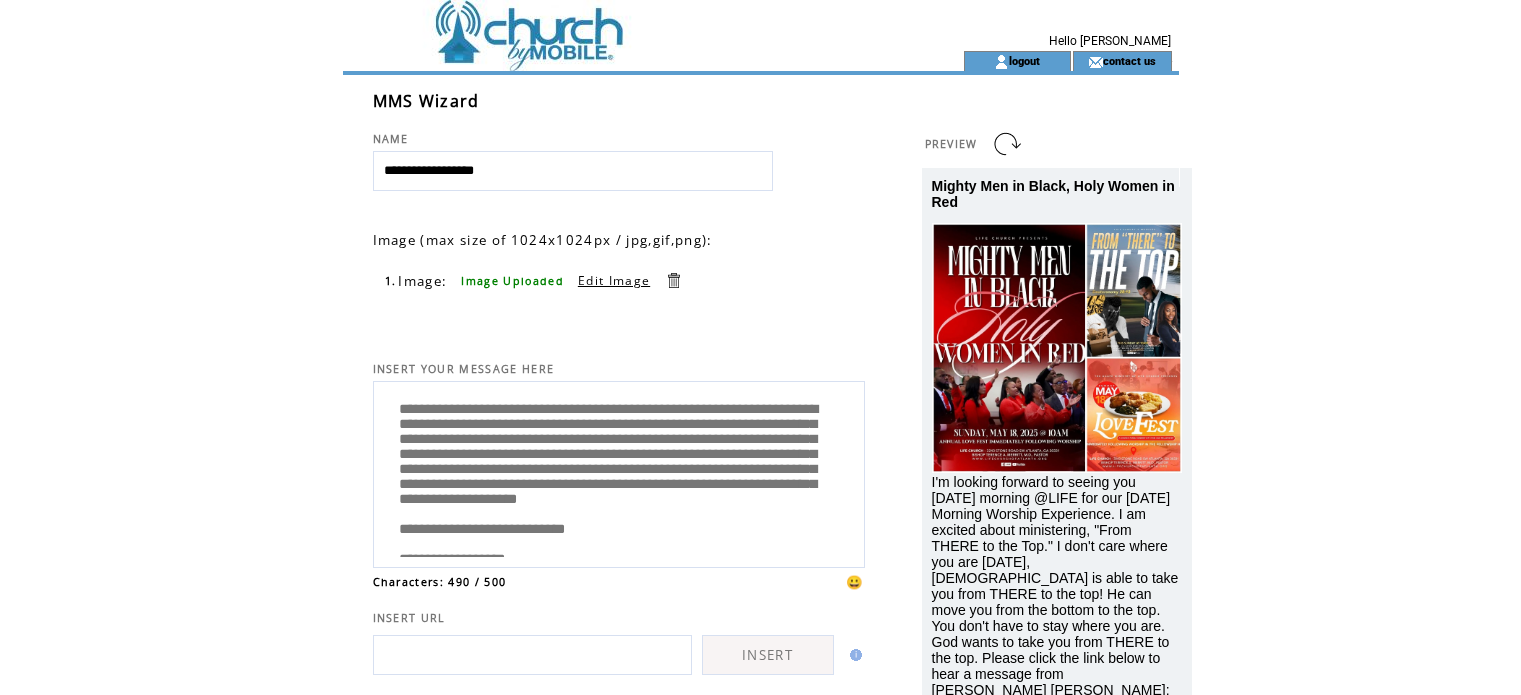scroll, scrollTop: 0, scrollLeft: 0, axis: both 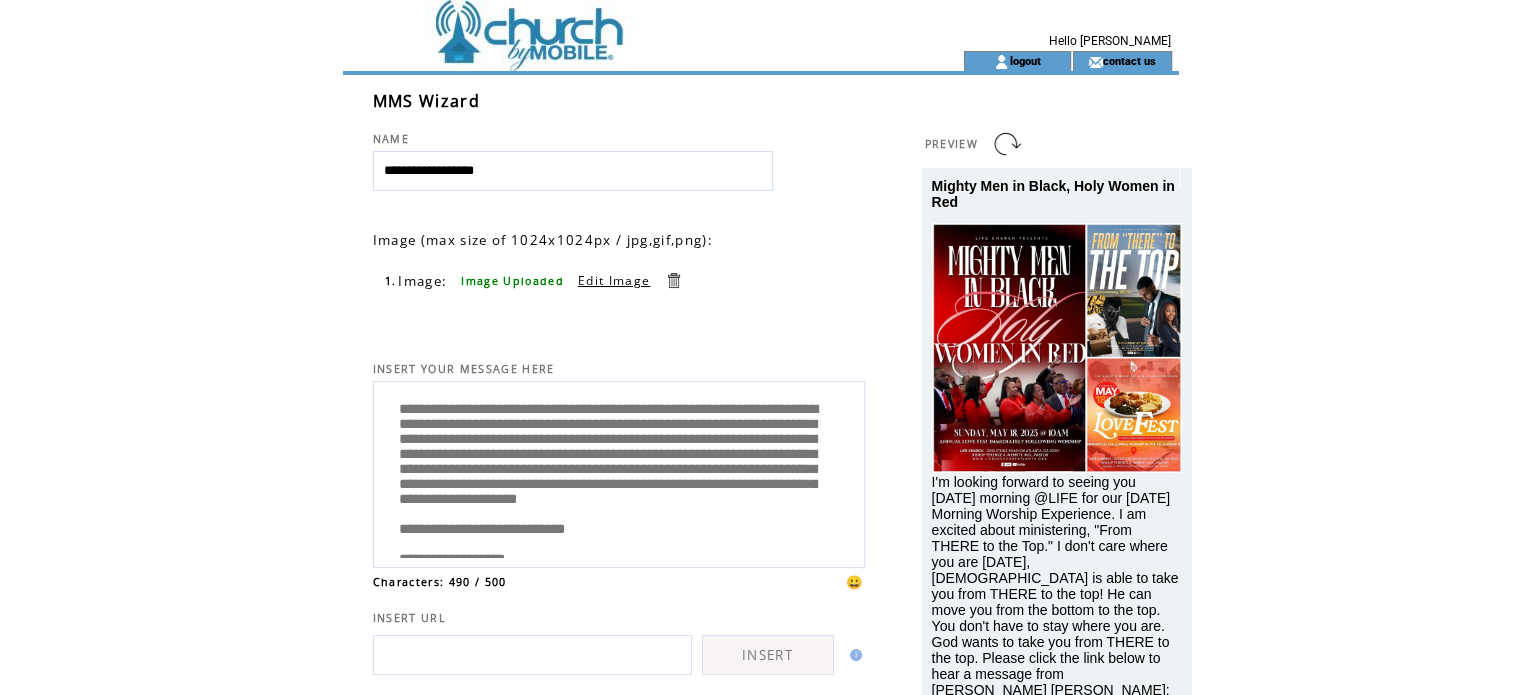 click on "Edit Image" at bounding box center [614, 280] 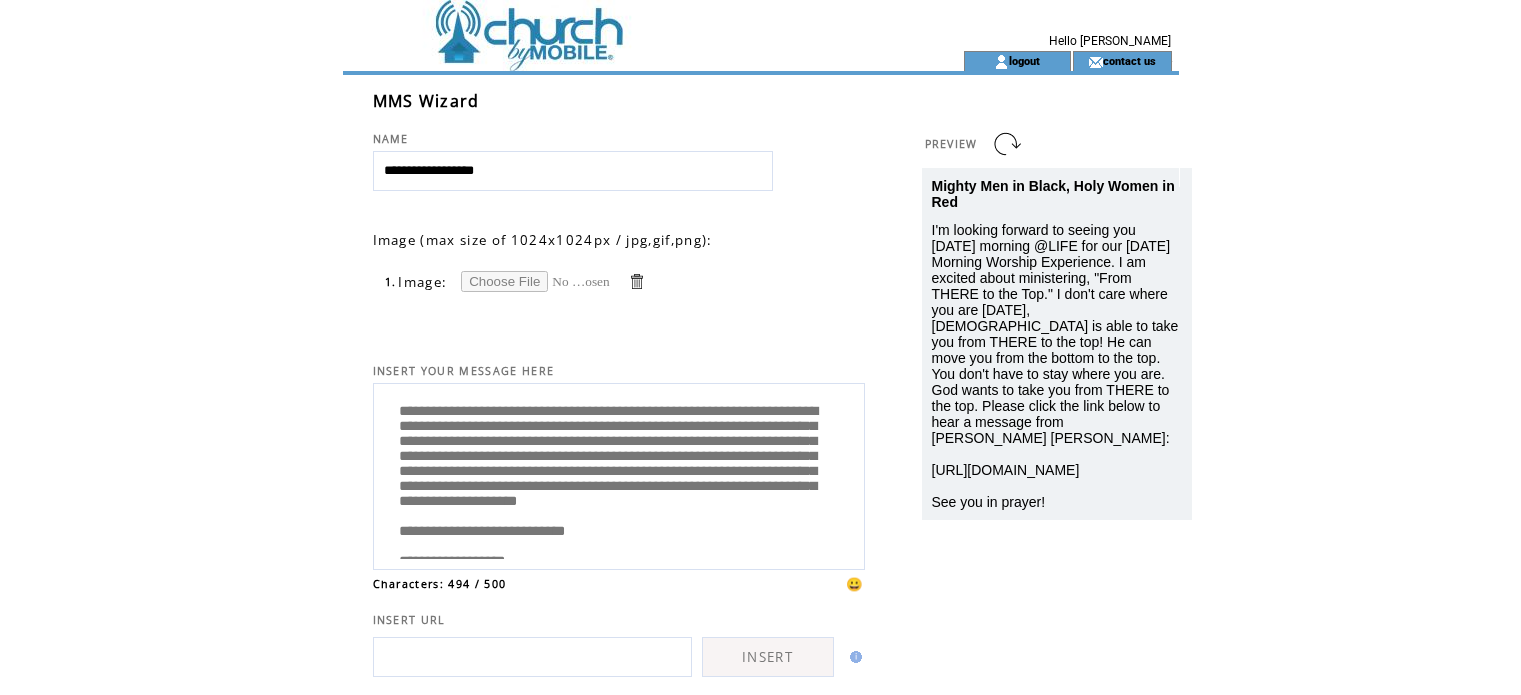 scroll, scrollTop: 0, scrollLeft: 0, axis: both 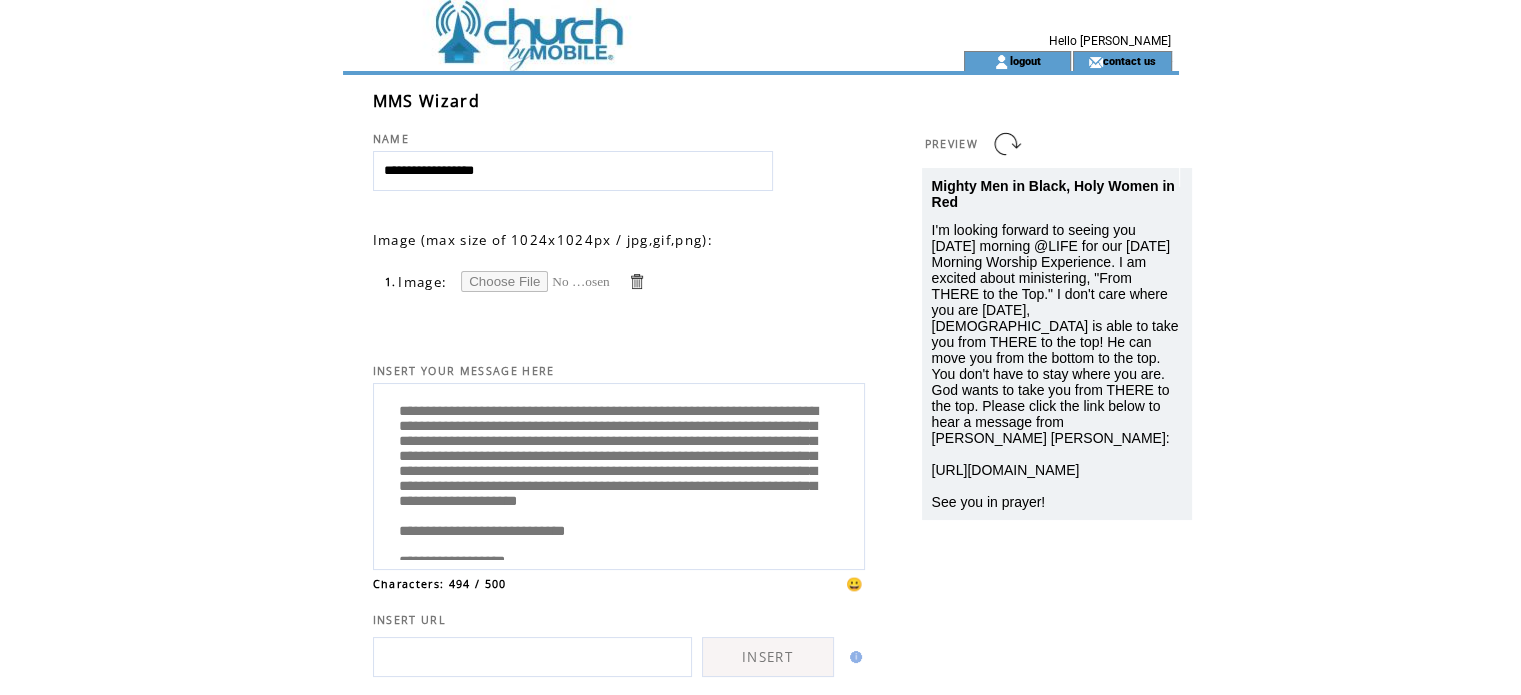 click at bounding box center (536, 281) 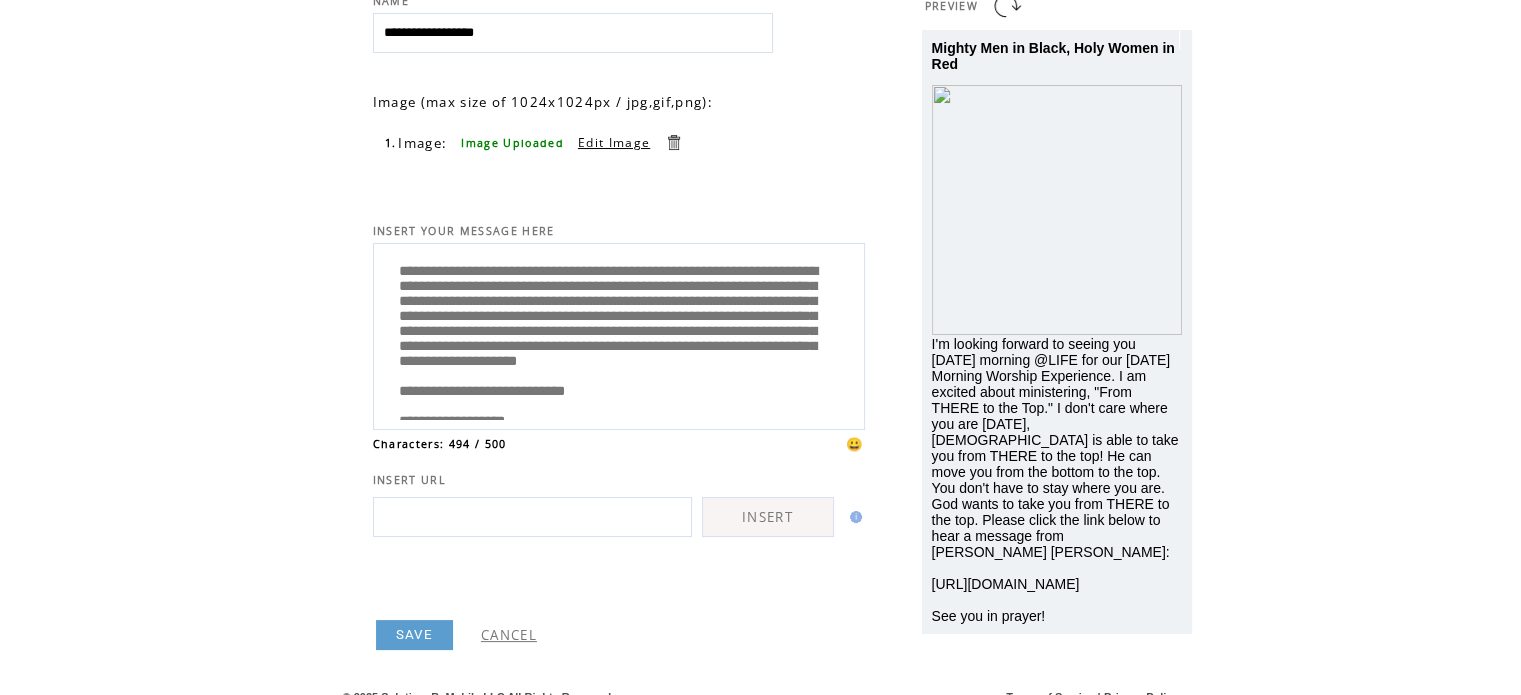 scroll, scrollTop: 155, scrollLeft: 0, axis: vertical 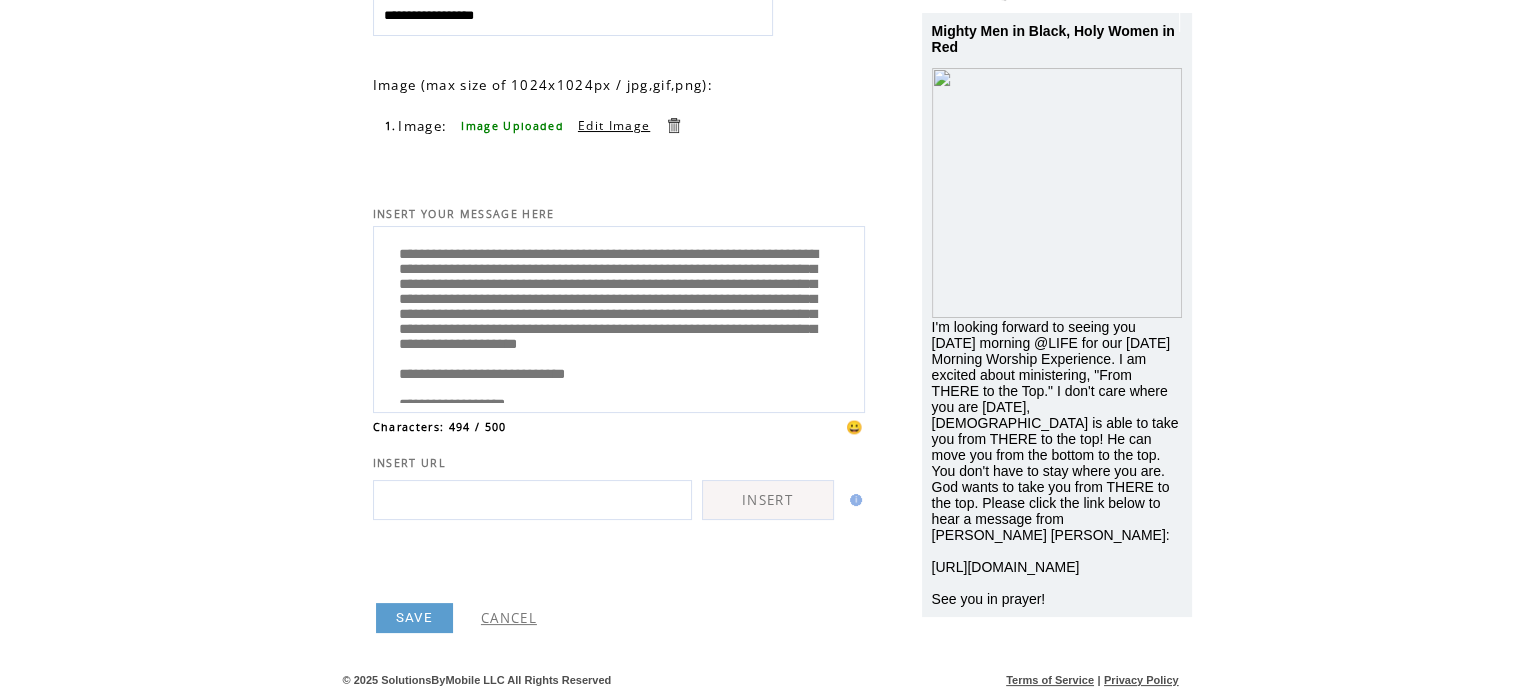 click on "CANCEL" at bounding box center (509, 618) 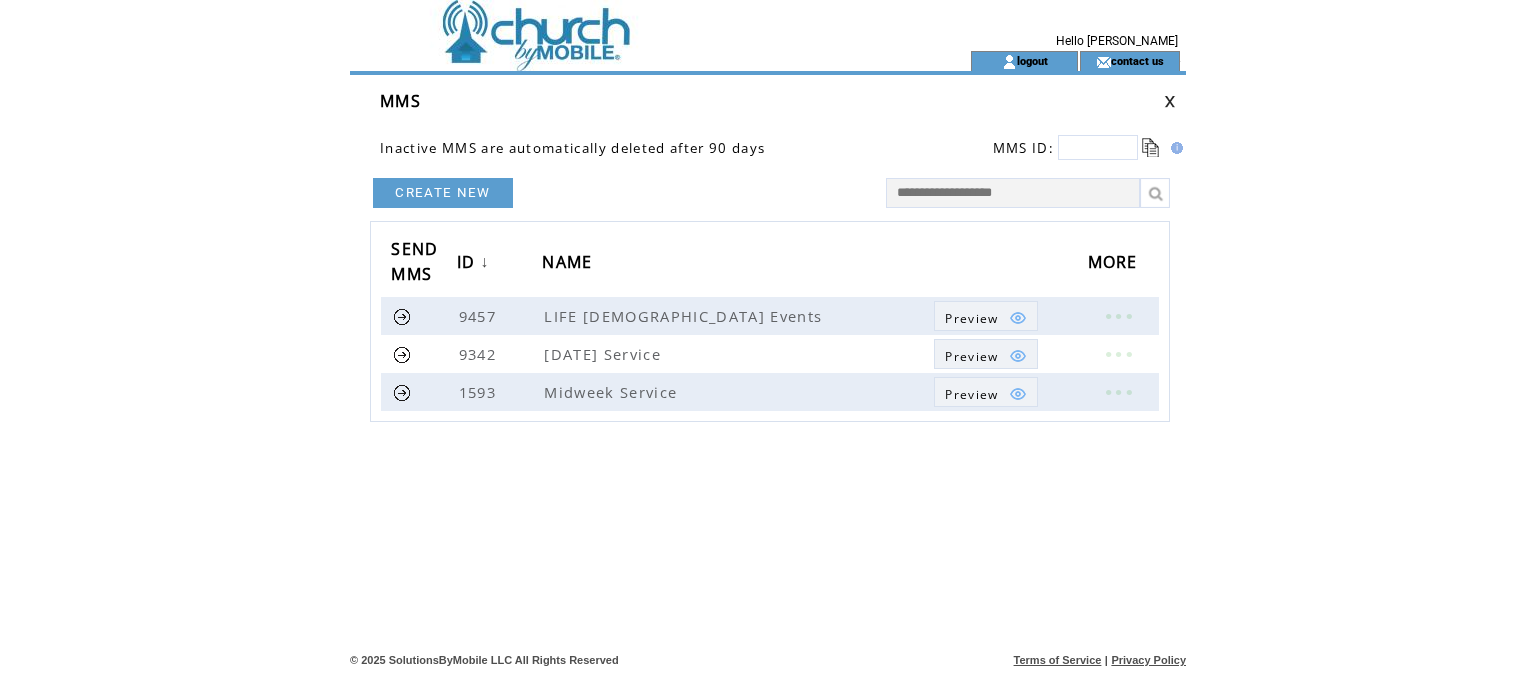 scroll, scrollTop: 0, scrollLeft: 0, axis: both 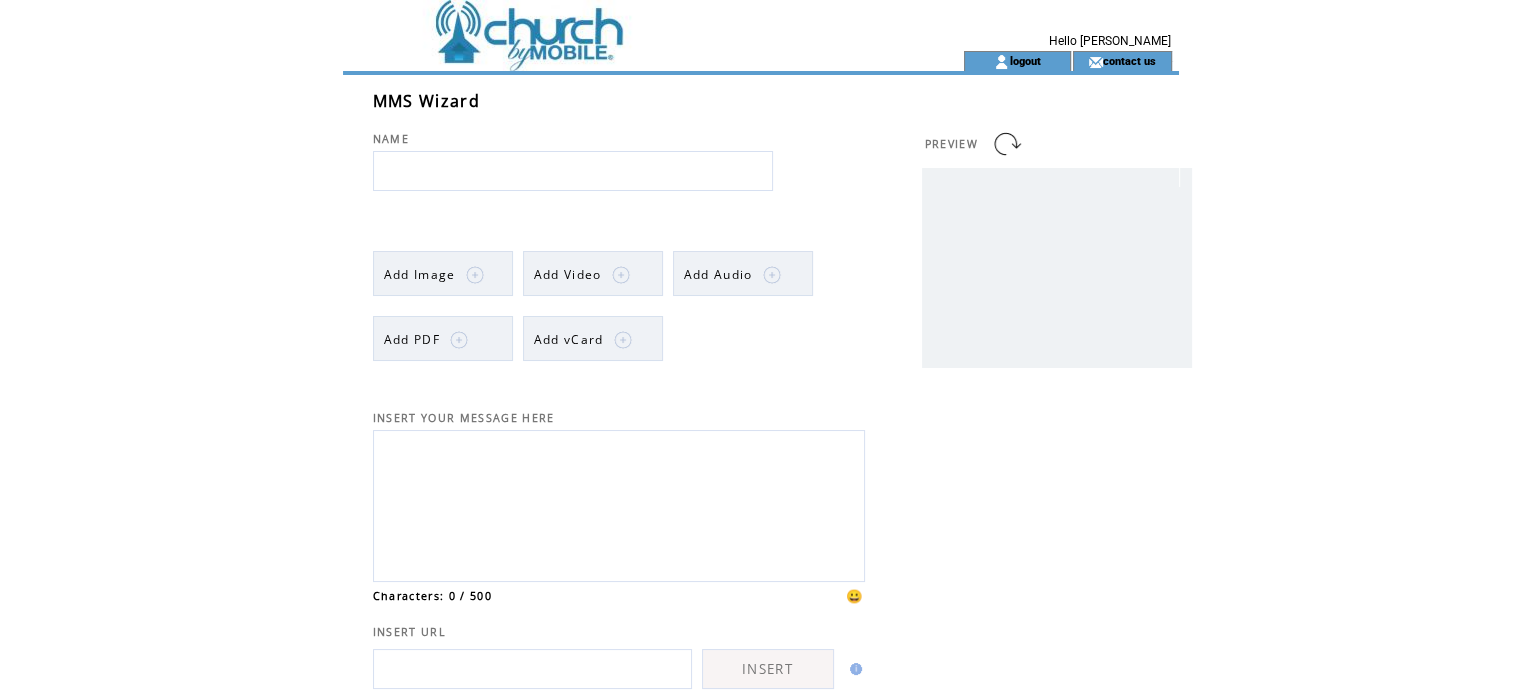 click at bounding box center (573, 171) 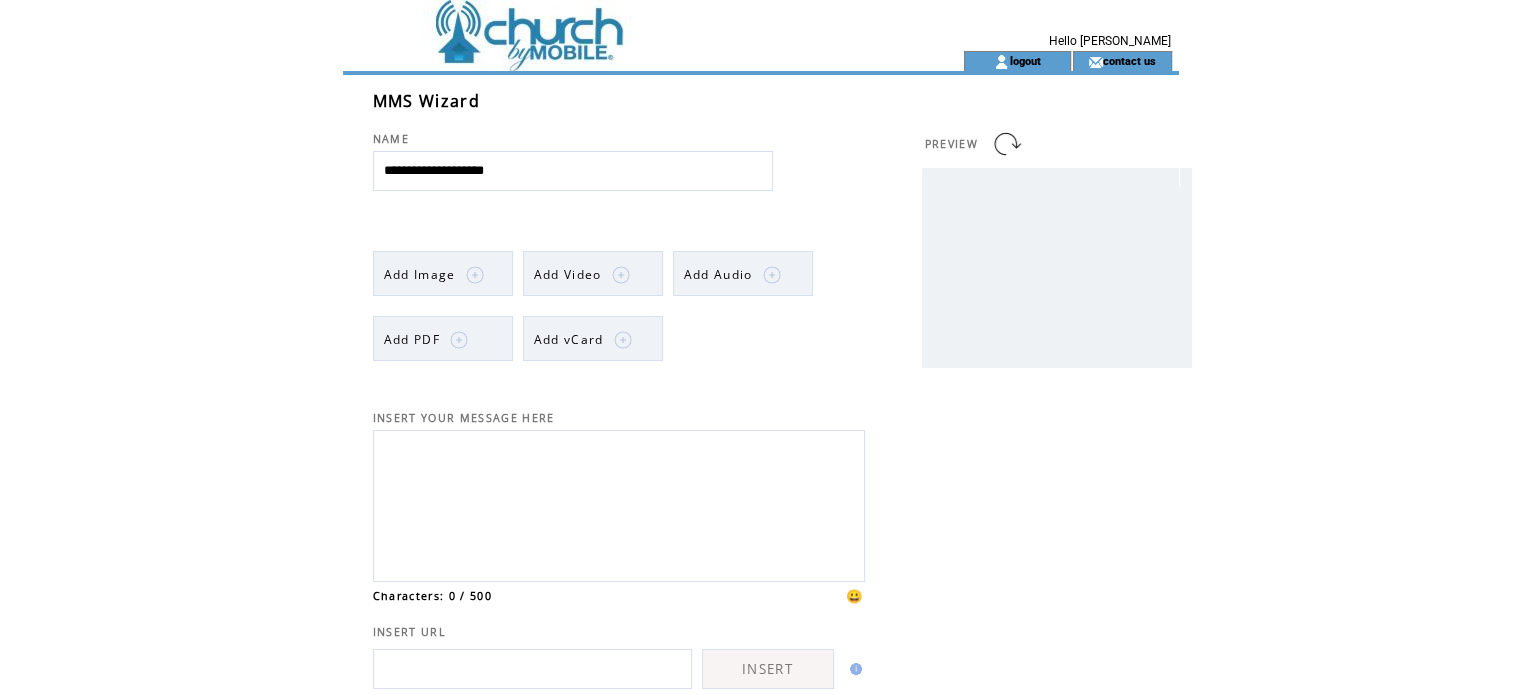 type on "**********" 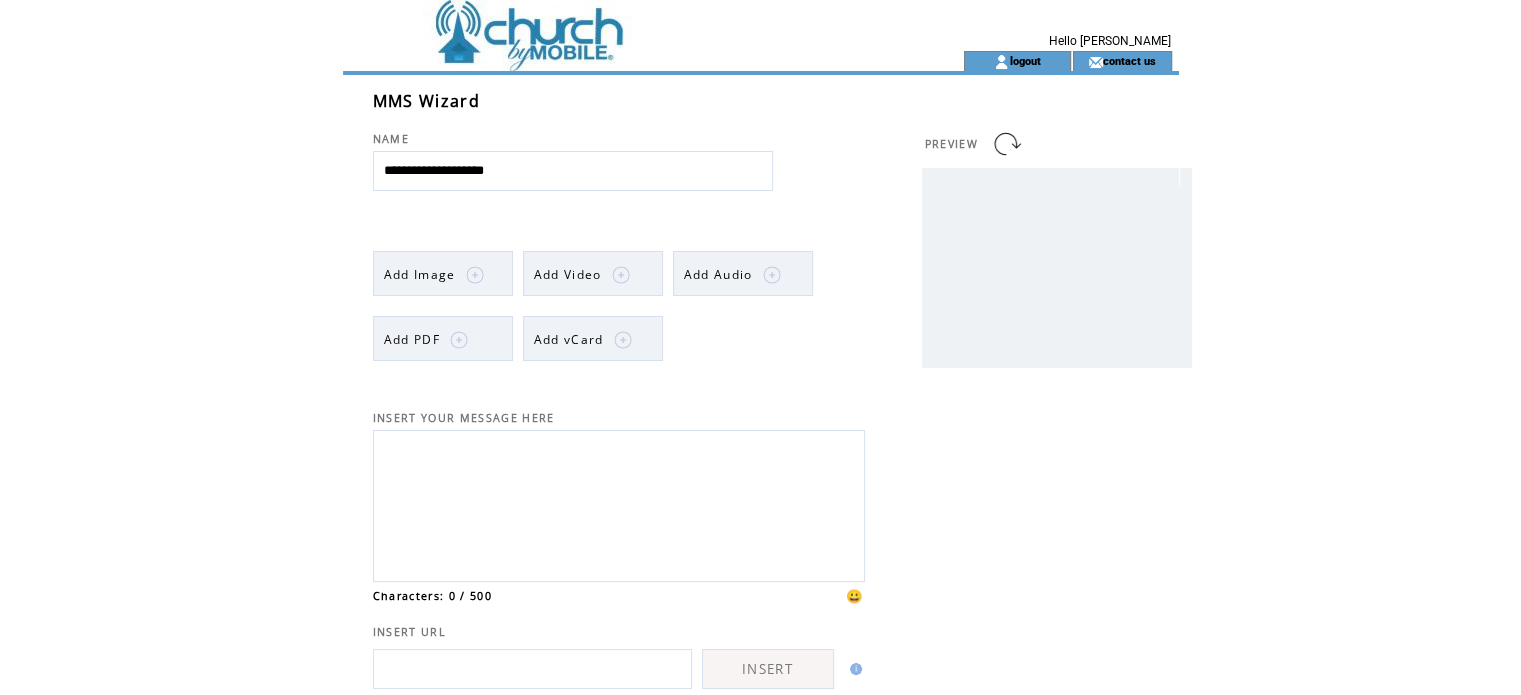click on "Add Image" at bounding box center [420, 274] 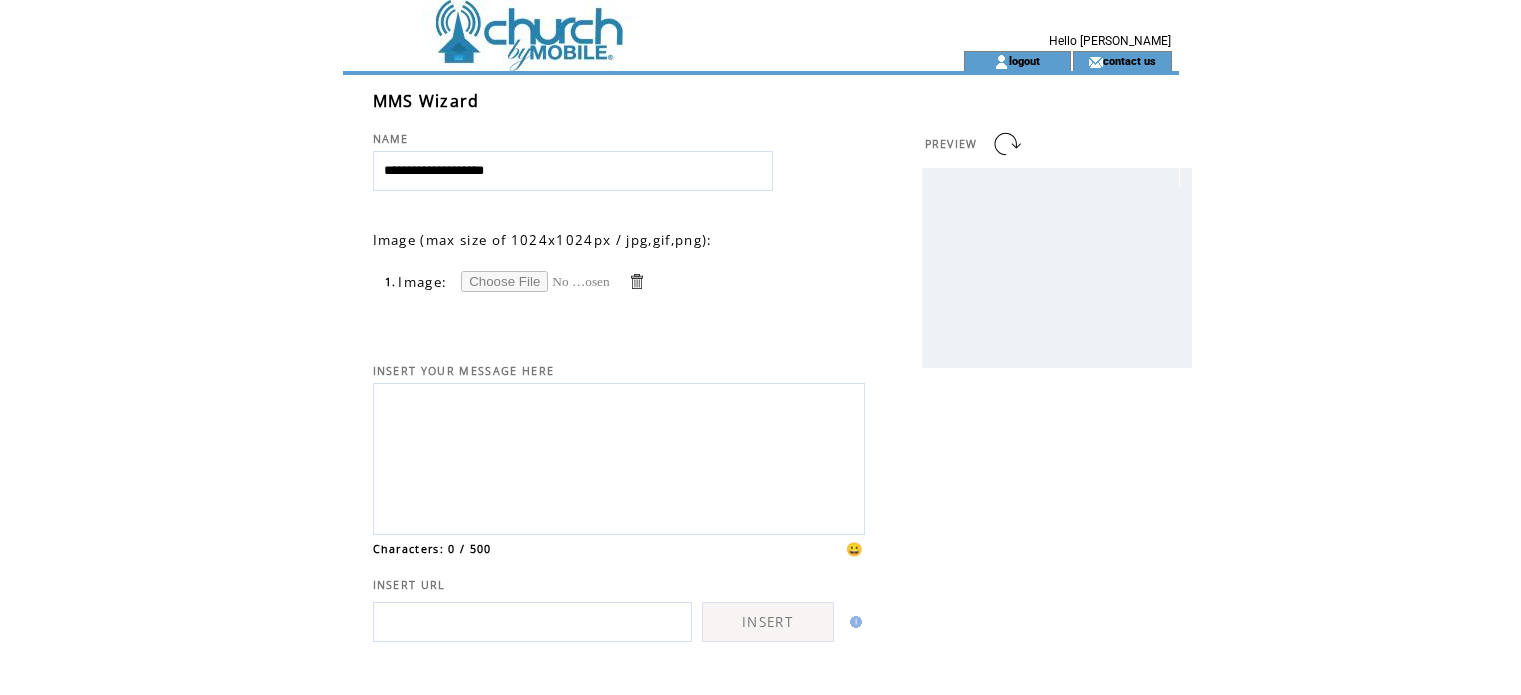 scroll, scrollTop: 0, scrollLeft: 0, axis: both 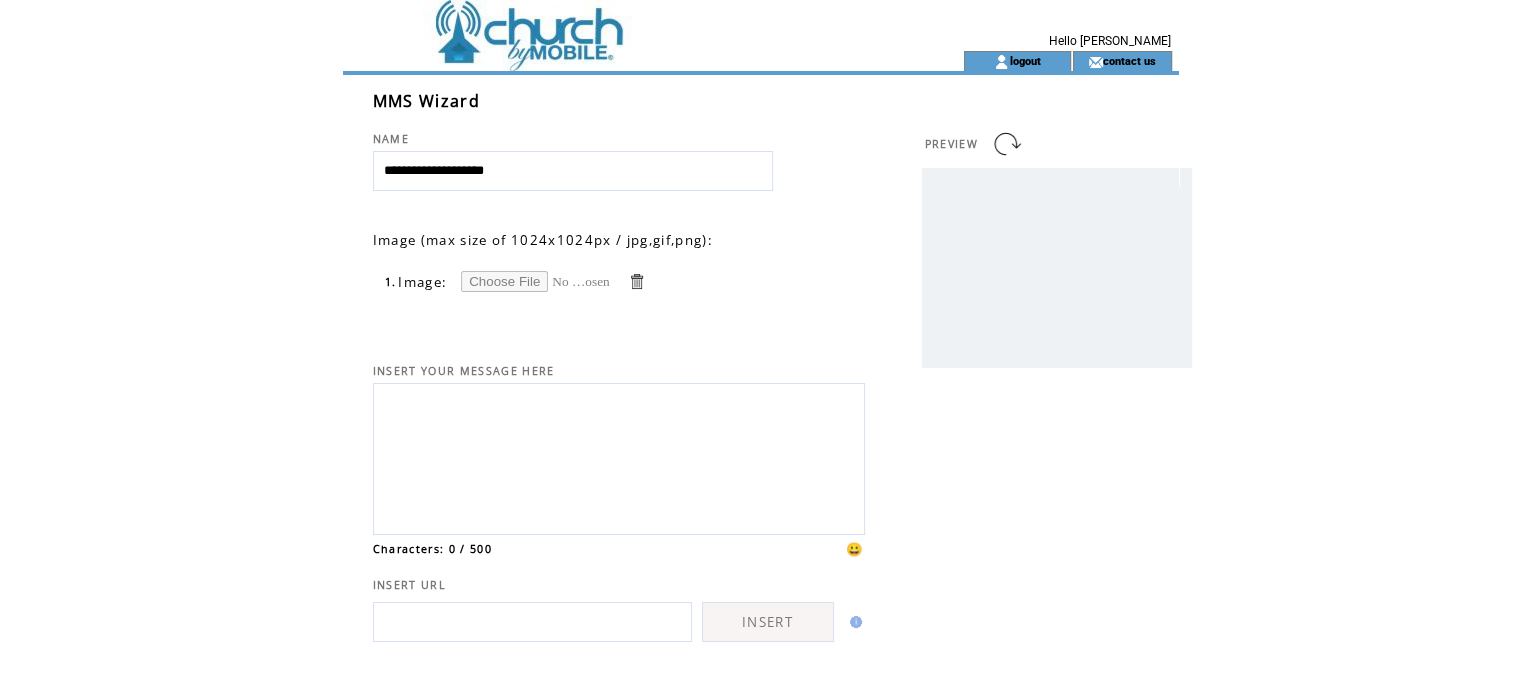 click at bounding box center [536, 281] 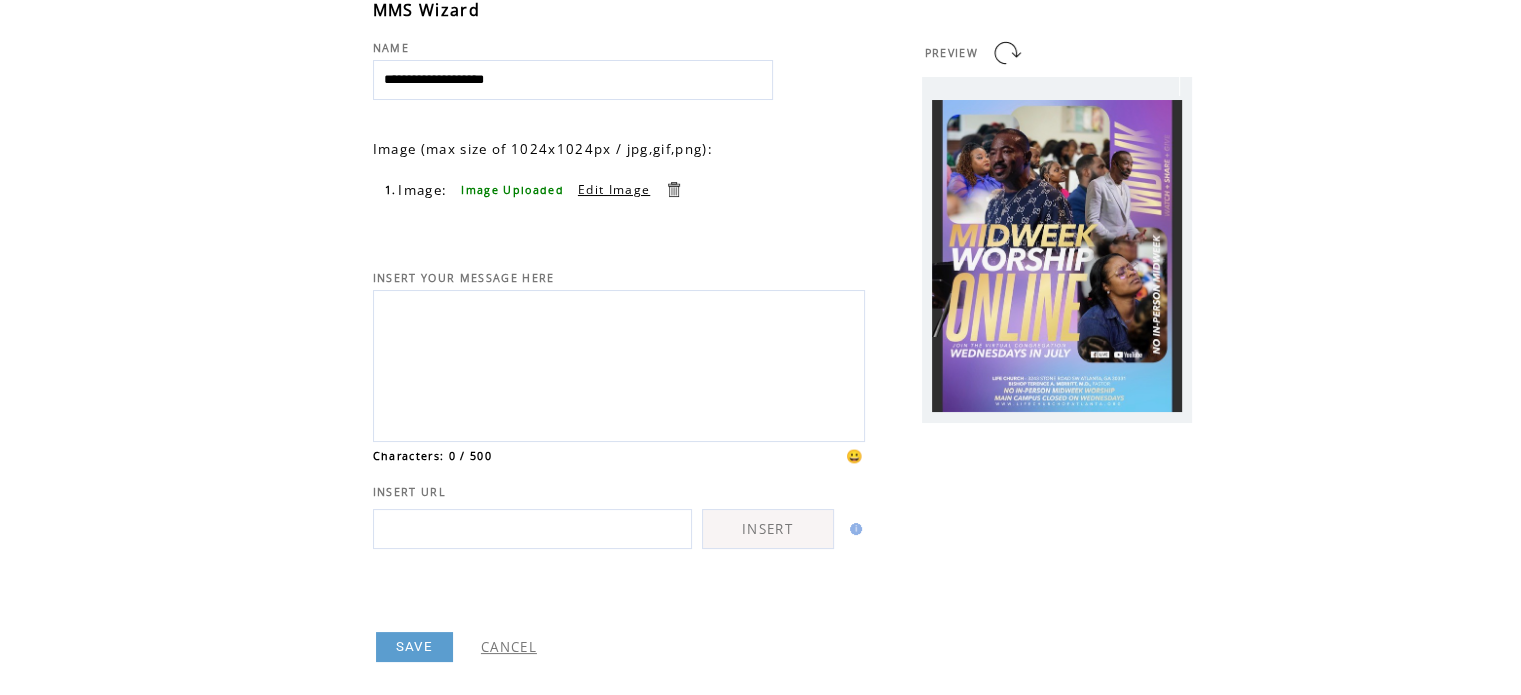scroll, scrollTop: 90, scrollLeft: 0, axis: vertical 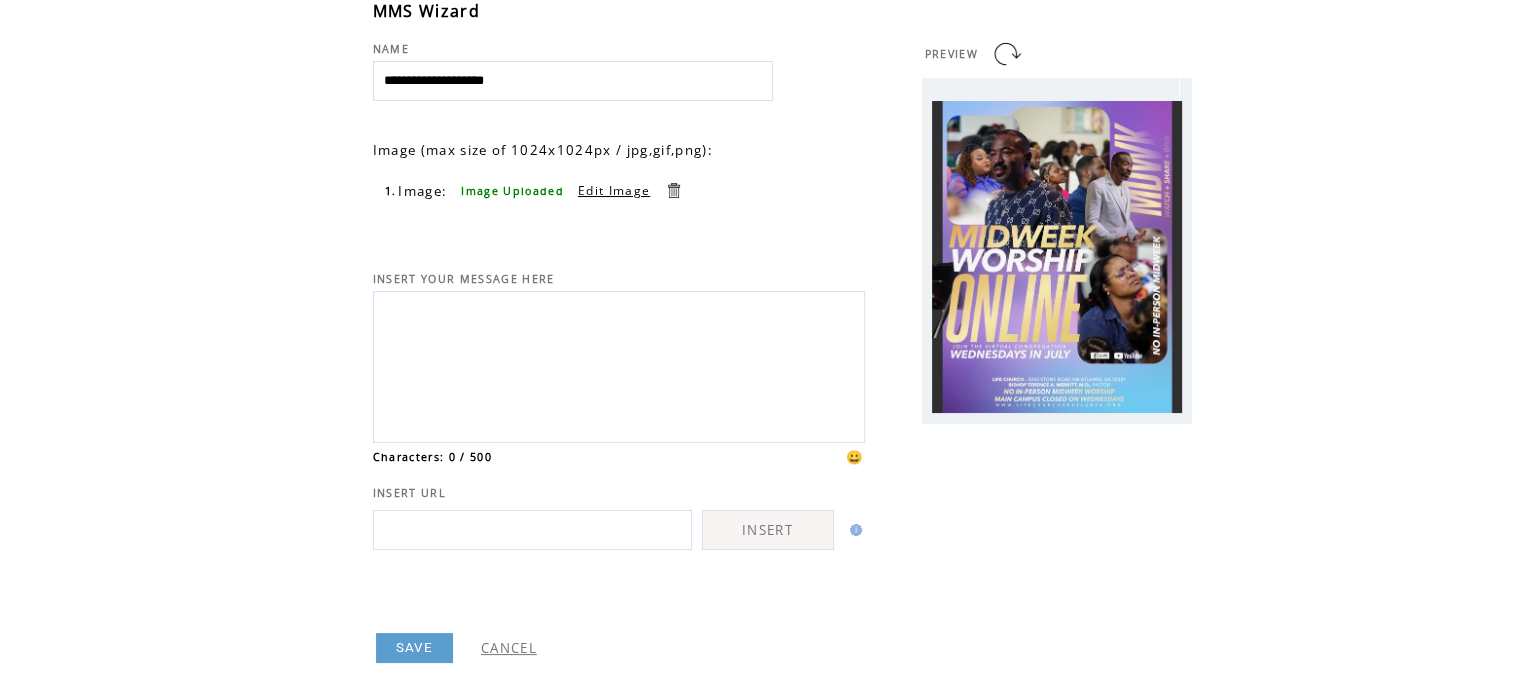 click on "😀" at bounding box center (855, 457) 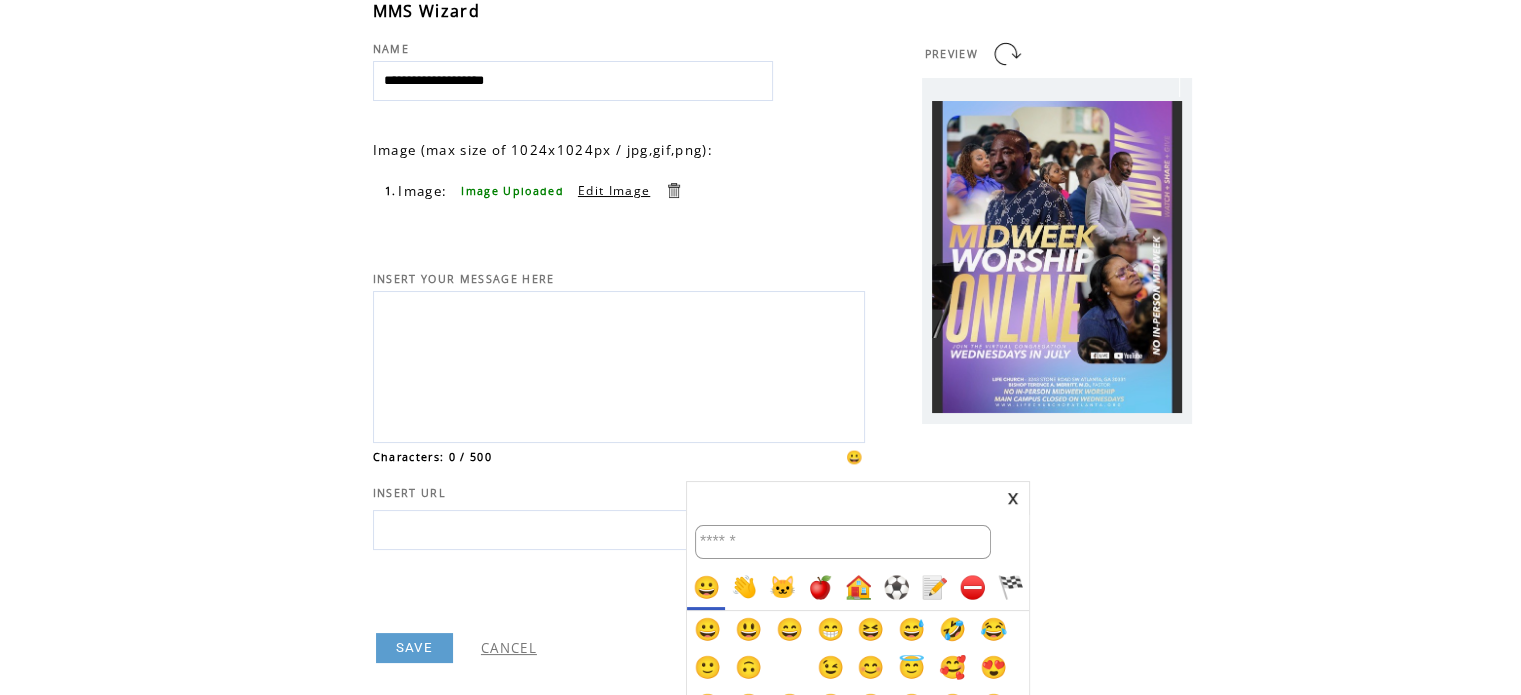 click at bounding box center (843, 542) 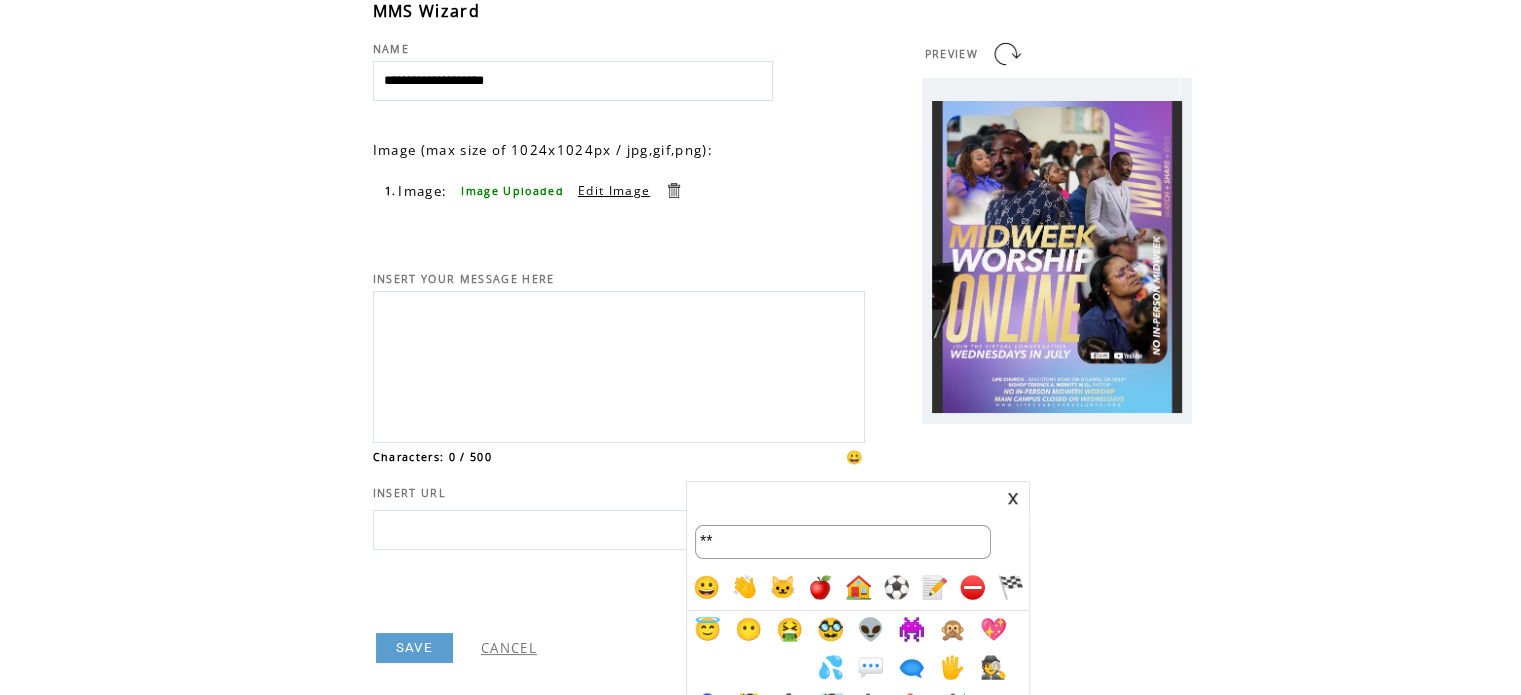 type on "*" 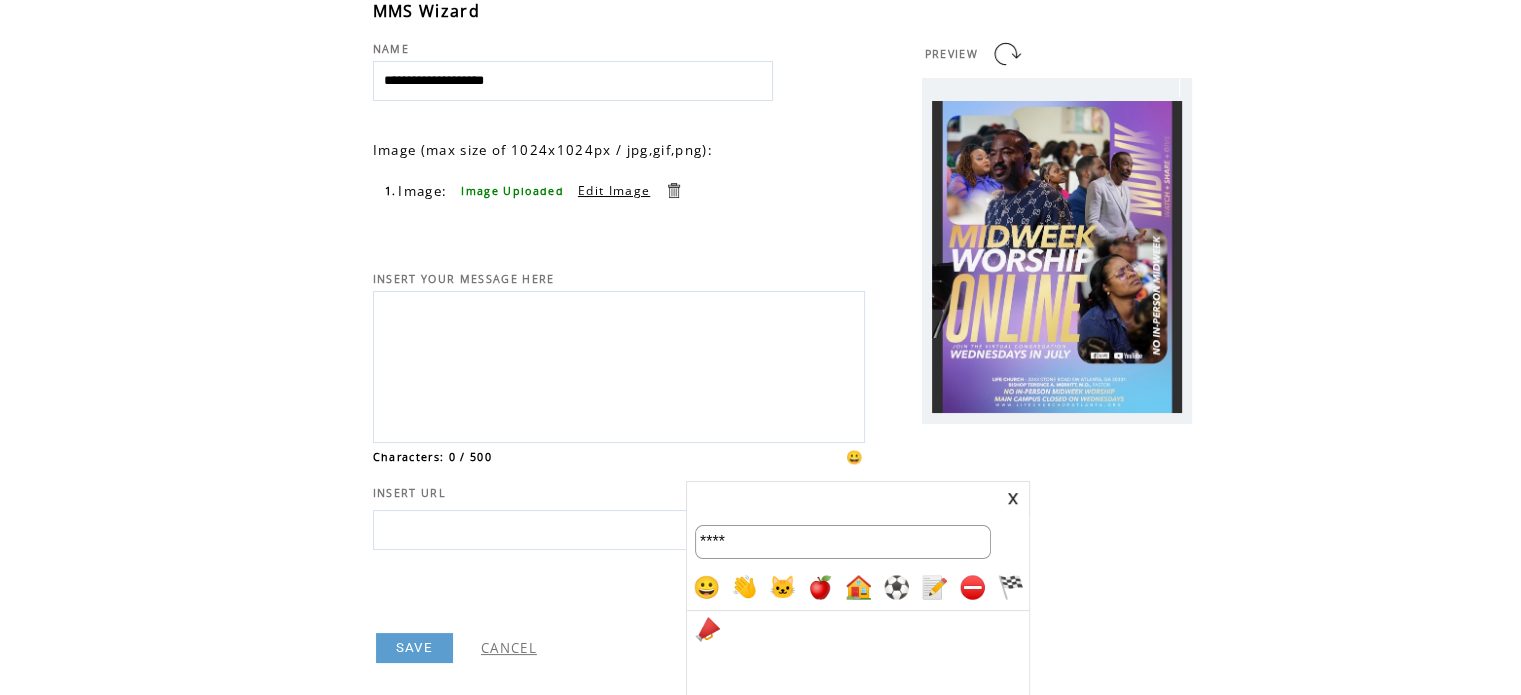 type on "****" 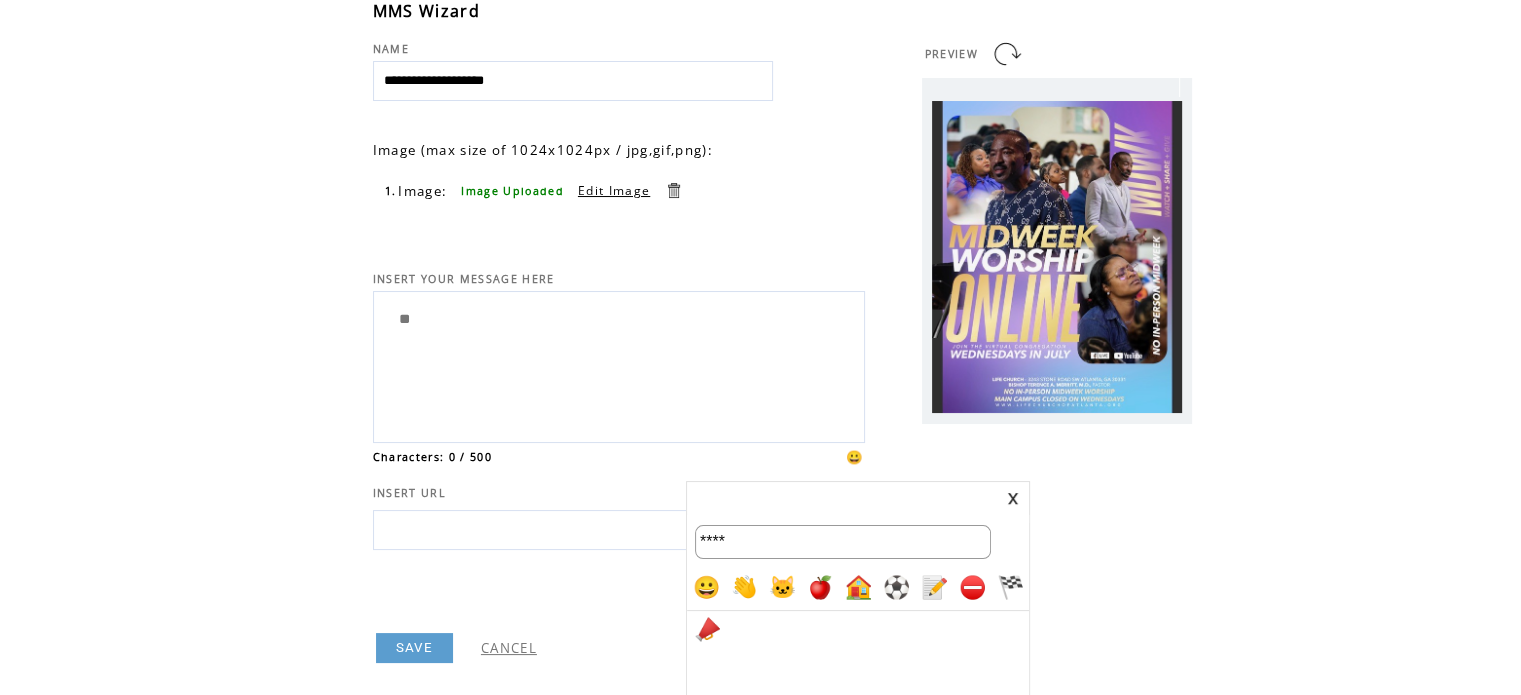 click at bounding box center (1013, 498) 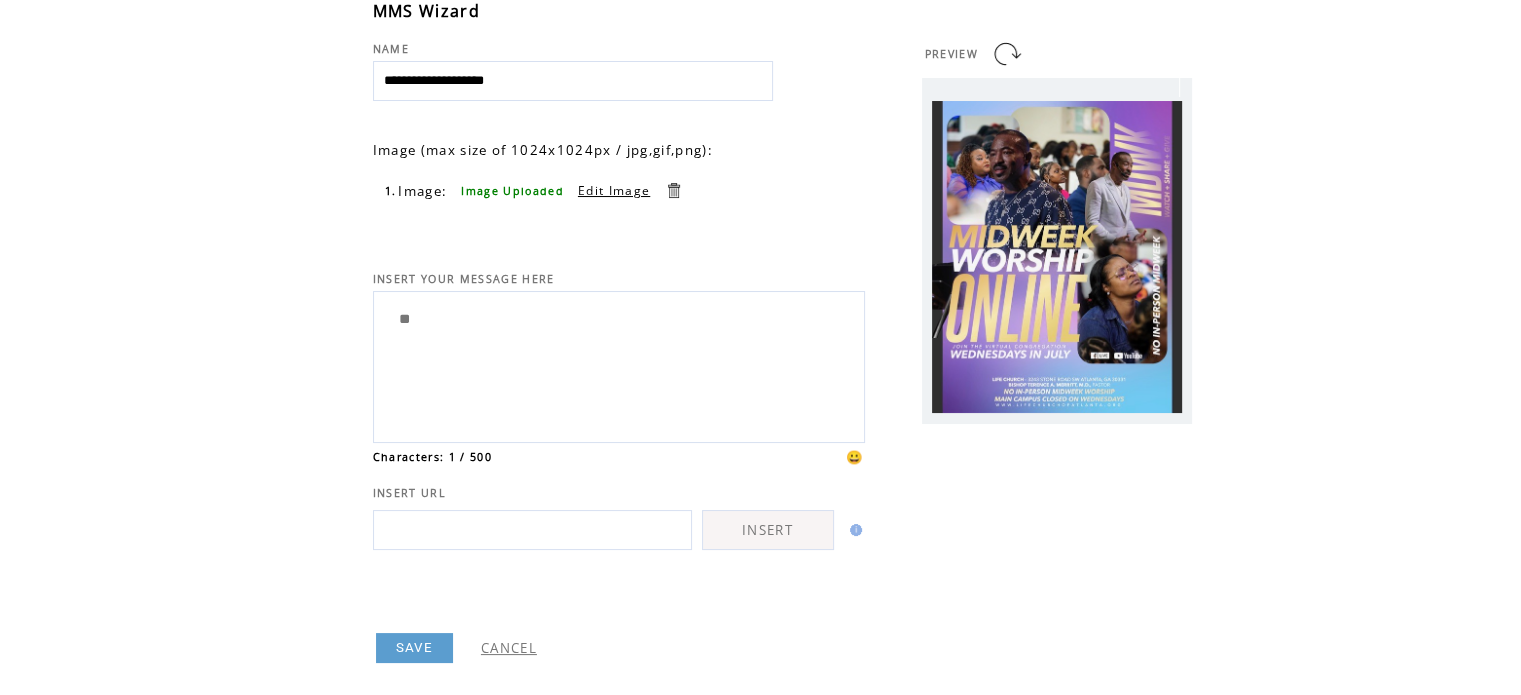paste on "**********" 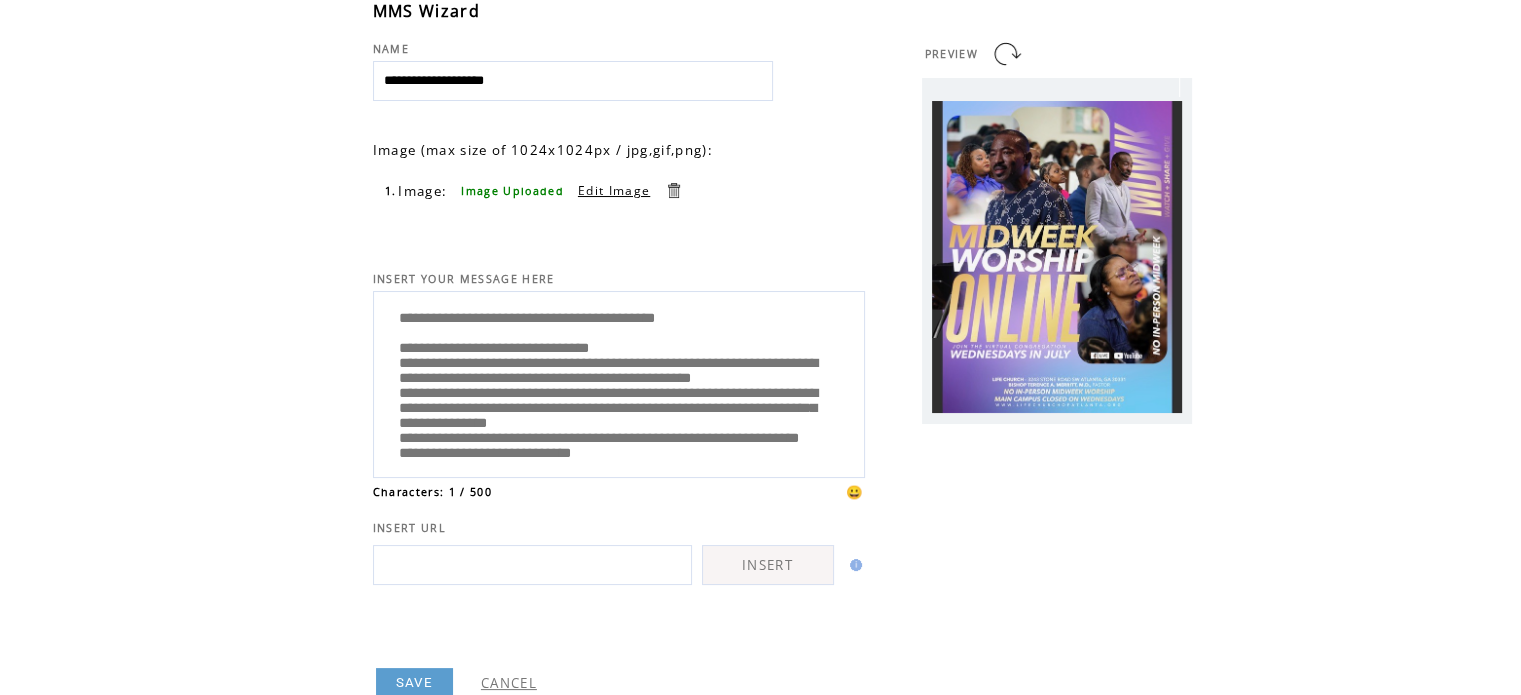 scroll, scrollTop: 0, scrollLeft: 0, axis: both 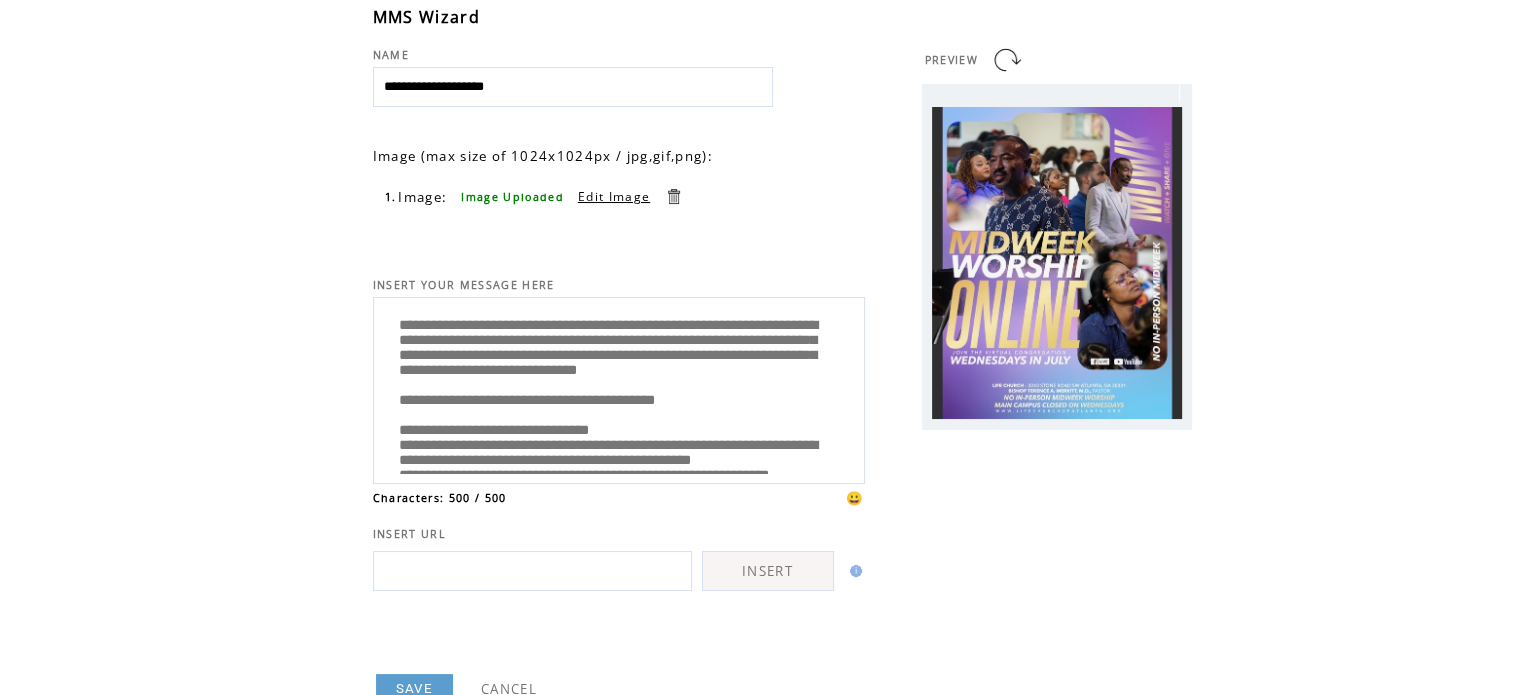 click on "**********" at bounding box center [619, 388] 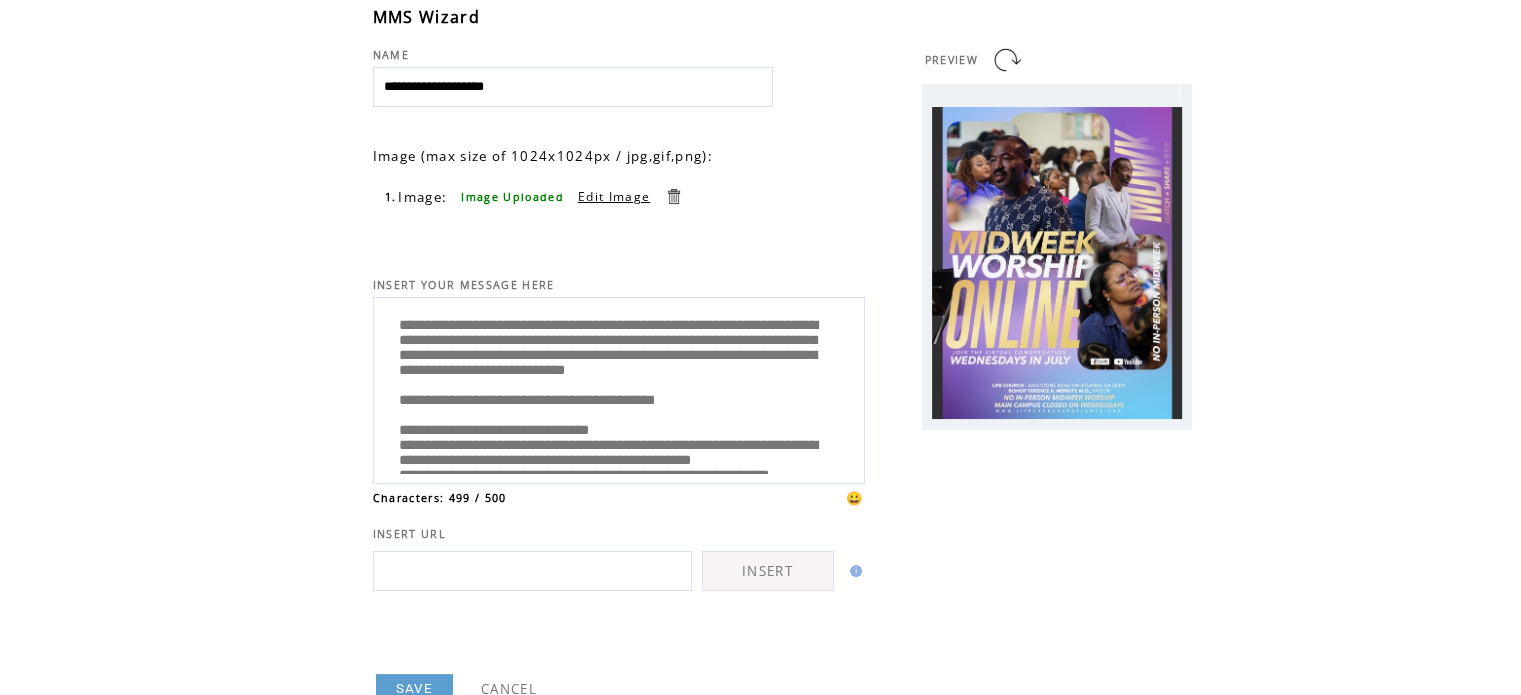 click on "**********" at bounding box center (619, 388) 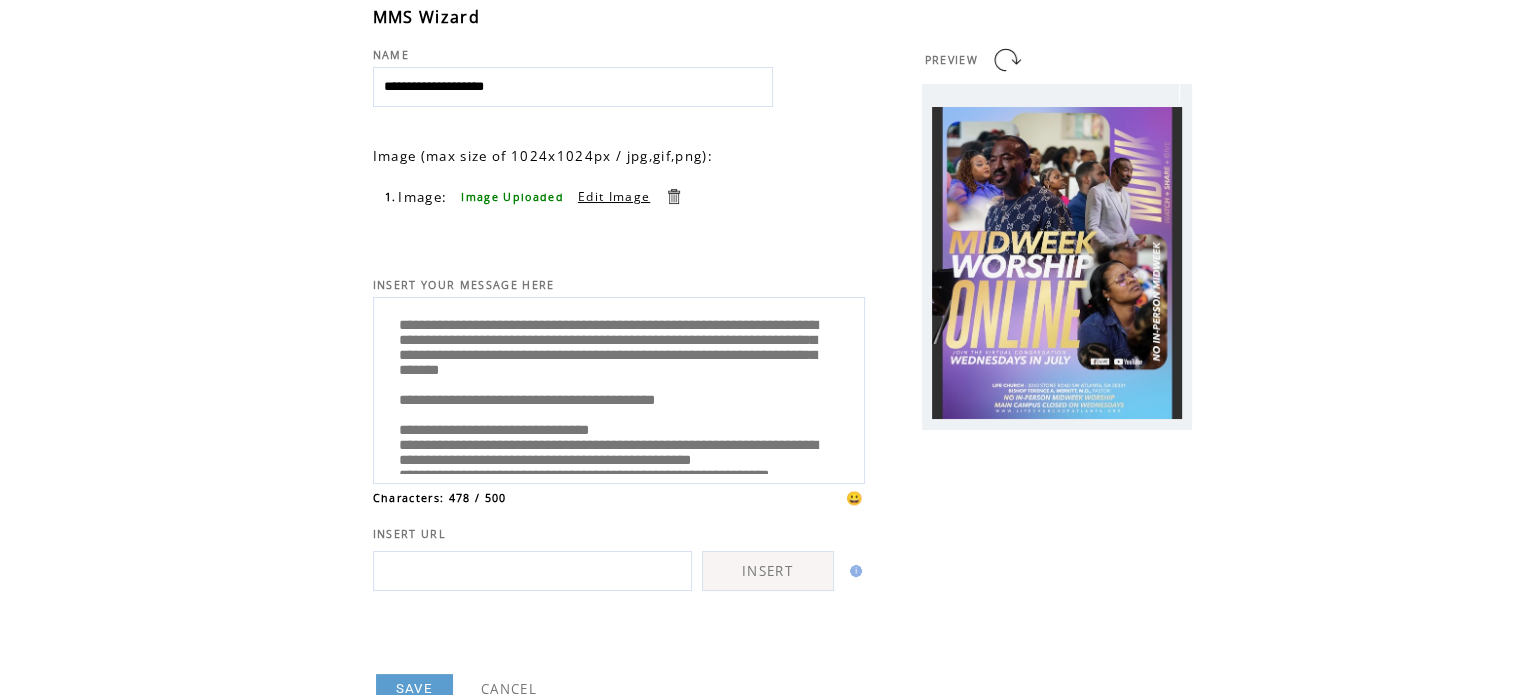 click on "**********" at bounding box center [619, 388] 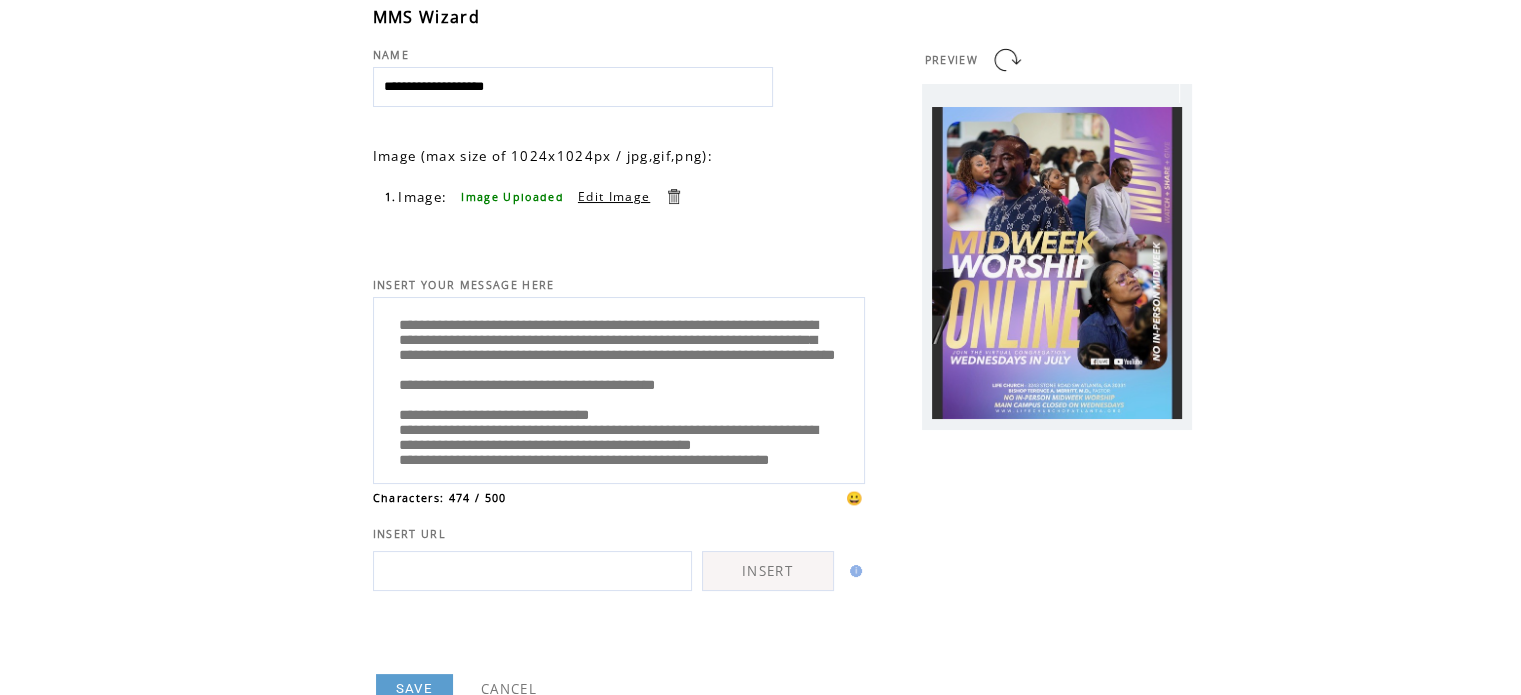 click on "**********" at bounding box center [619, 388] 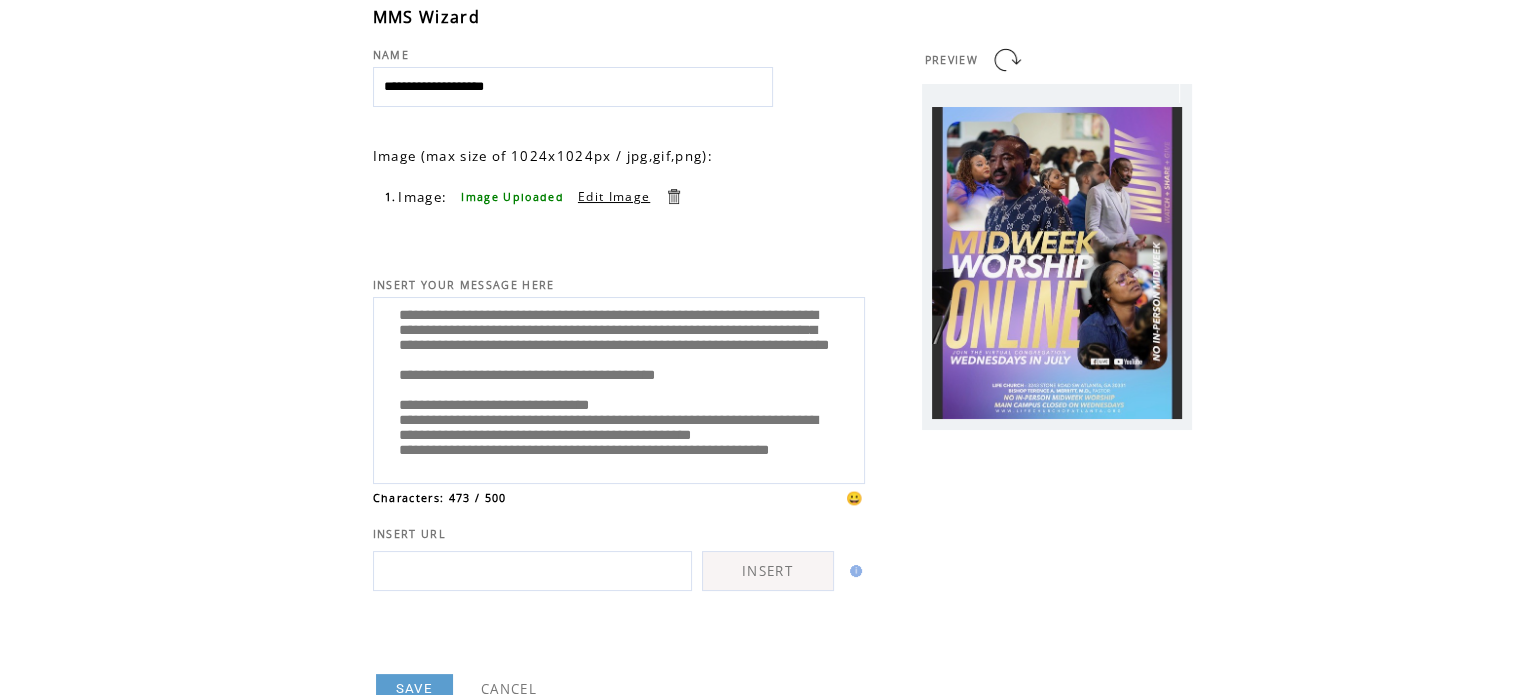 scroll, scrollTop: 59, scrollLeft: 0, axis: vertical 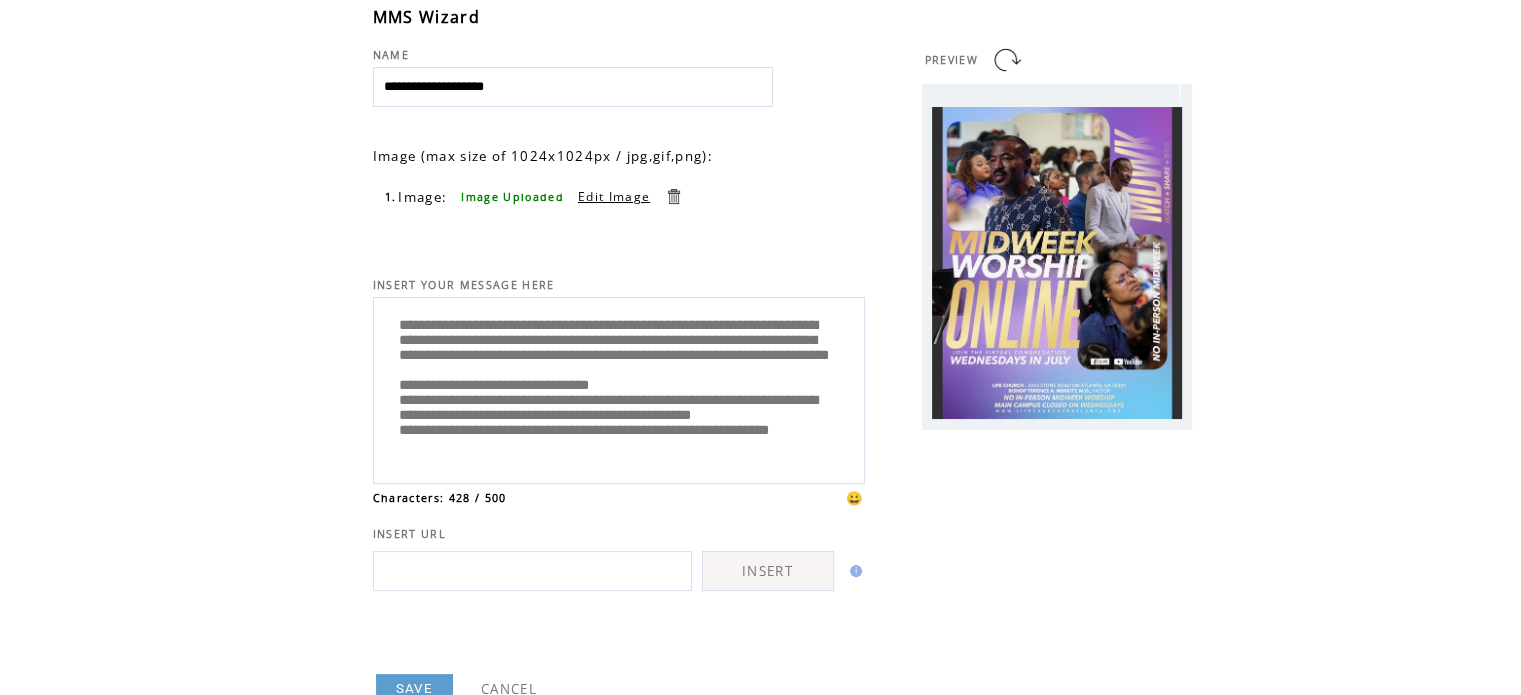 click on "**********" at bounding box center [619, 388] 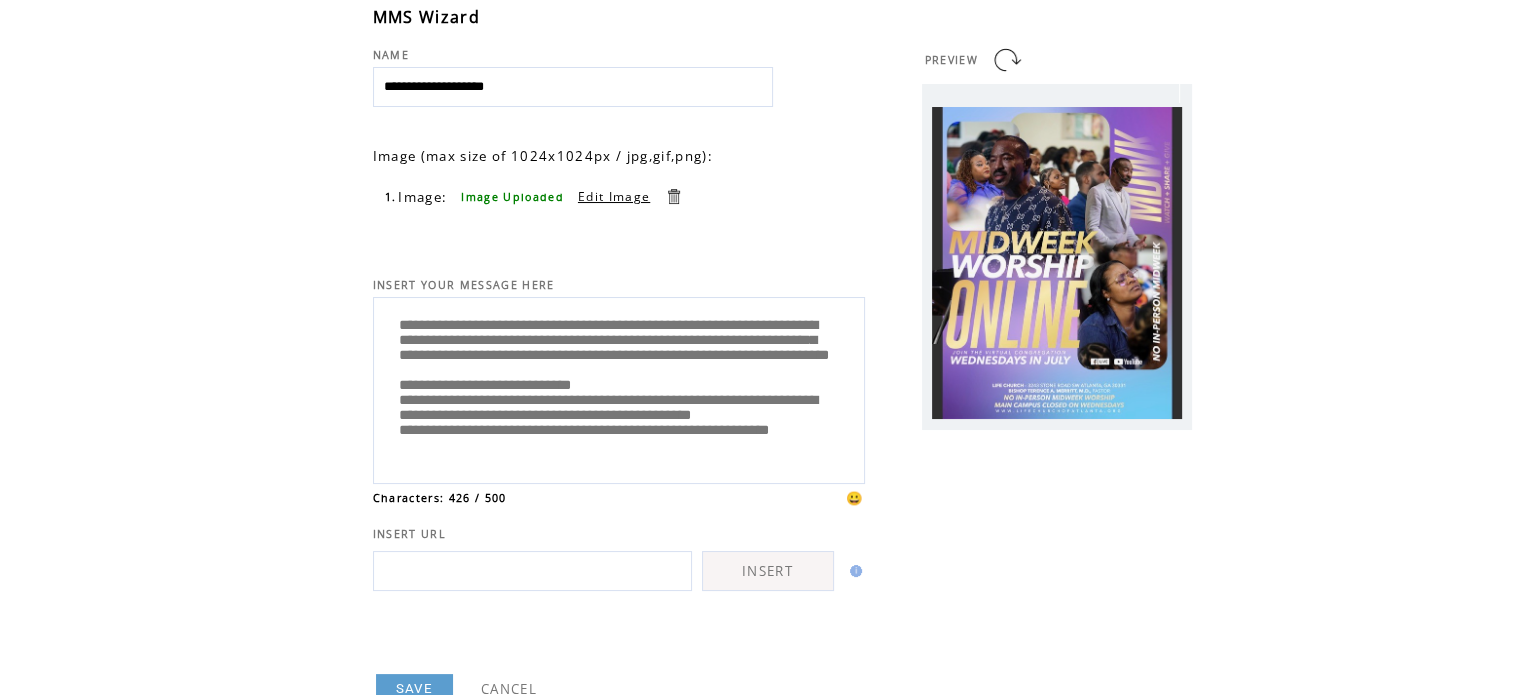 click on "**********" at bounding box center [619, 388] 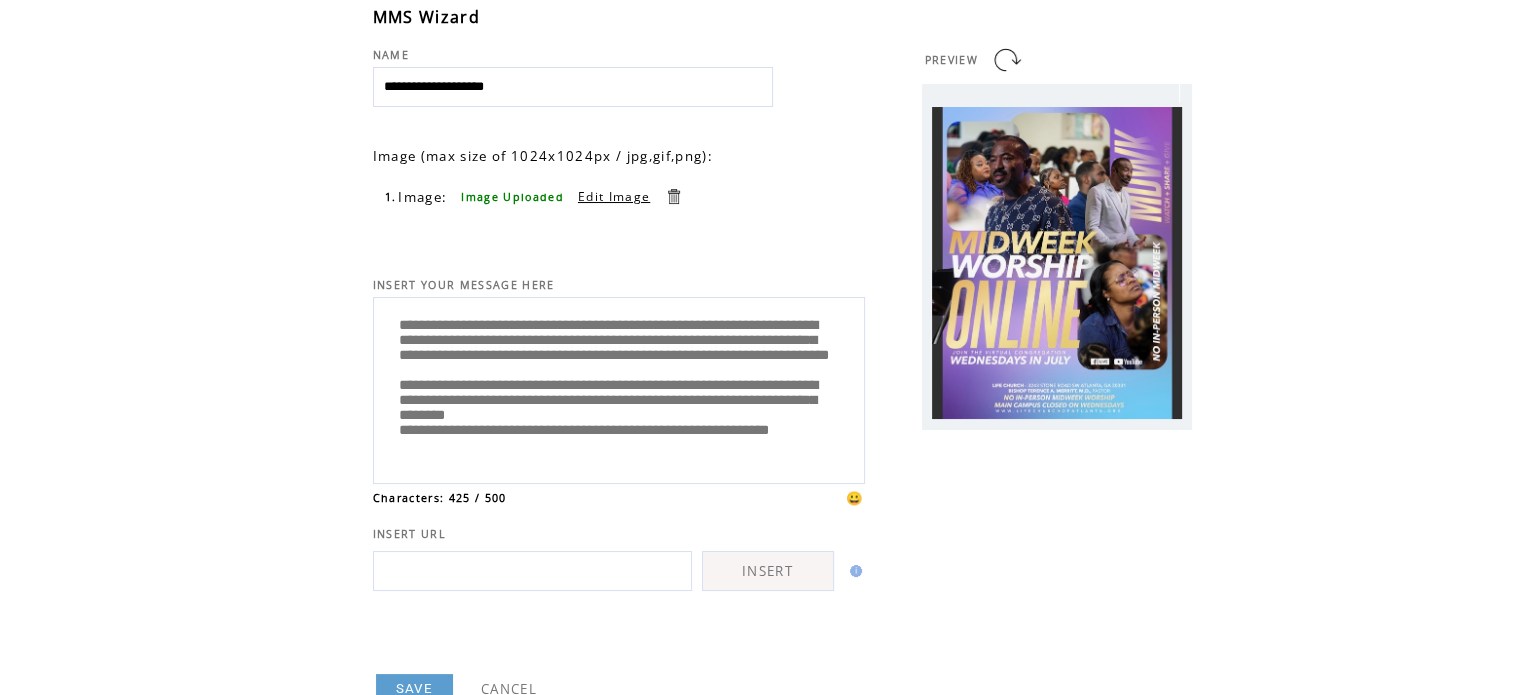 click on "**********" at bounding box center [619, 388] 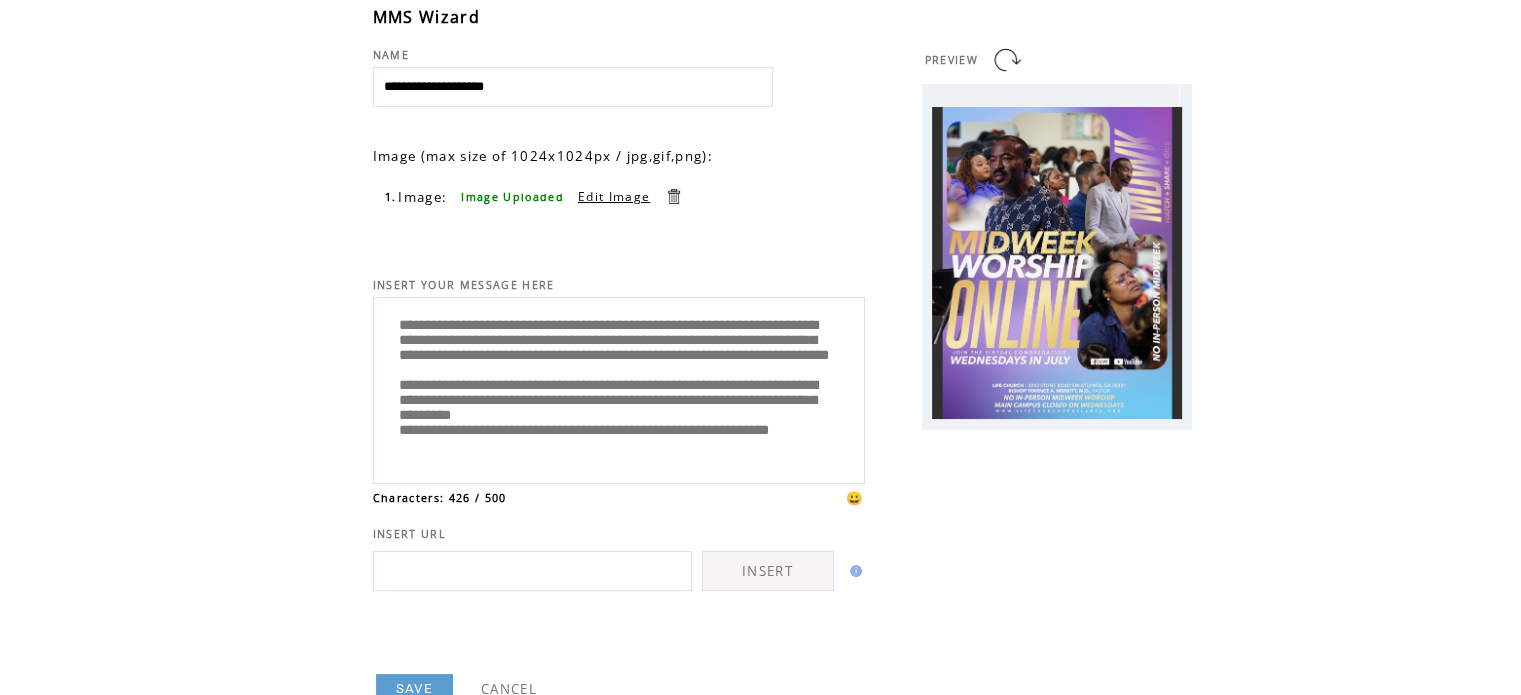 scroll, scrollTop: 80, scrollLeft: 0, axis: vertical 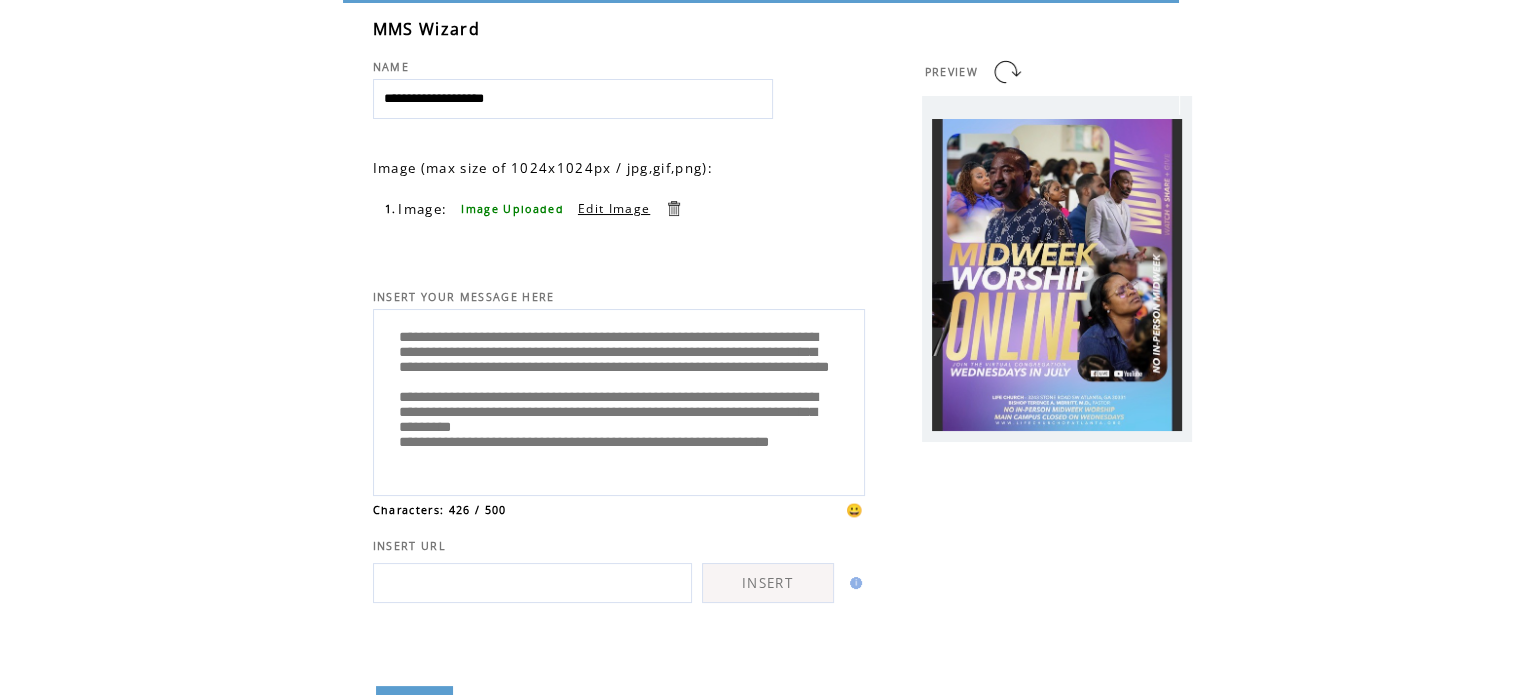 click on "**********" at bounding box center [619, 400] 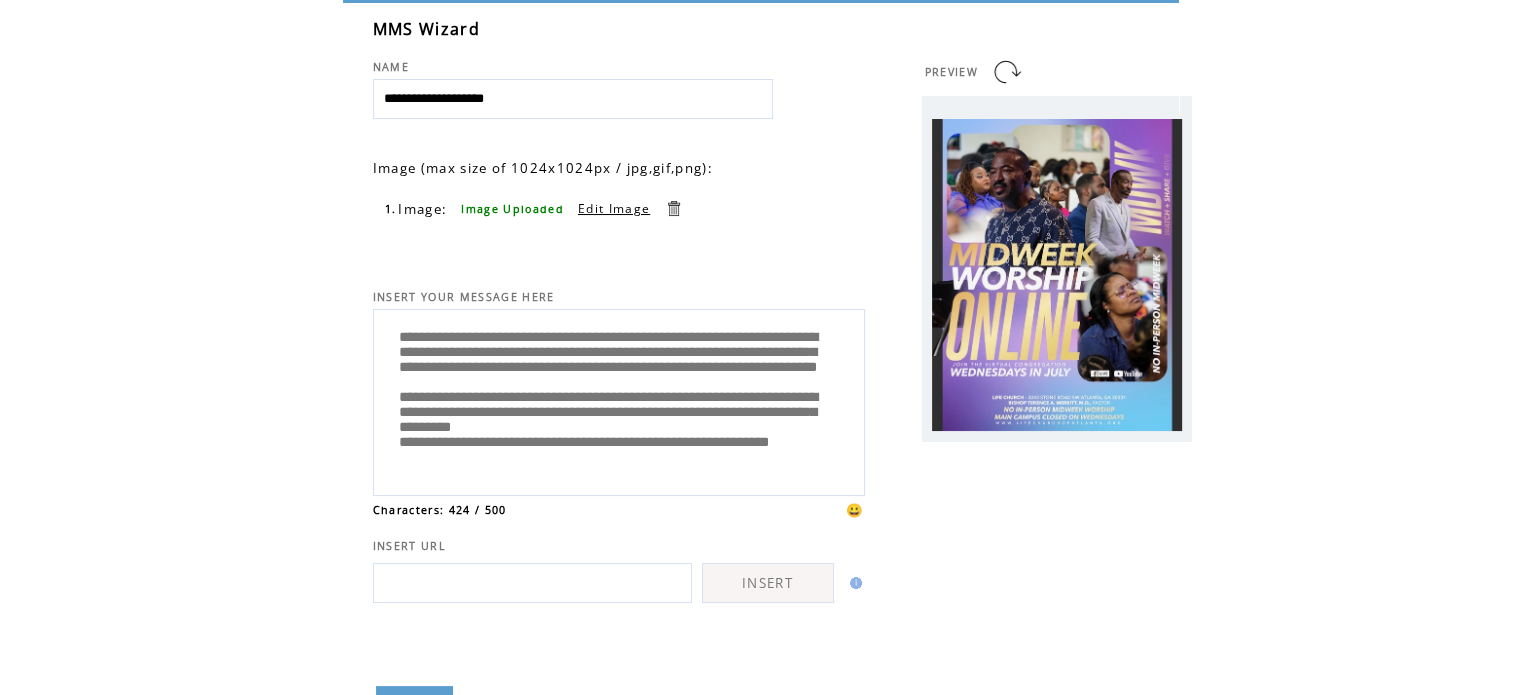 click on "**********" at bounding box center (619, 400) 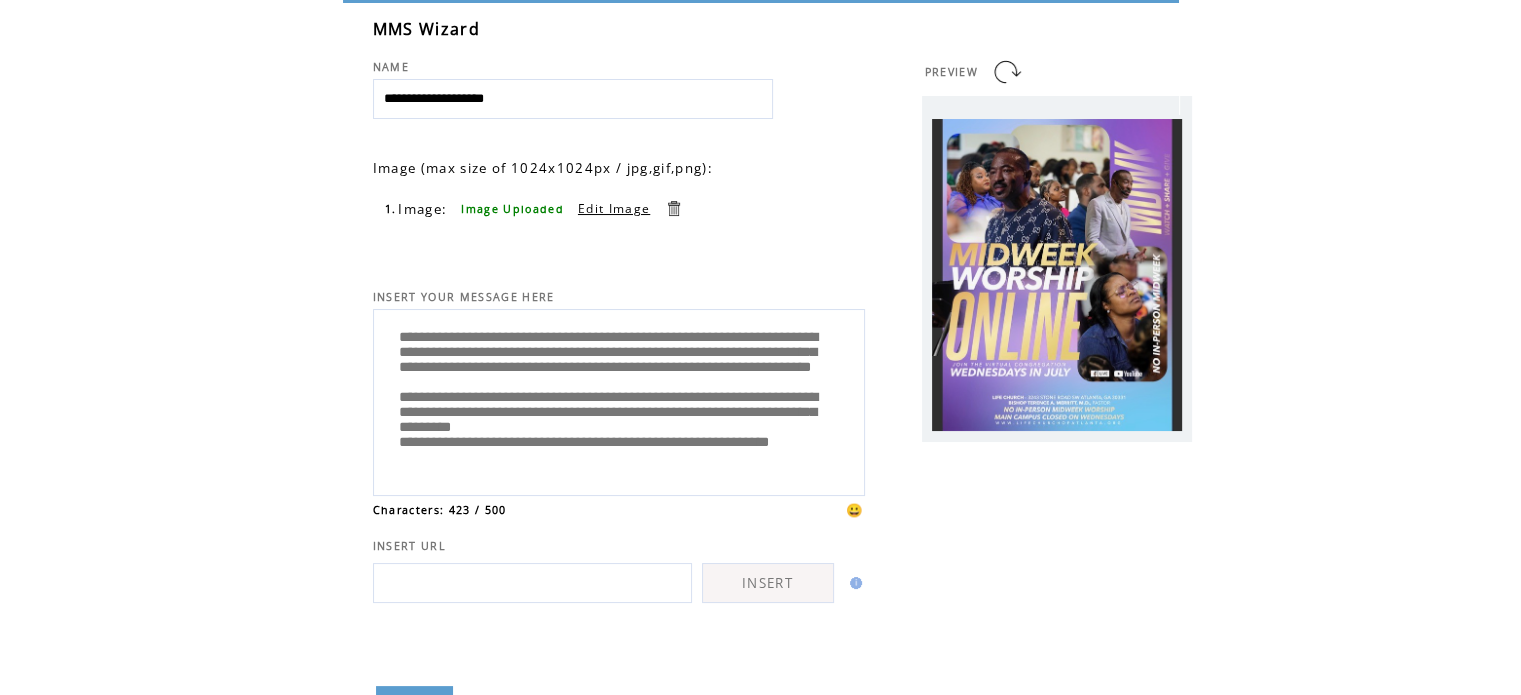 click on "**********" at bounding box center [619, 400] 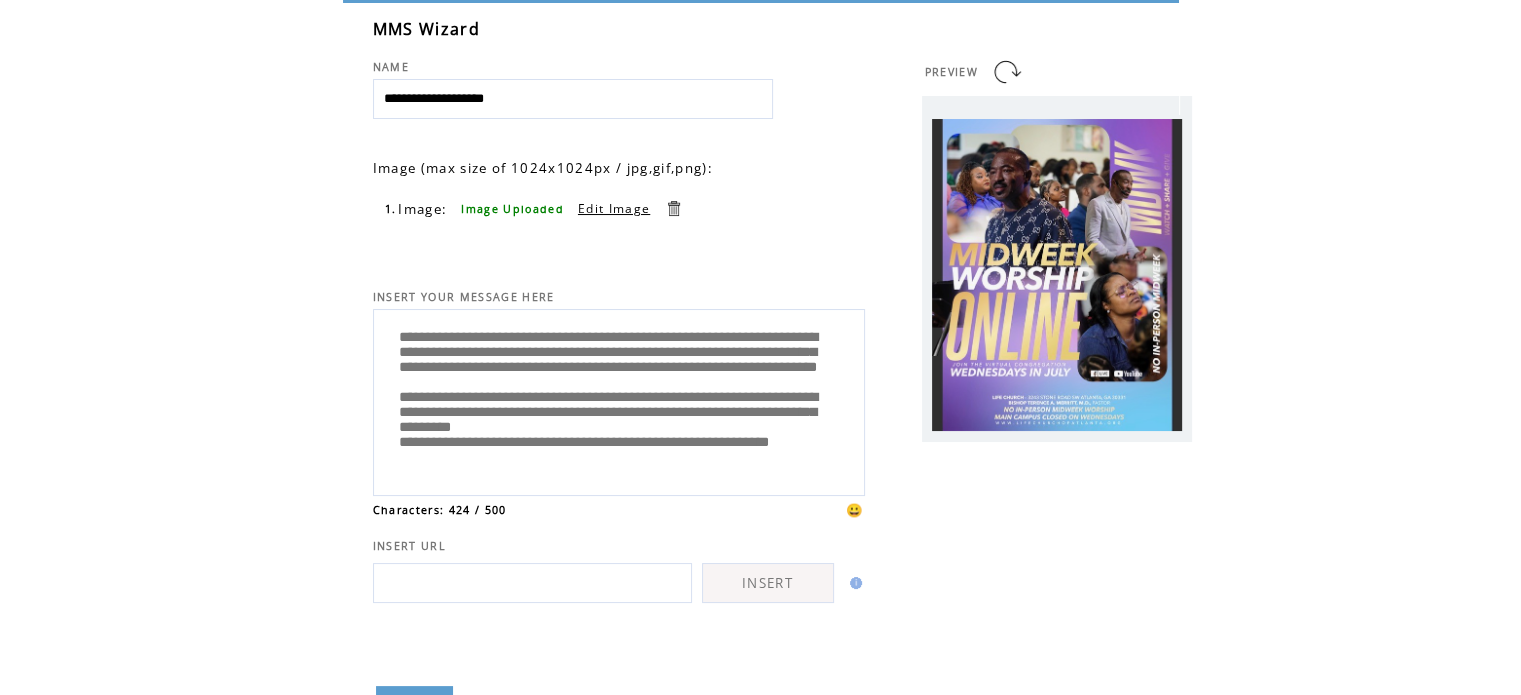 click on "**********" at bounding box center [619, 400] 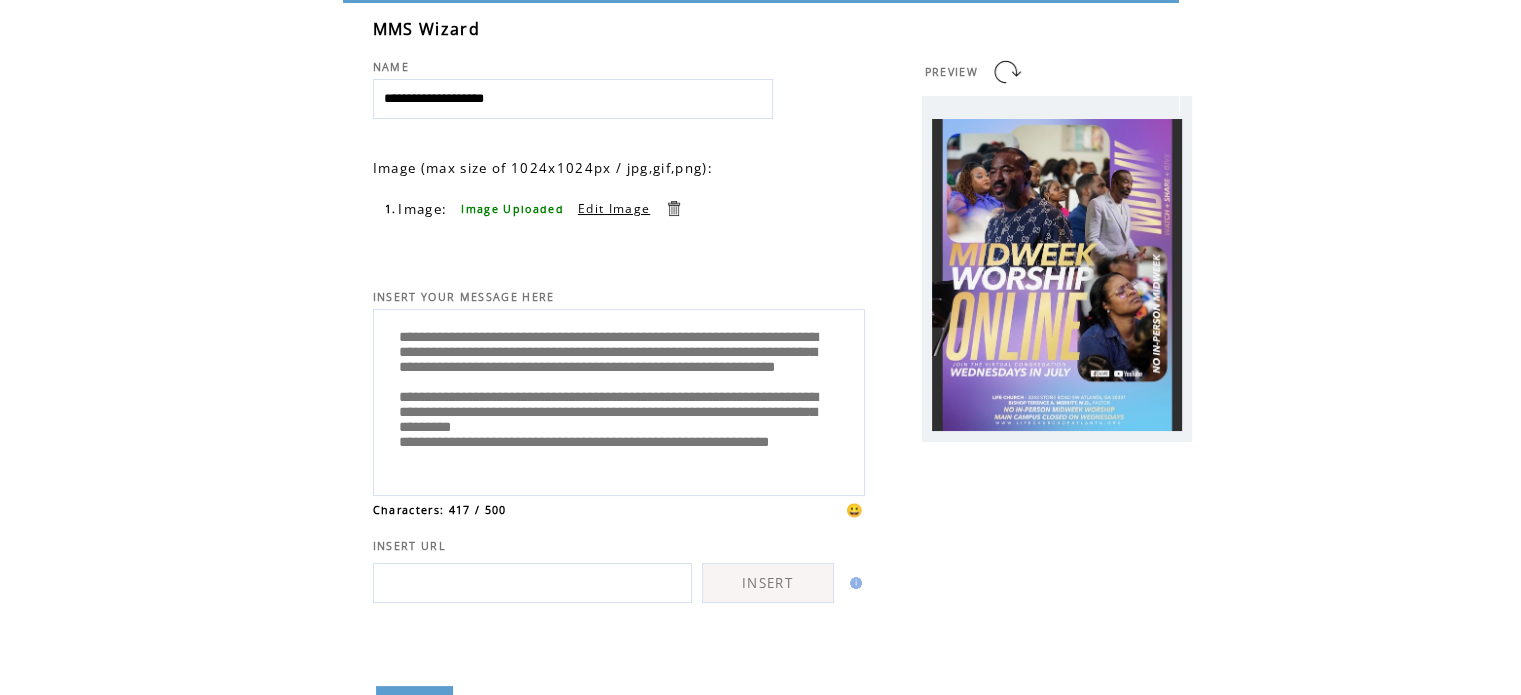 click on "**********" at bounding box center [619, 400] 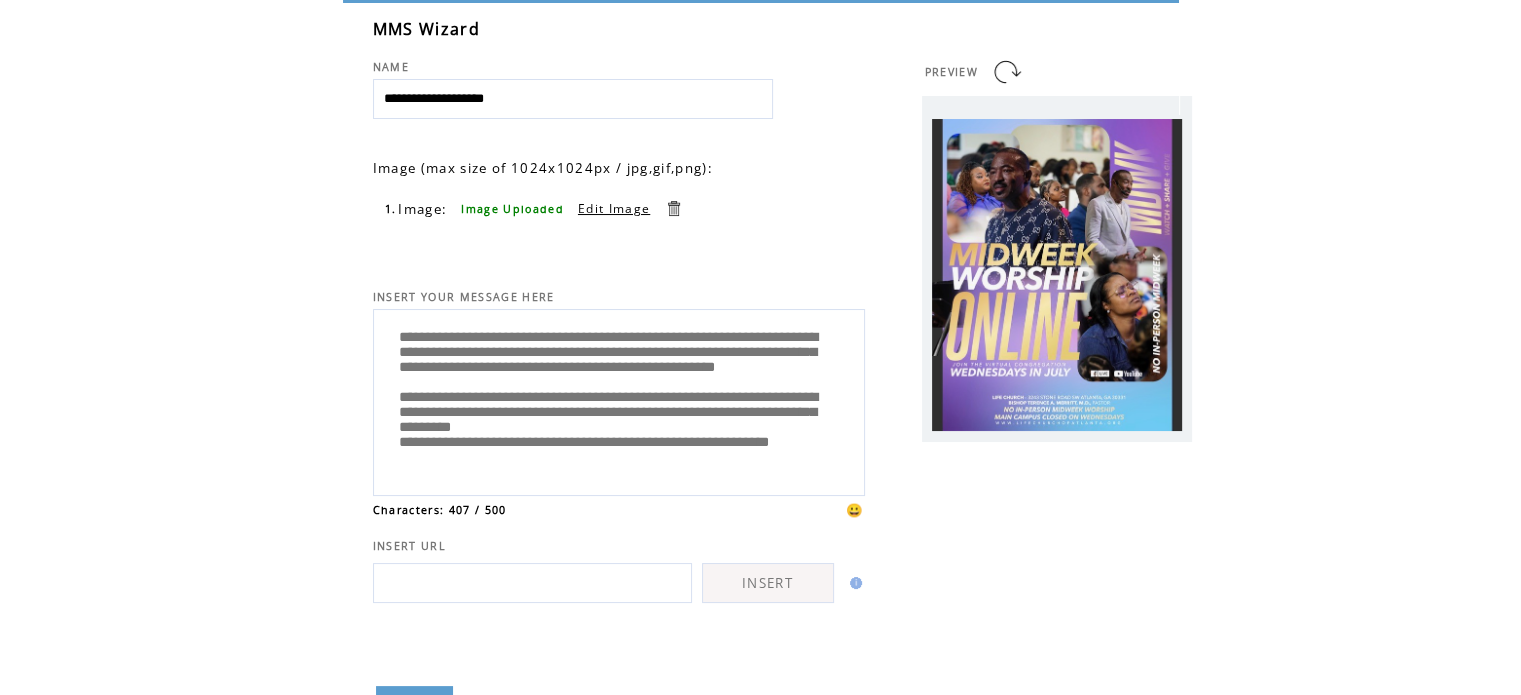 scroll, scrollTop: 80, scrollLeft: 0, axis: vertical 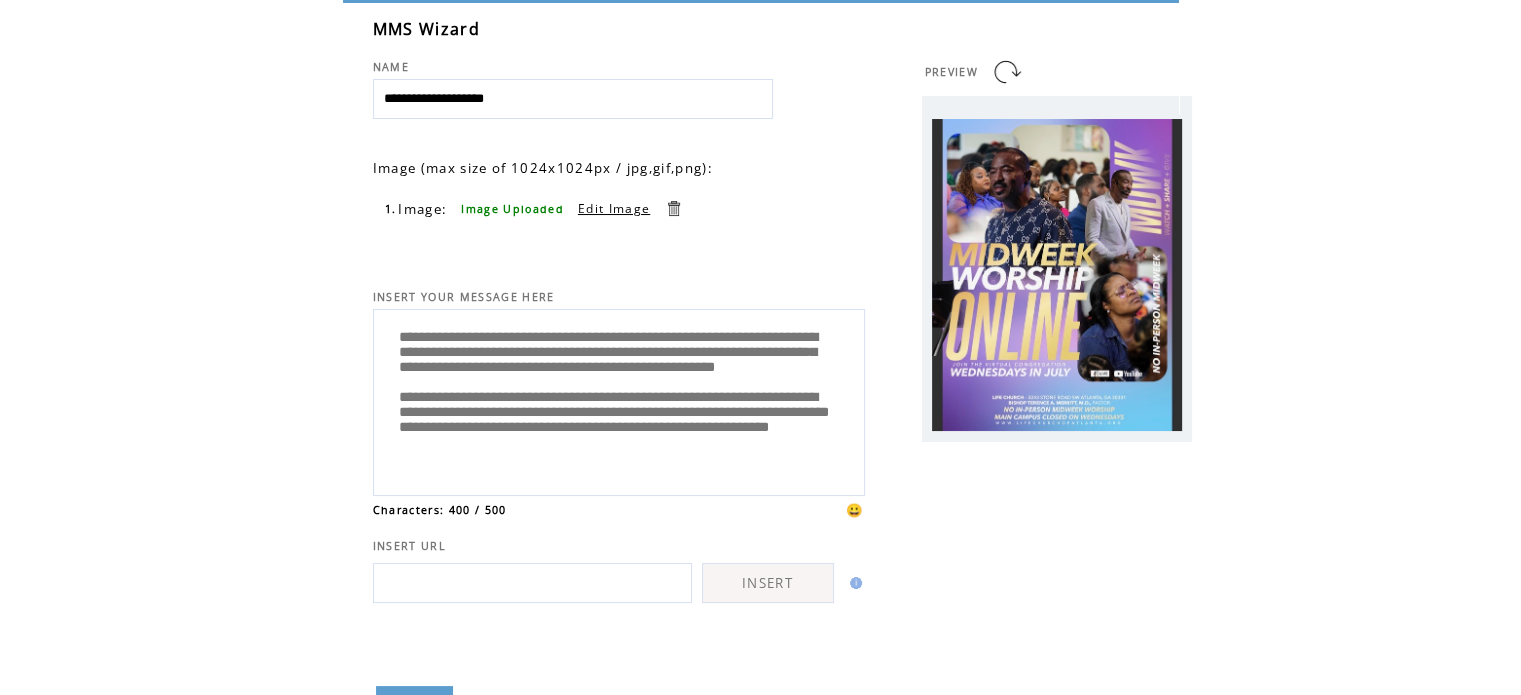 click on "**********" at bounding box center (619, 400) 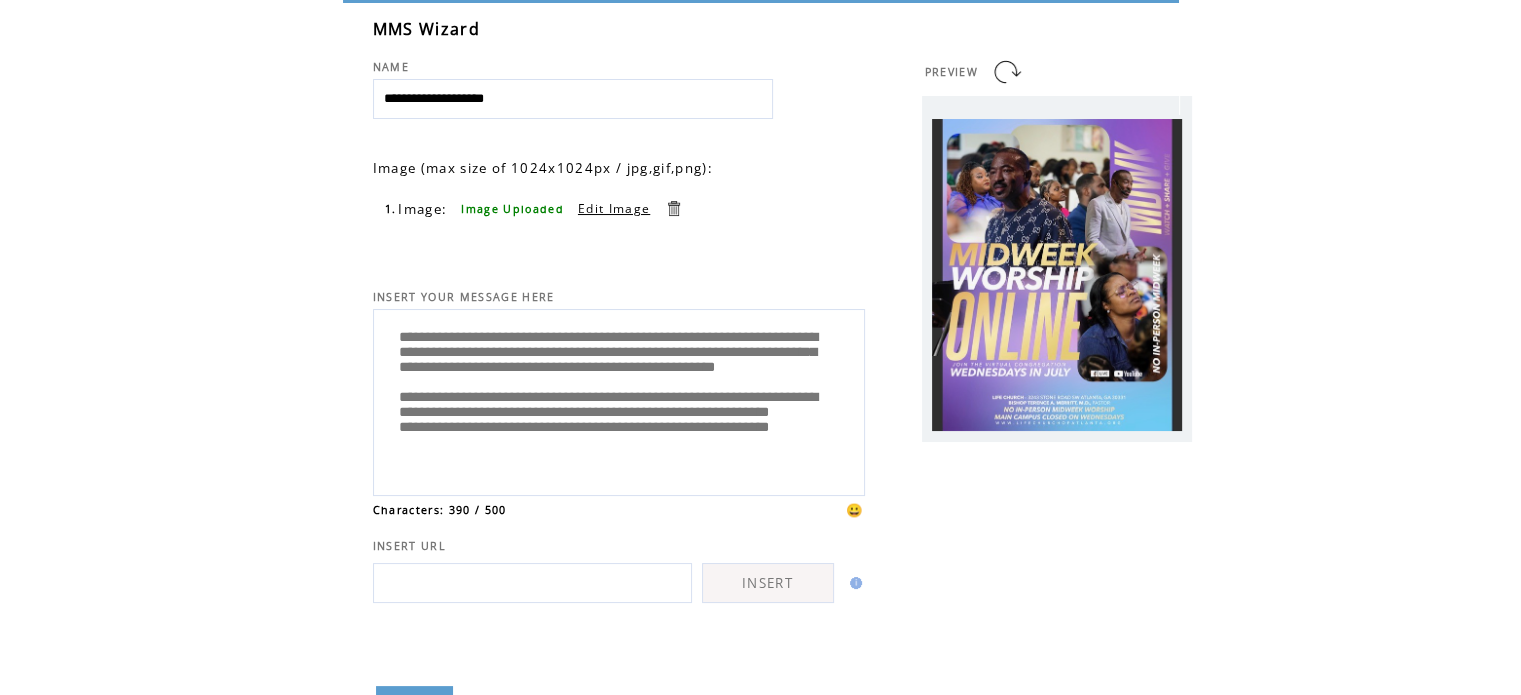 click on "**********" at bounding box center (619, 400) 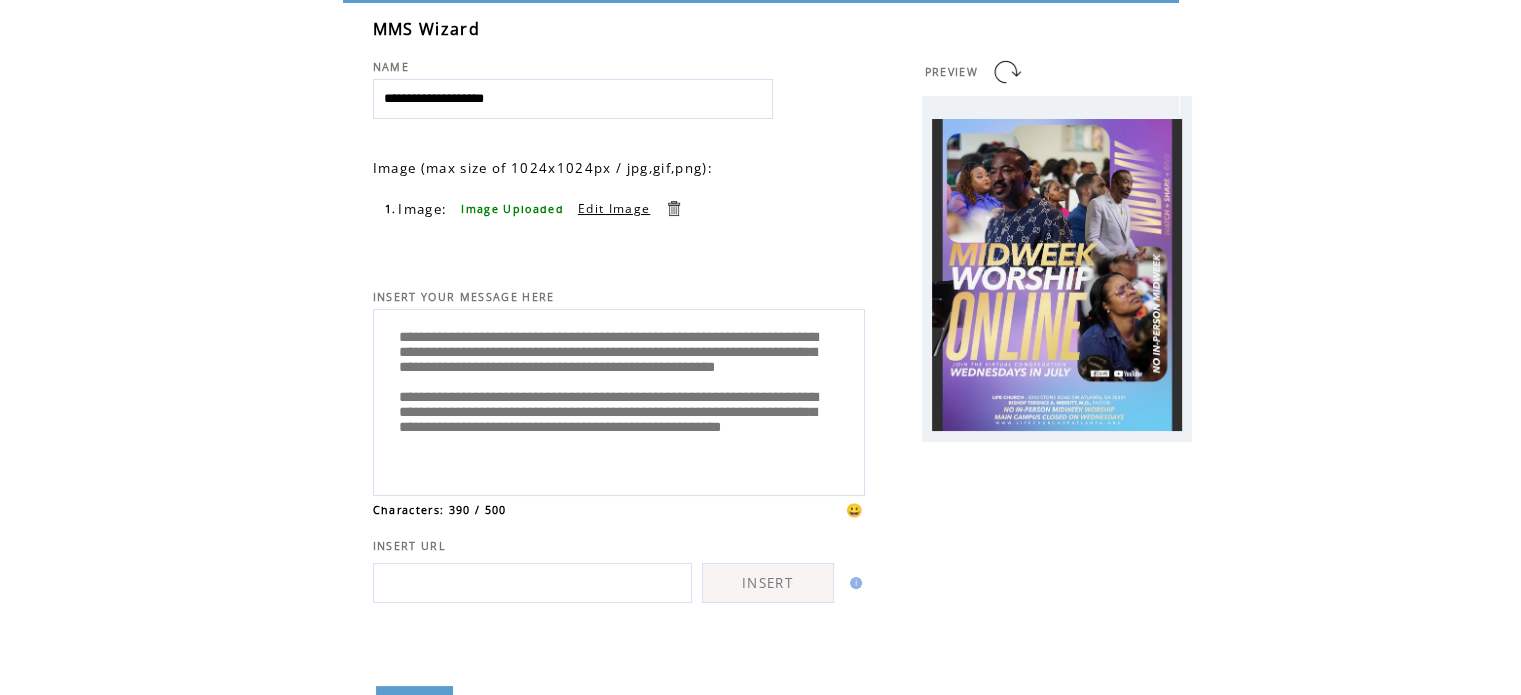 scroll, scrollTop: 60, scrollLeft: 0, axis: vertical 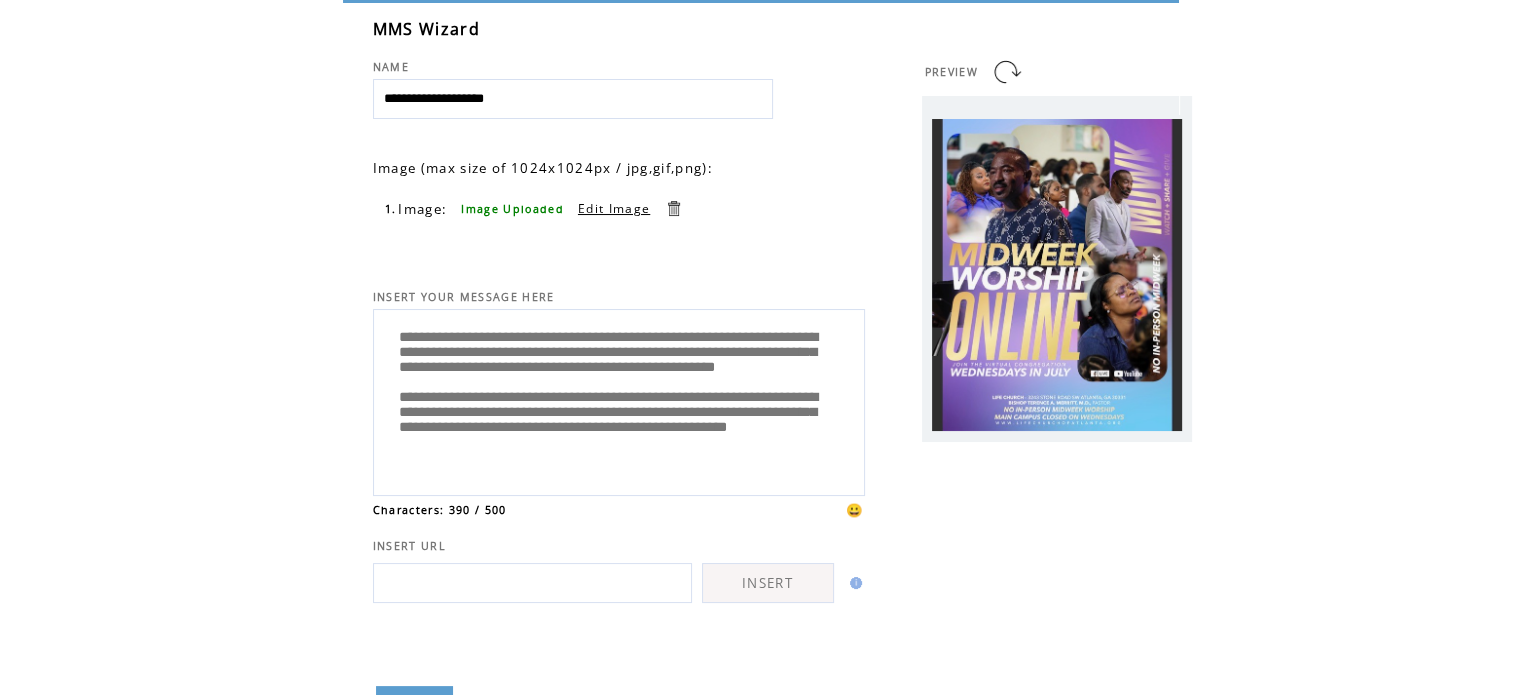 click on "**********" at bounding box center (619, 400) 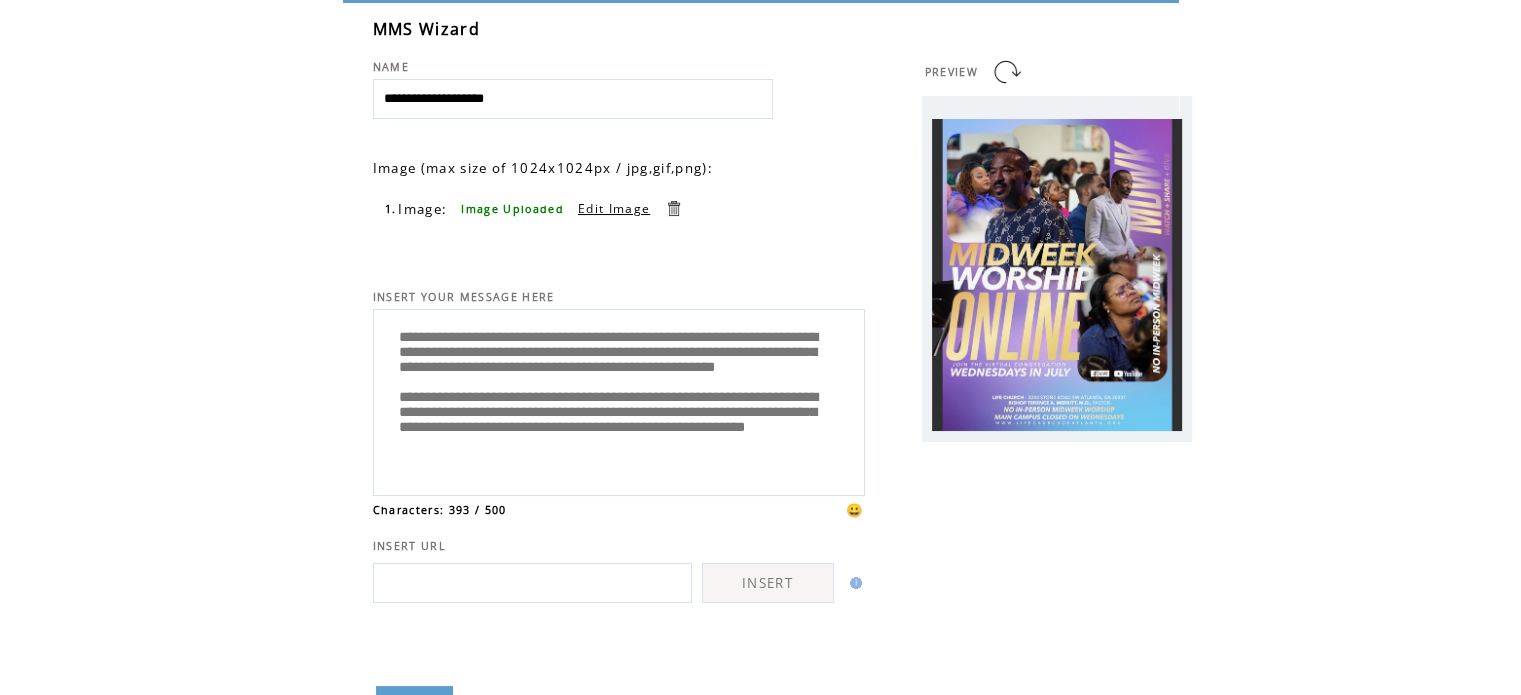 paste on "**********" 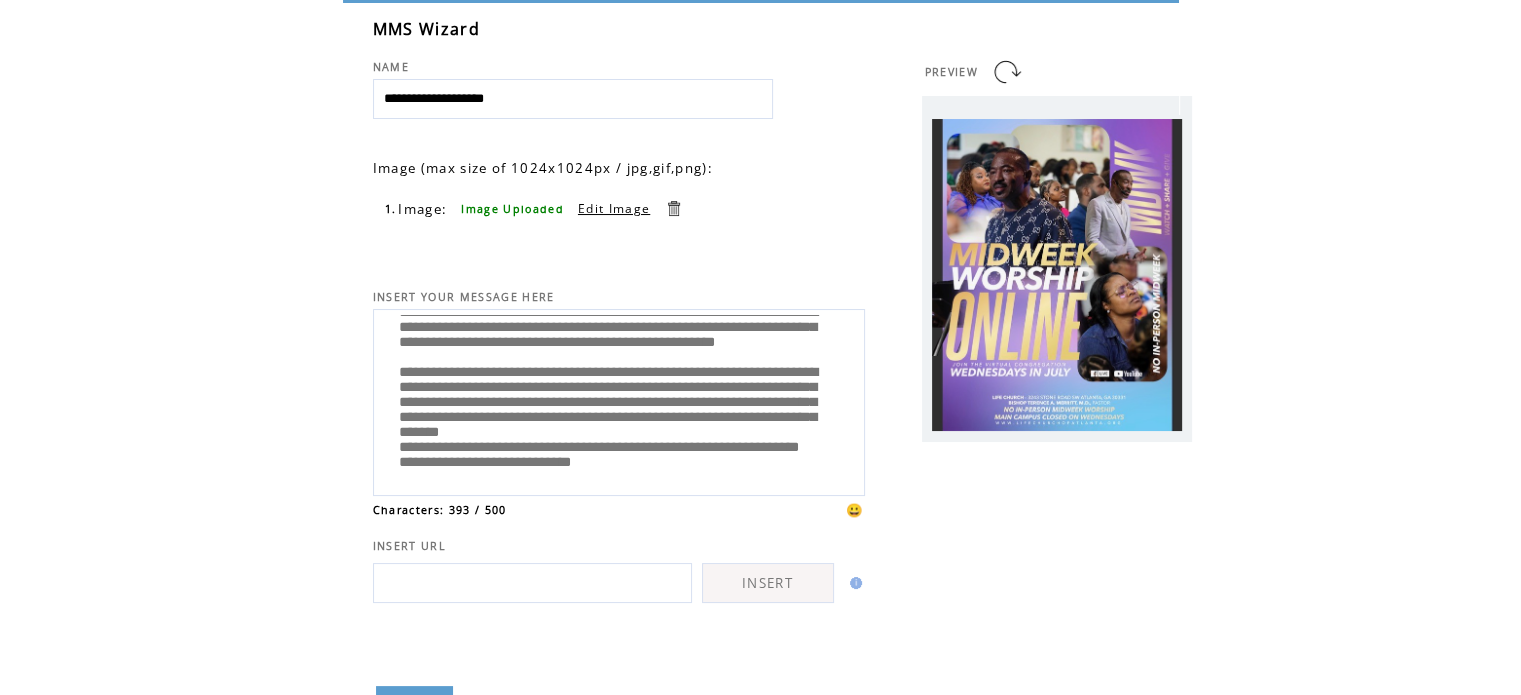 scroll, scrollTop: 145, scrollLeft: 0, axis: vertical 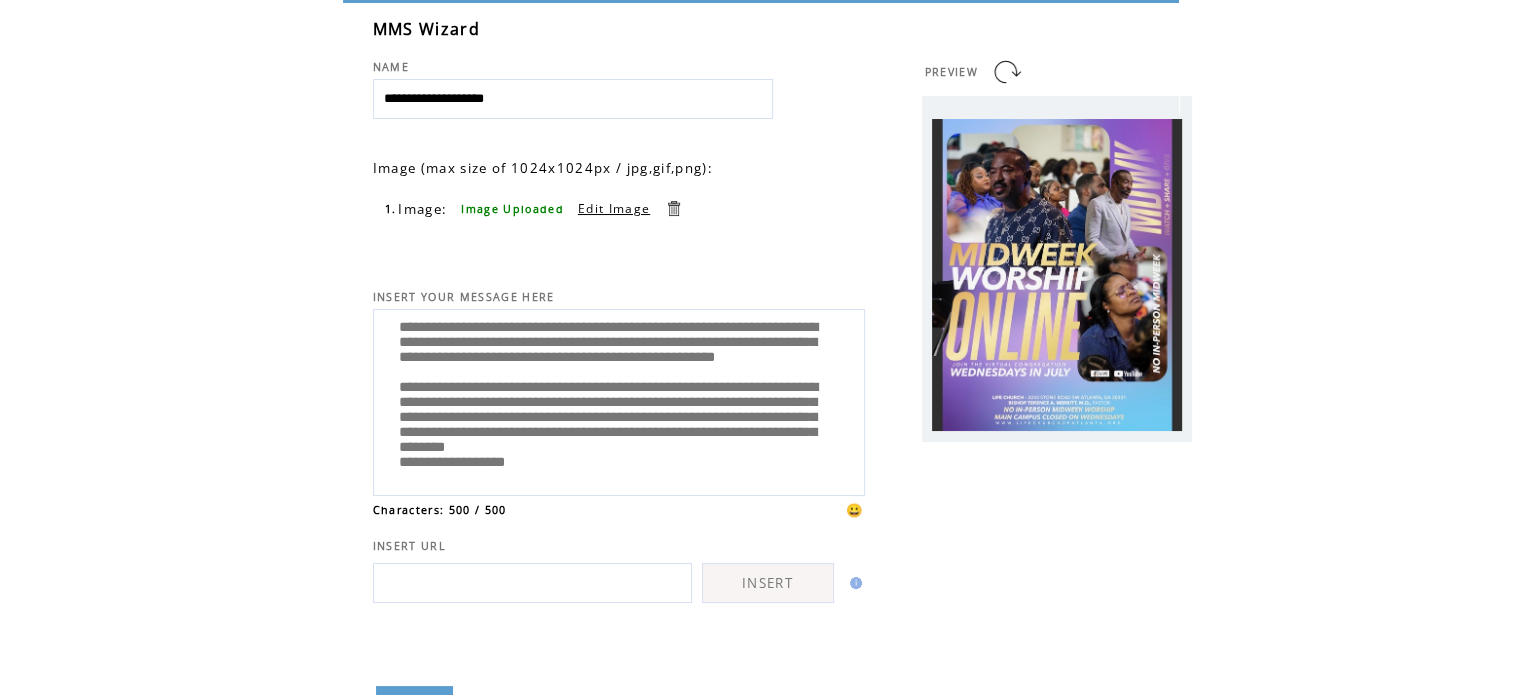 click on "**********" at bounding box center (619, 400) 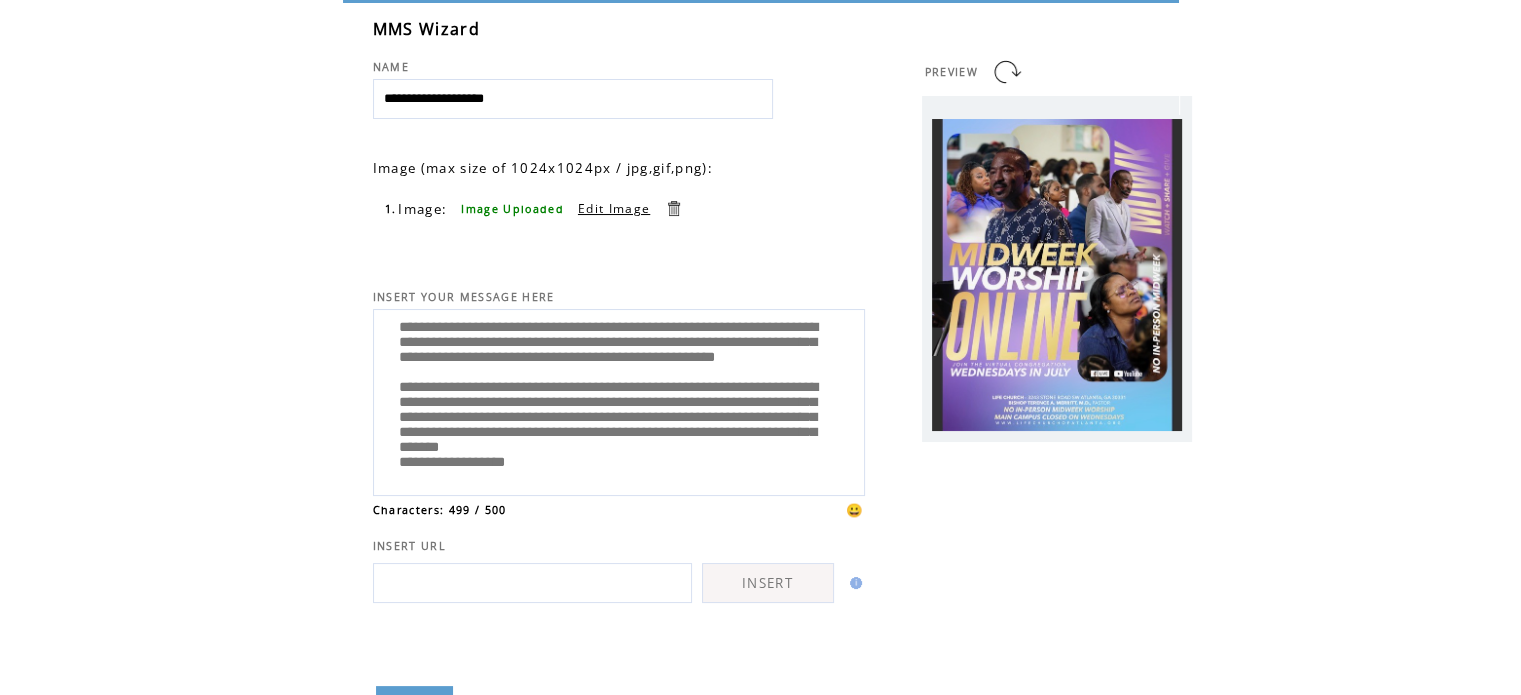 click on "**********" at bounding box center (619, 400) 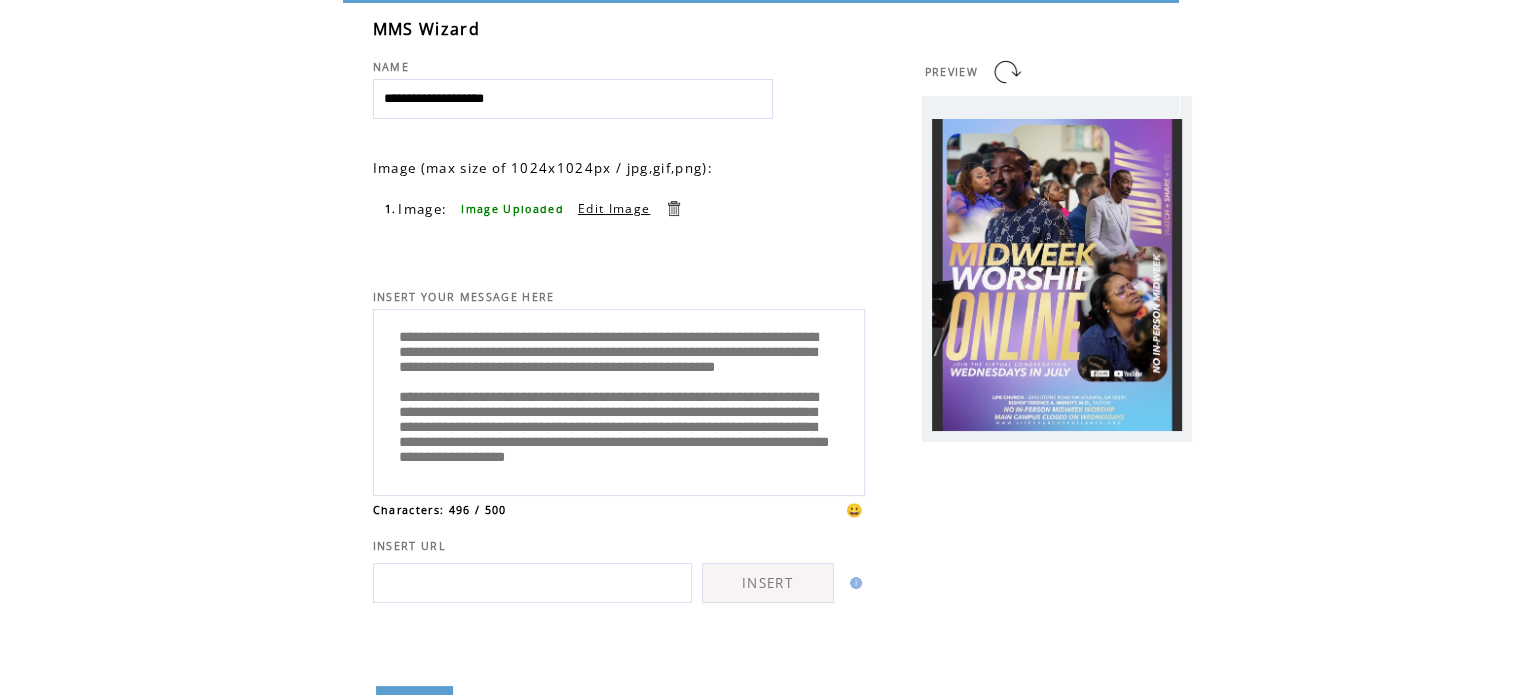 click on "**********" at bounding box center [619, 400] 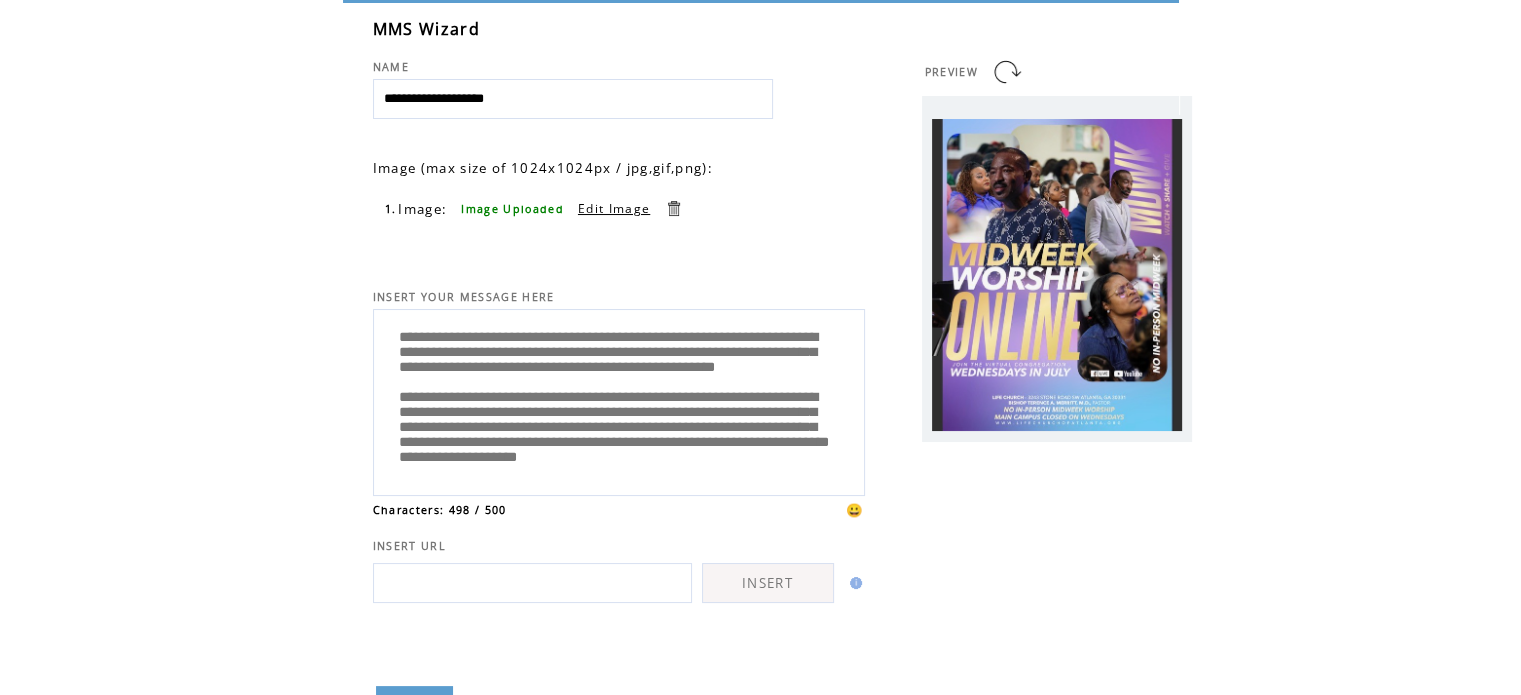 scroll, scrollTop: 40, scrollLeft: 0, axis: vertical 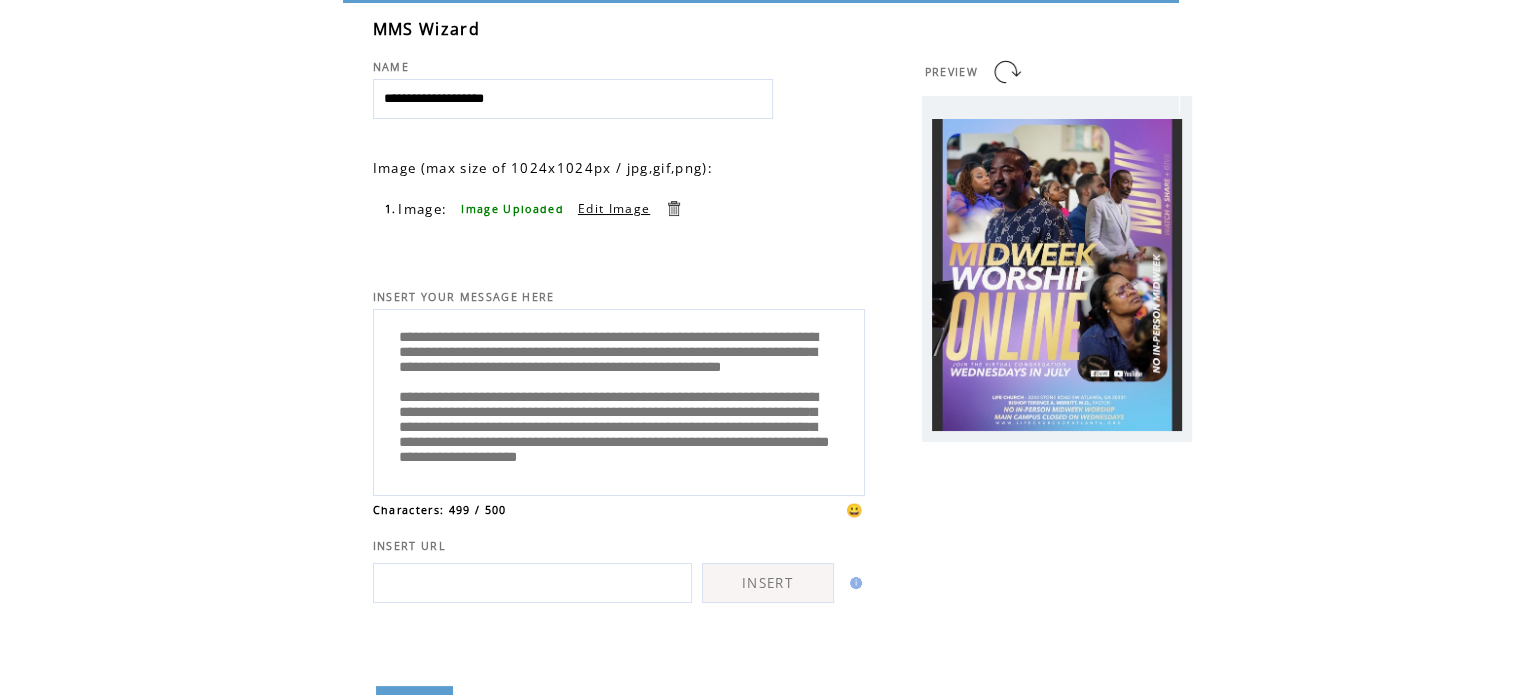 click on "**********" at bounding box center [619, 400] 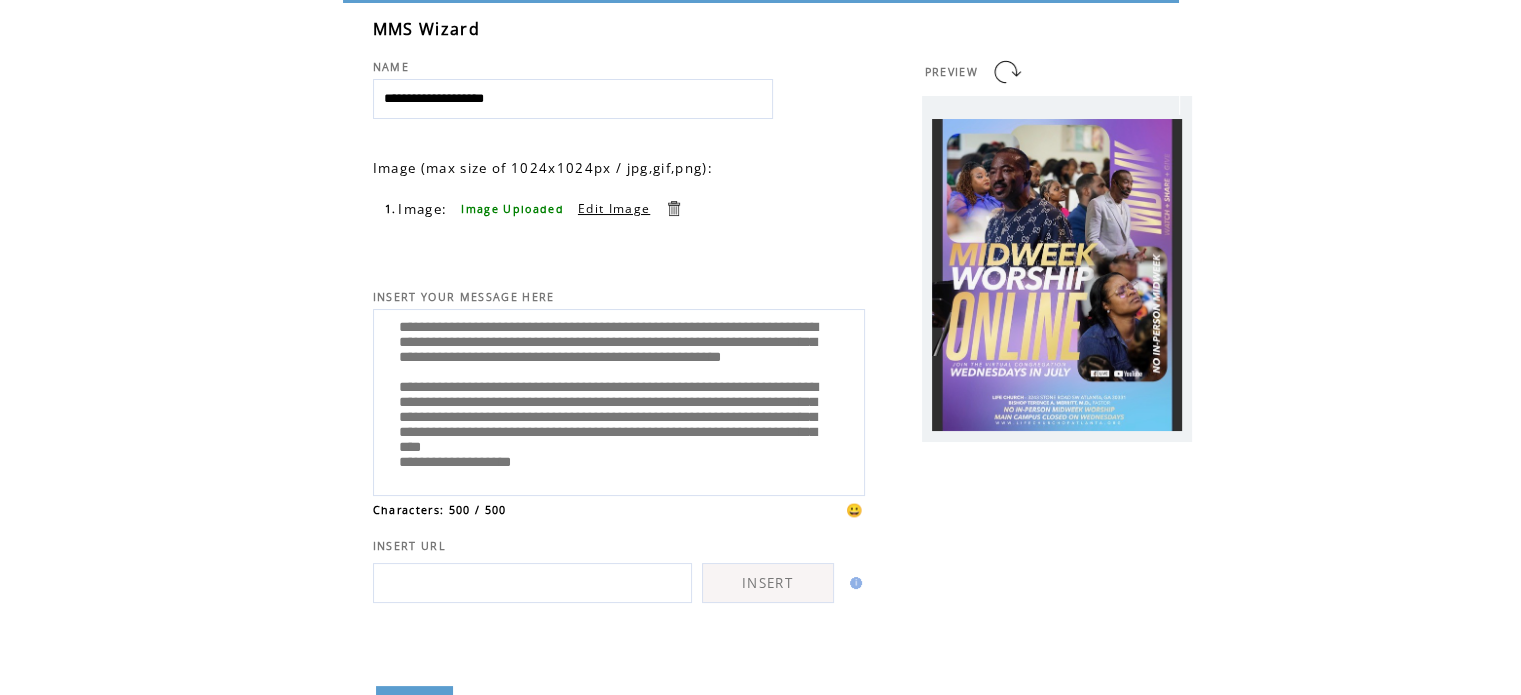 click on "**********" at bounding box center [619, 400] 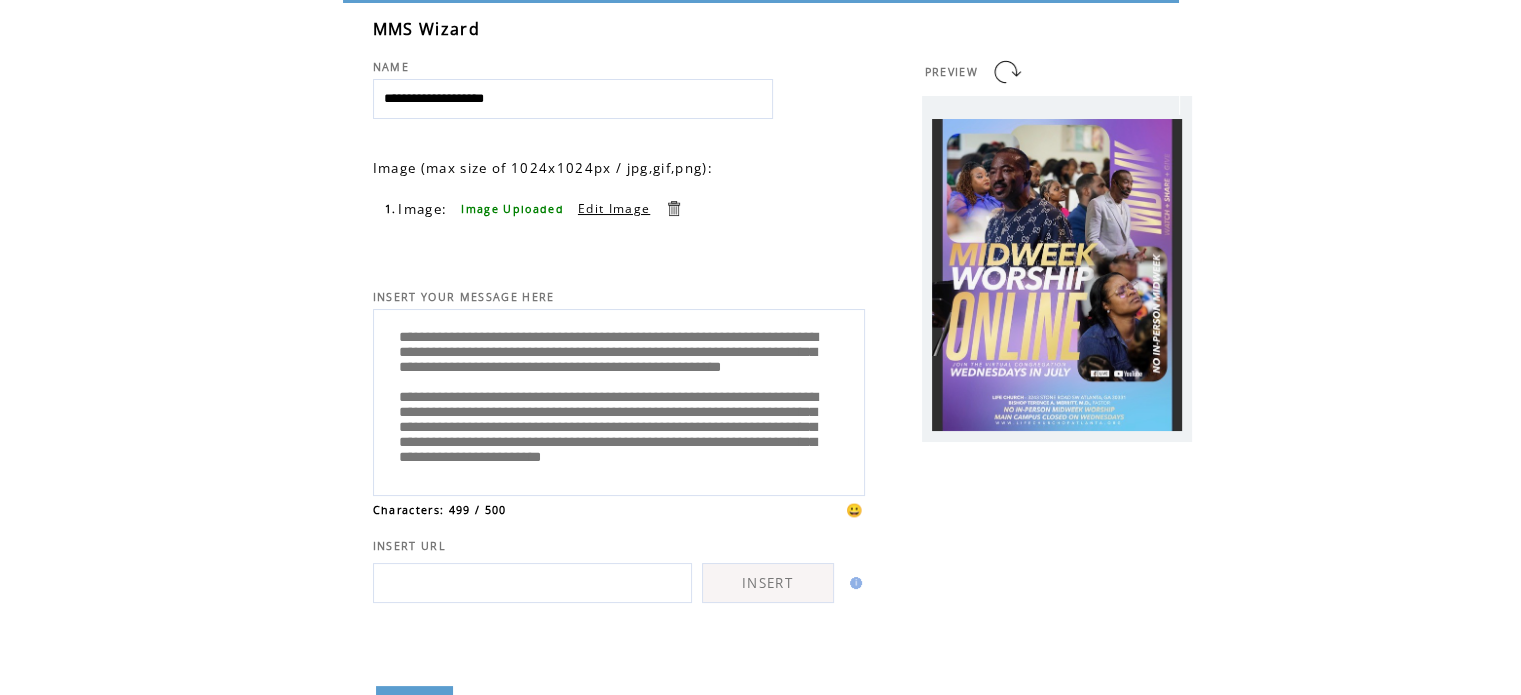 scroll, scrollTop: 120, scrollLeft: 0, axis: vertical 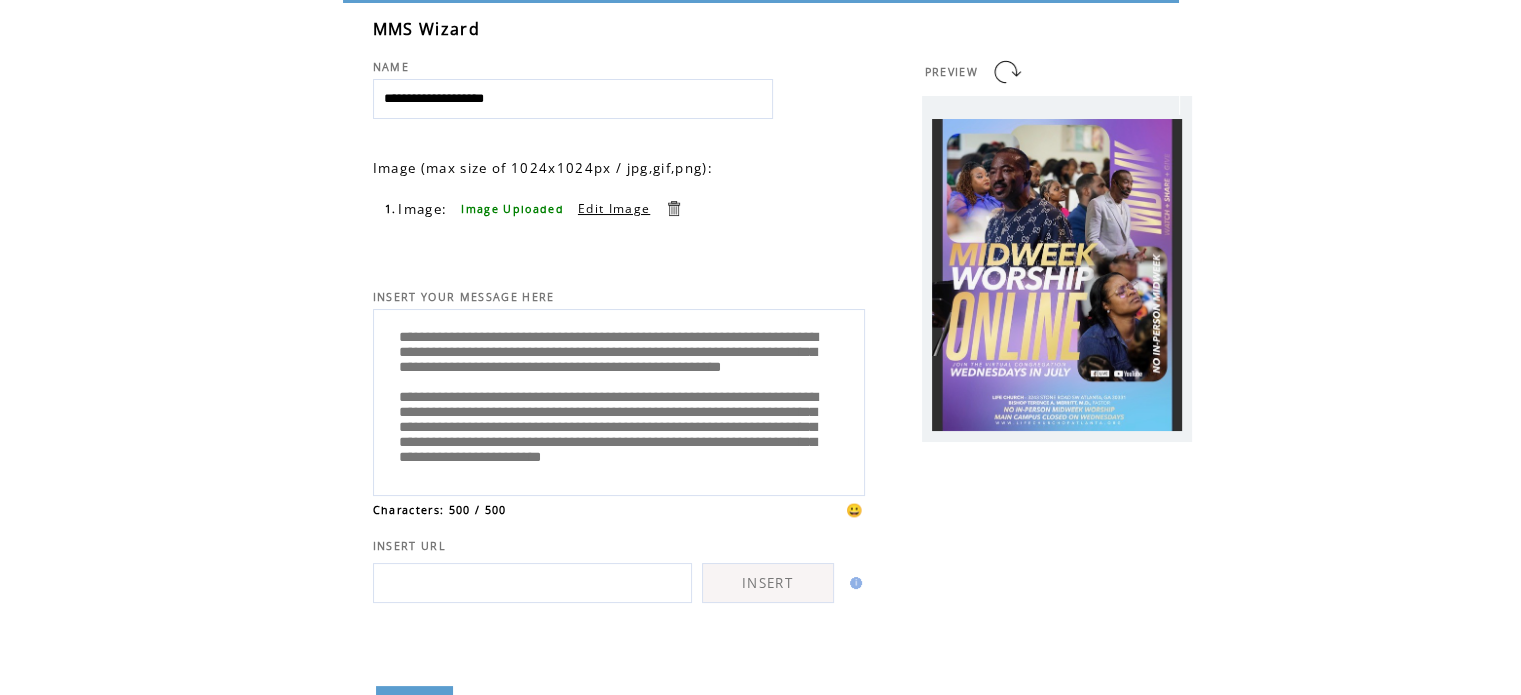 click on "**********" at bounding box center (619, 400) 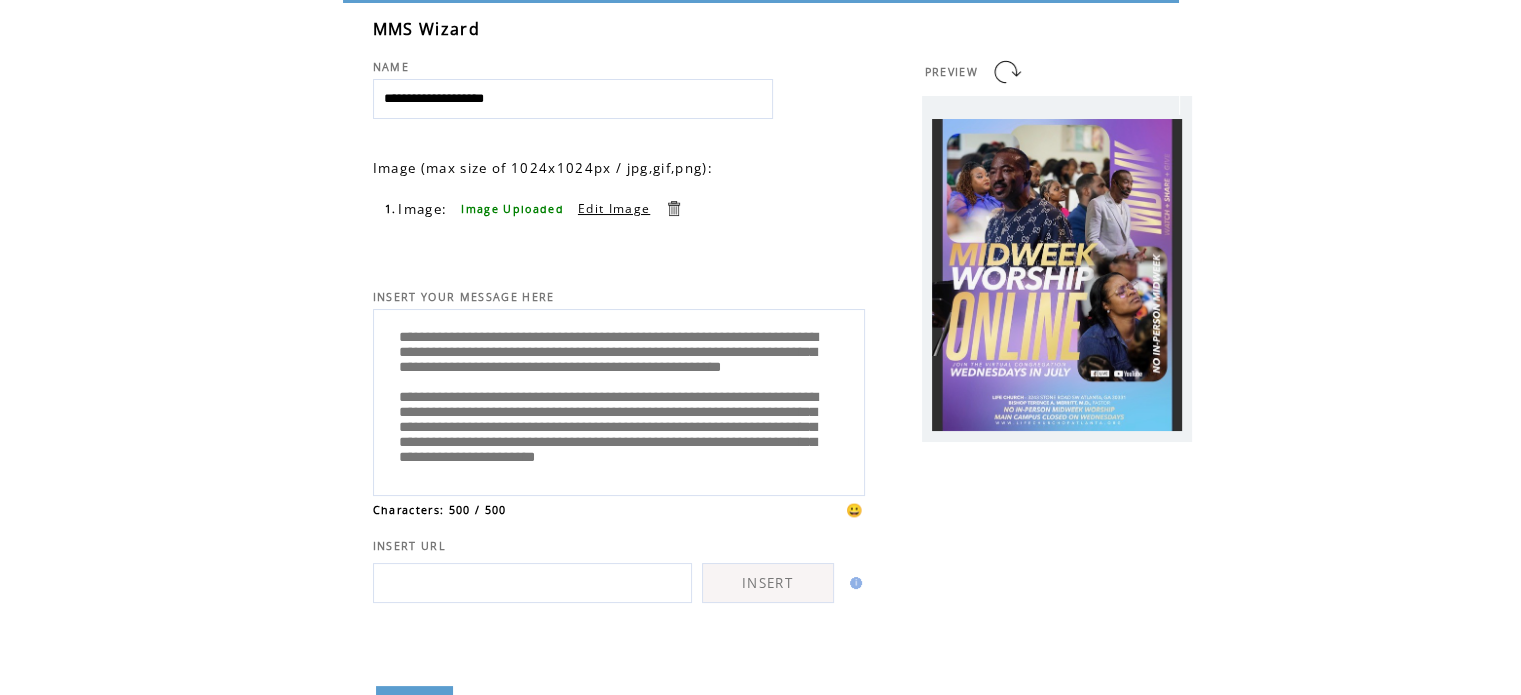 scroll, scrollTop: 100, scrollLeft: 0, axis: vertical 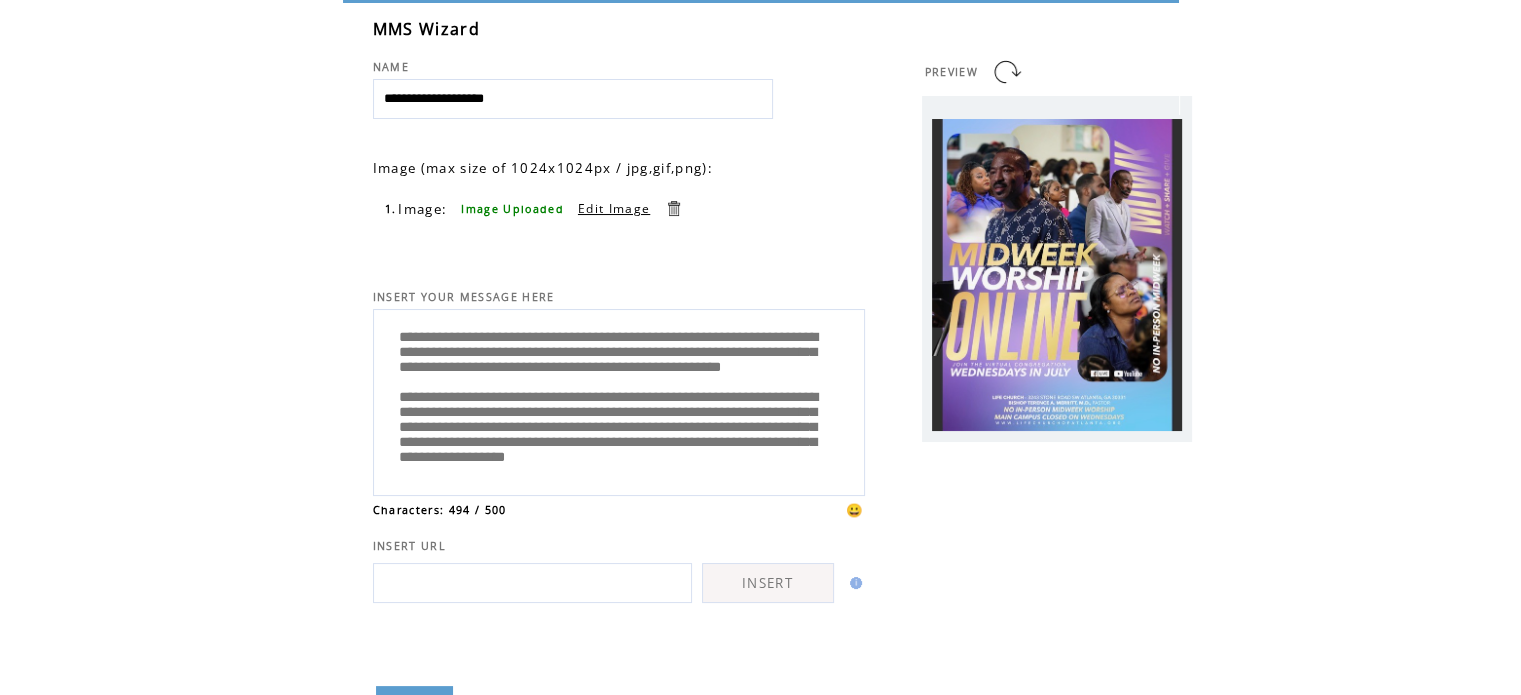 click on "**********" at bounding box center [619, 400] 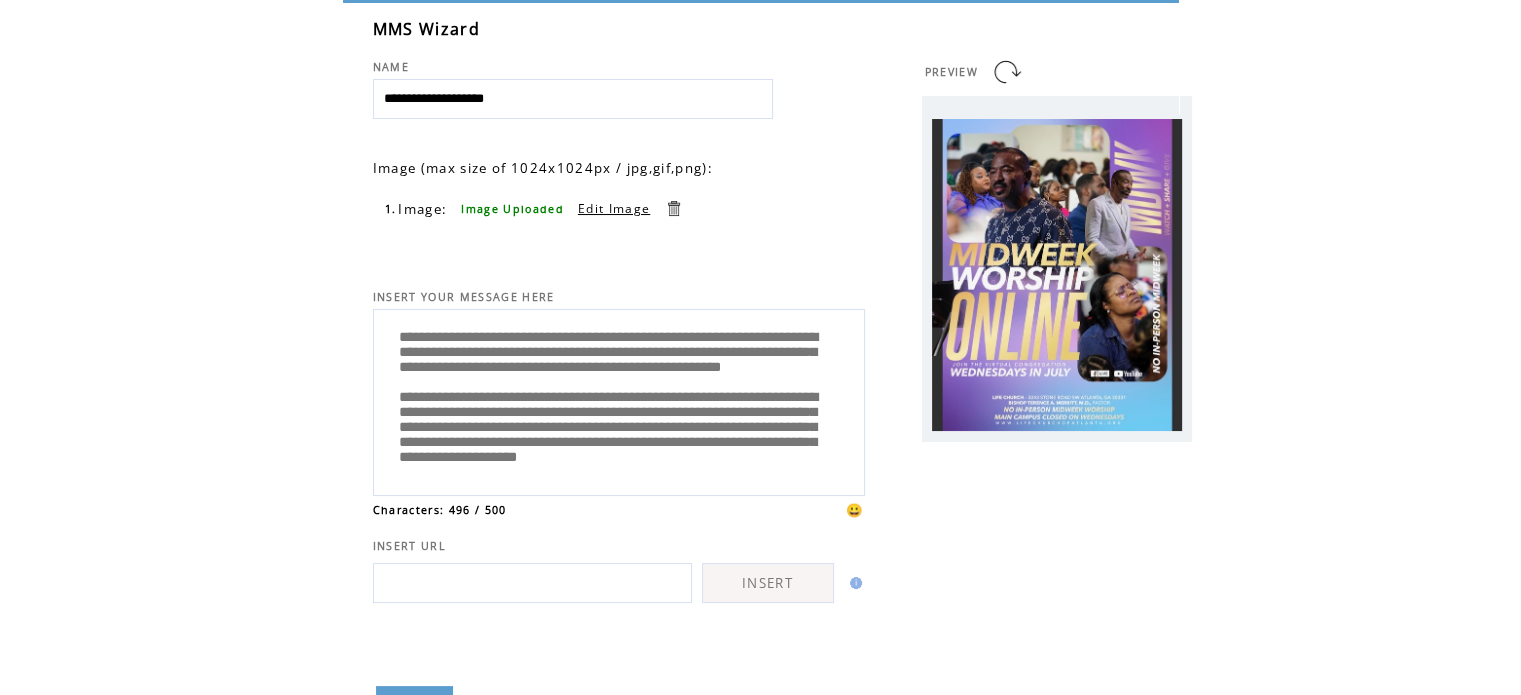scroll, scrollTop: 155, scrollLeft: 0, axis: vertical 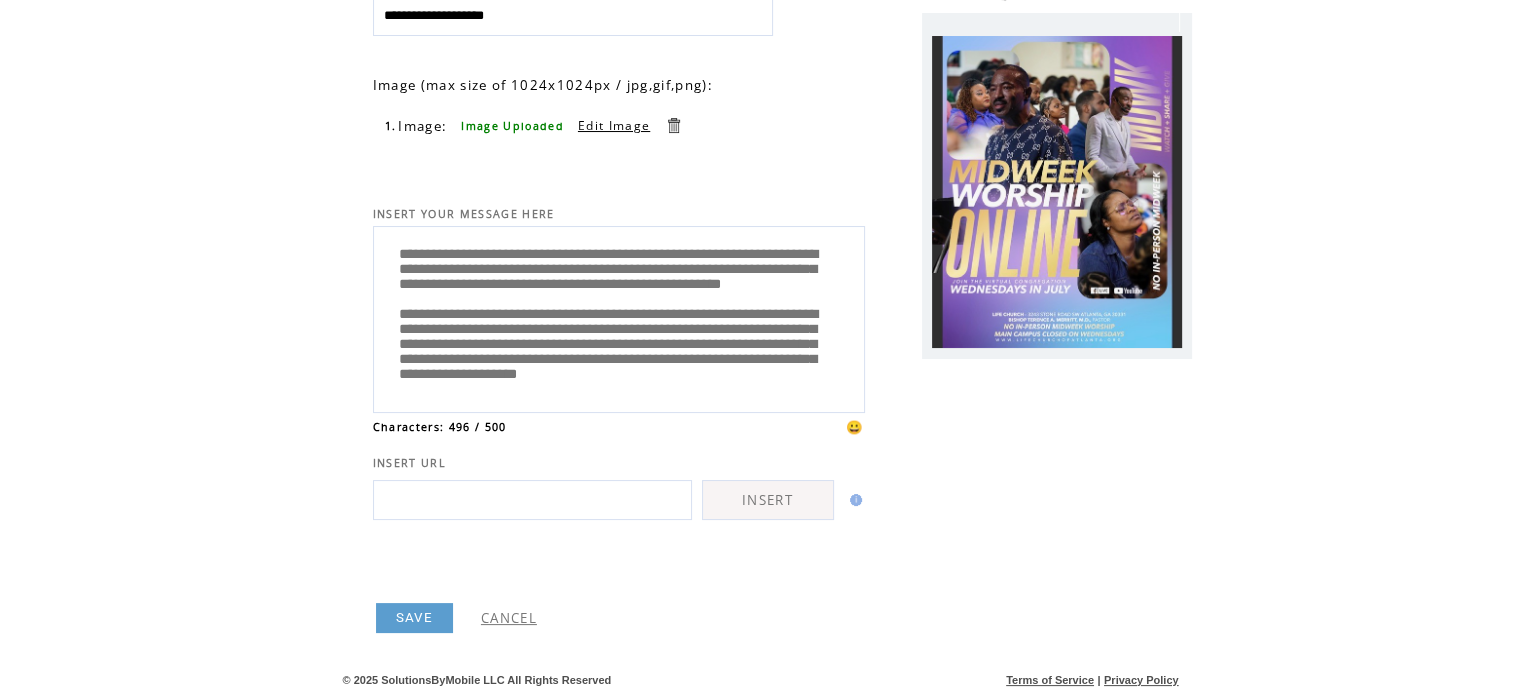 type on "**********" 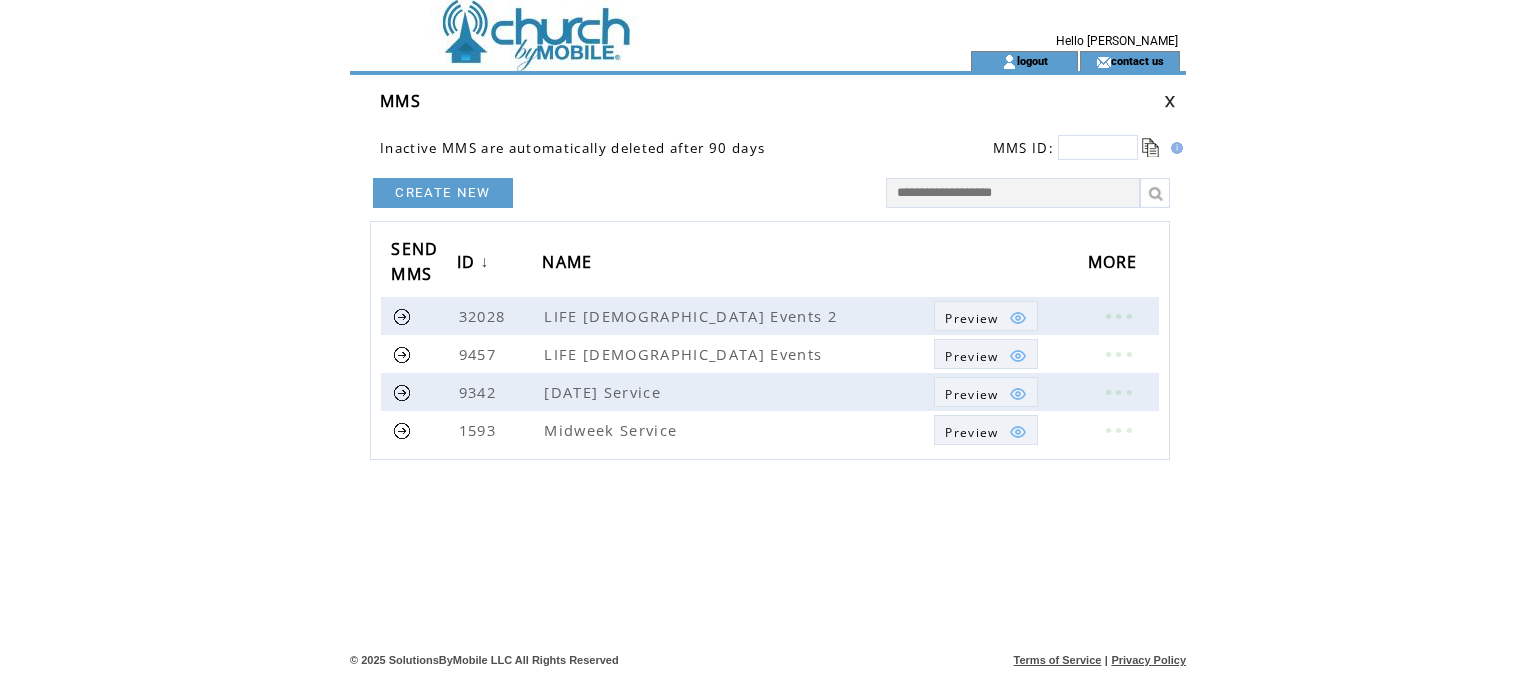 scroll, scrollTop: 0, scrollLeft: 0, axis: both 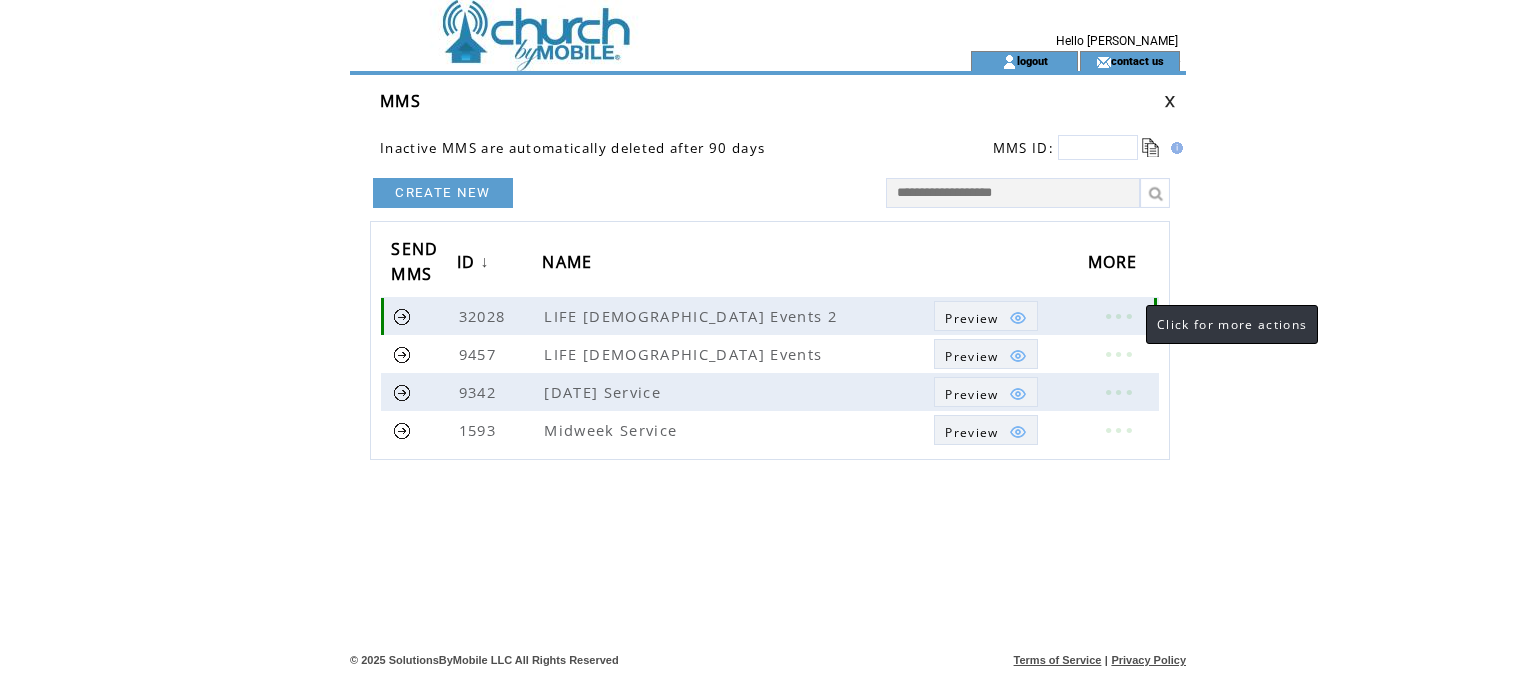 click at bounding box center [1118, 316] 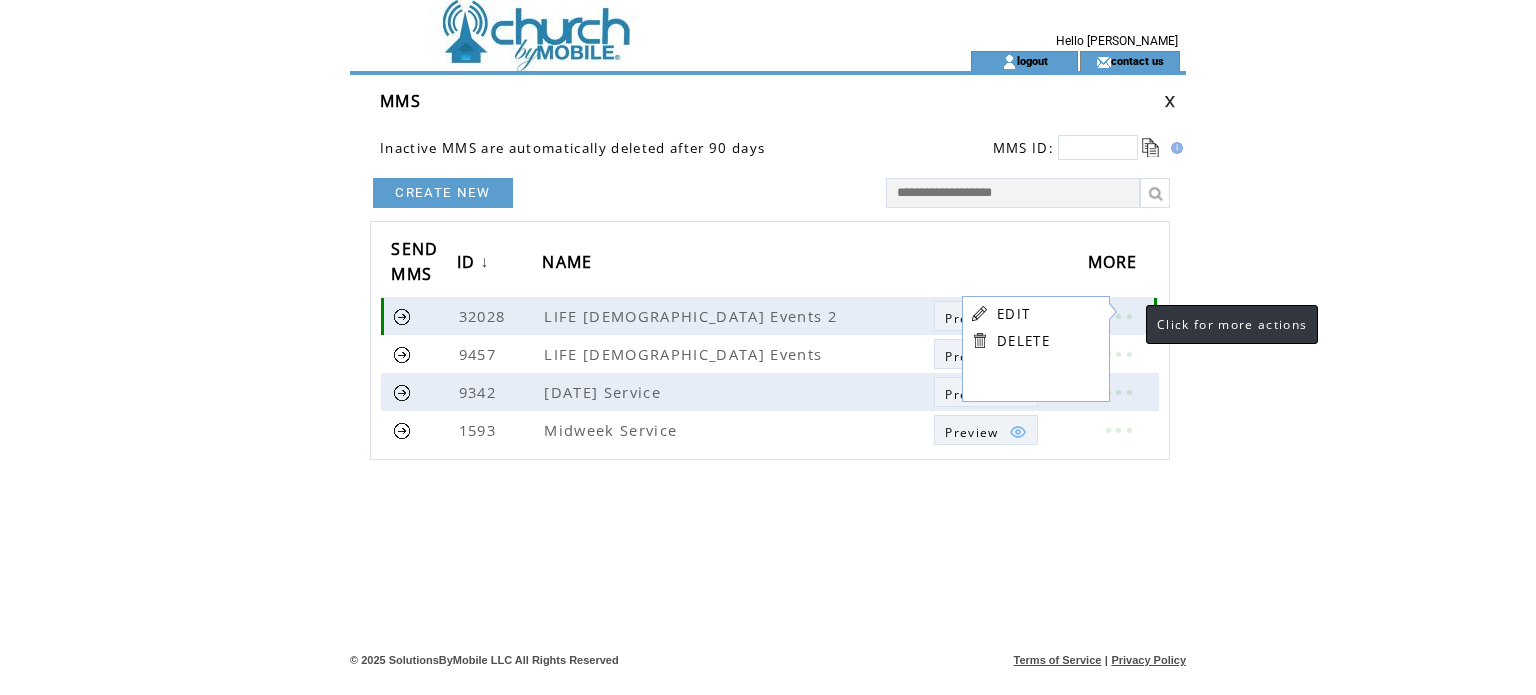 click at bounding box center (1118, 316) 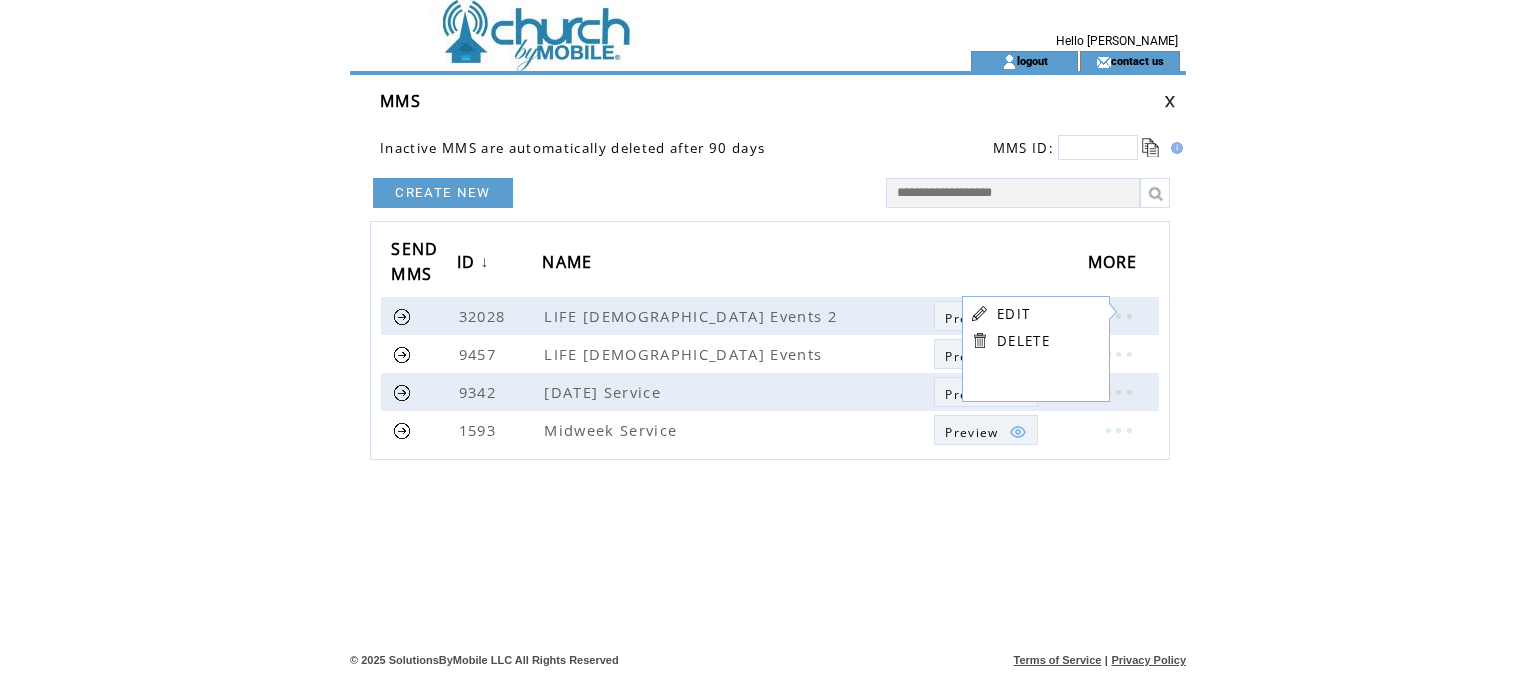 click on "SEND MMS ID ↓ NAME MORE
32028 LIFE Church Events 2 Preview
9457 LIFE Church Events Preview
9342 Sunday Service  Preview
1593 Midweek Service  Preview" at bounding box center [770, 340] 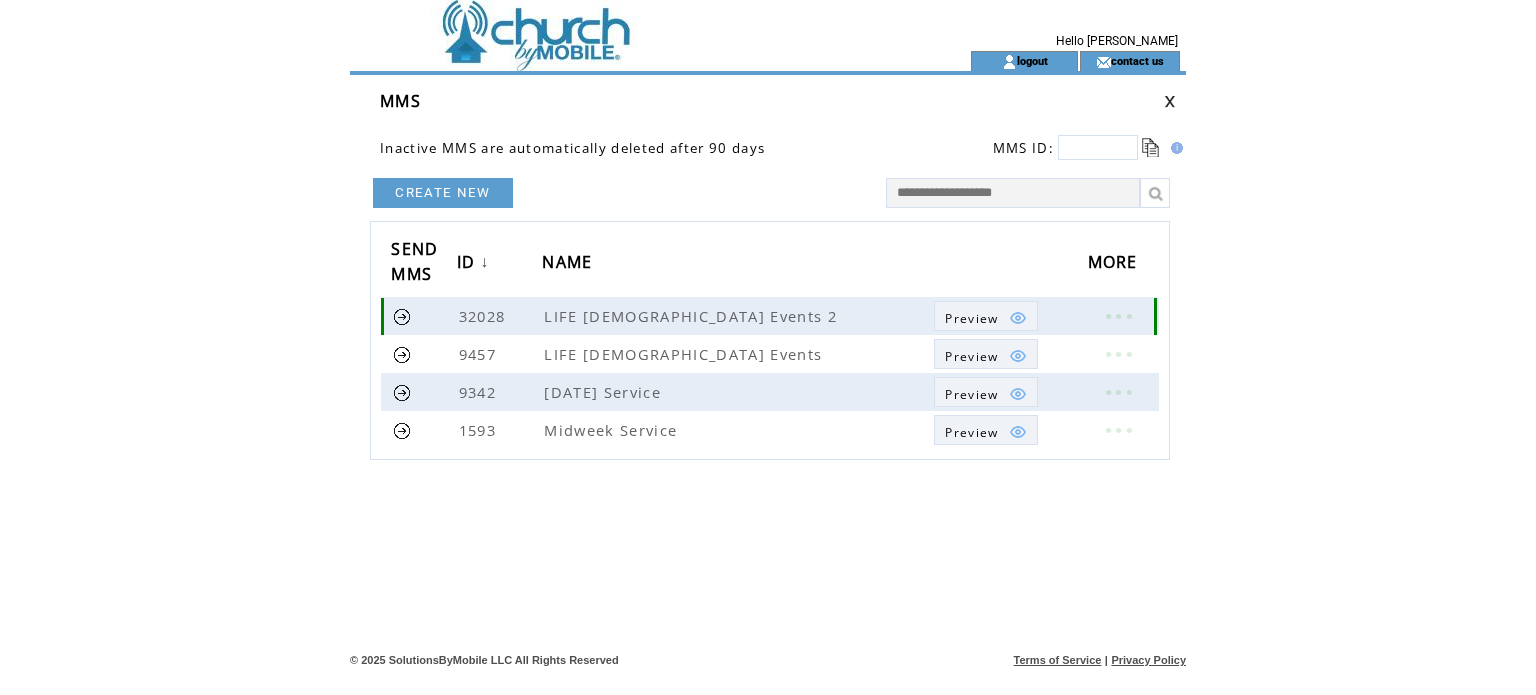click on "Preview" at bounding box center (971, 318) 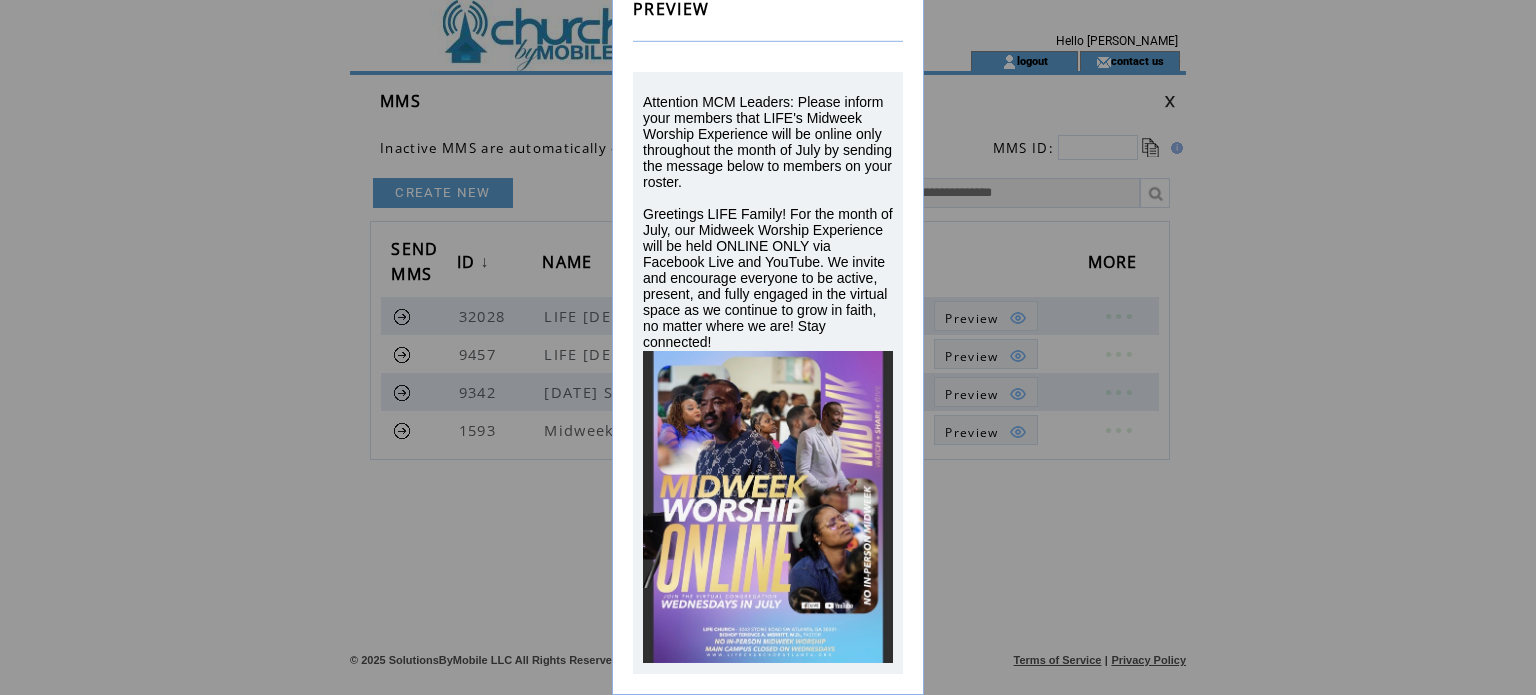 scroll, scrollTop: 0, scrollLeft: 0, axis: both 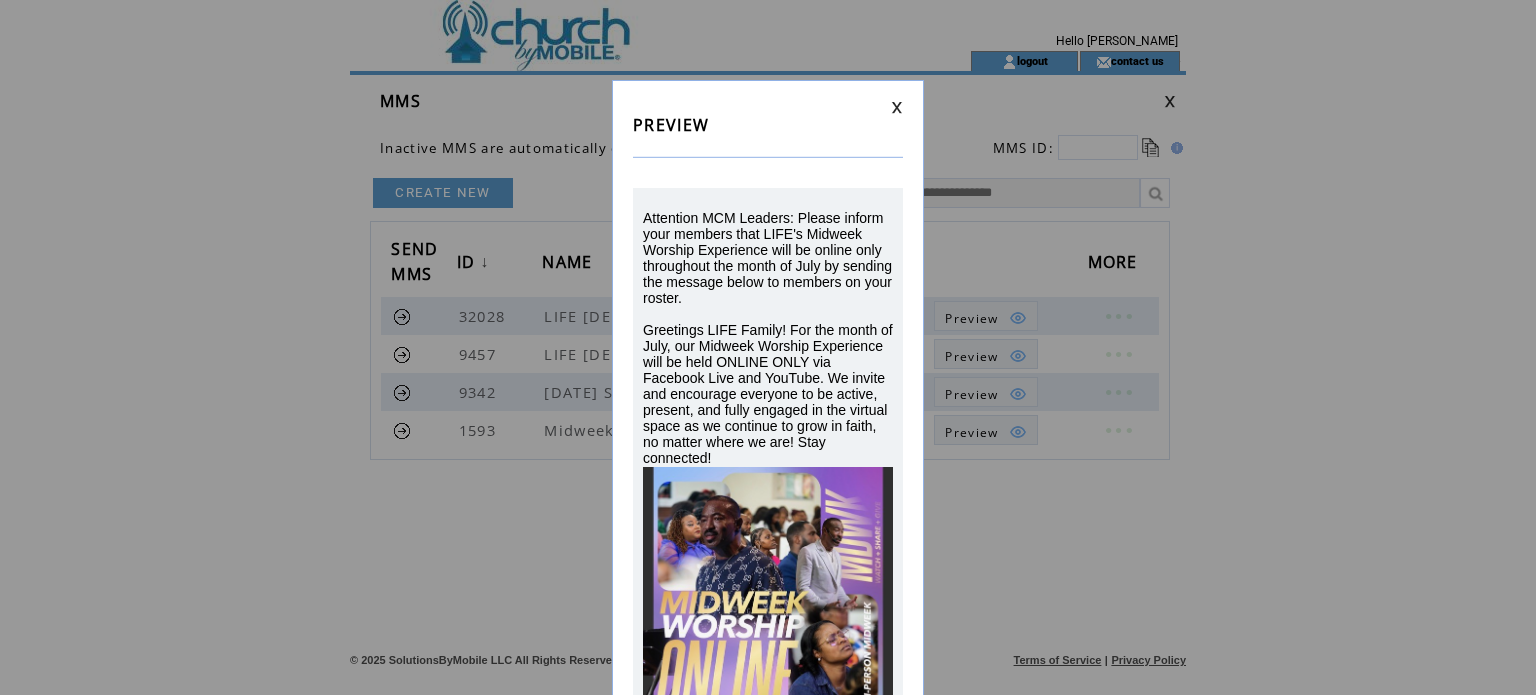 click at bounding box center (897, 107) 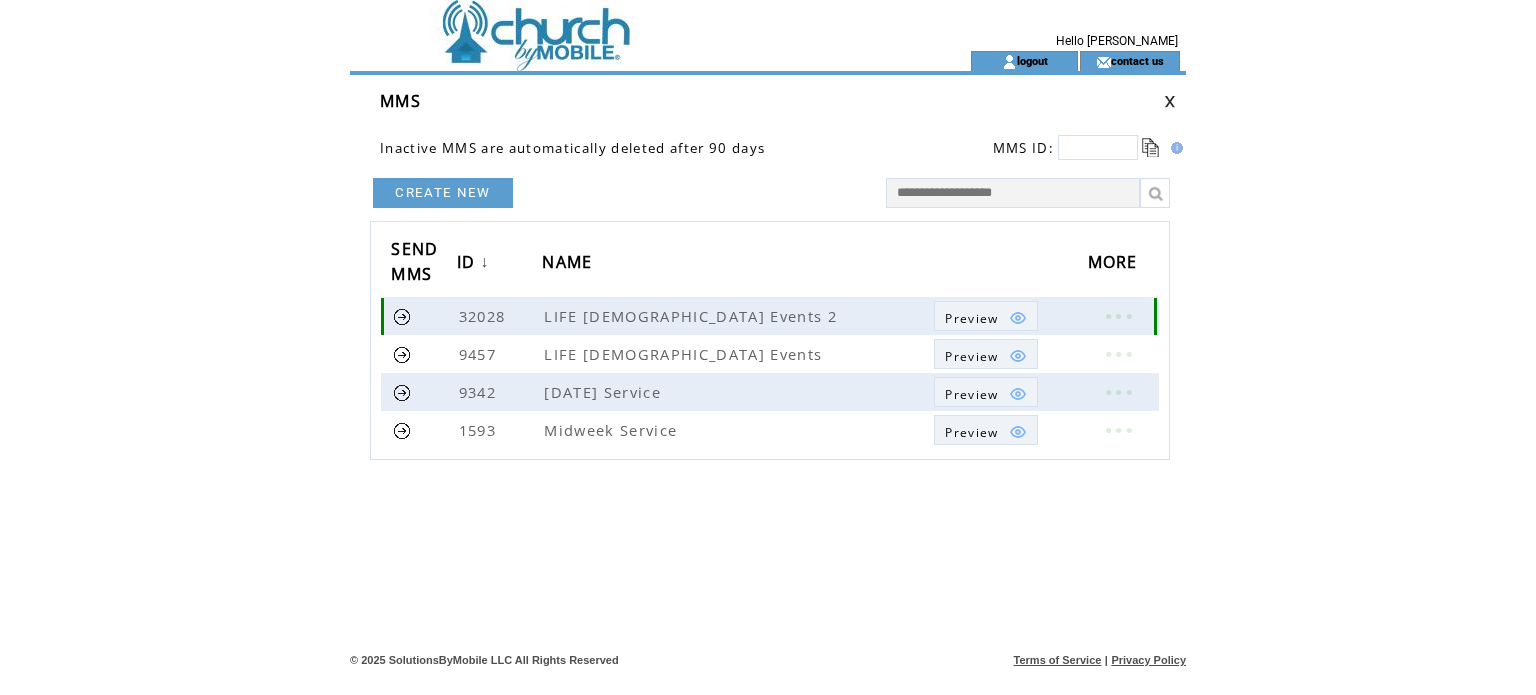 click at bounding box center (402, 316) 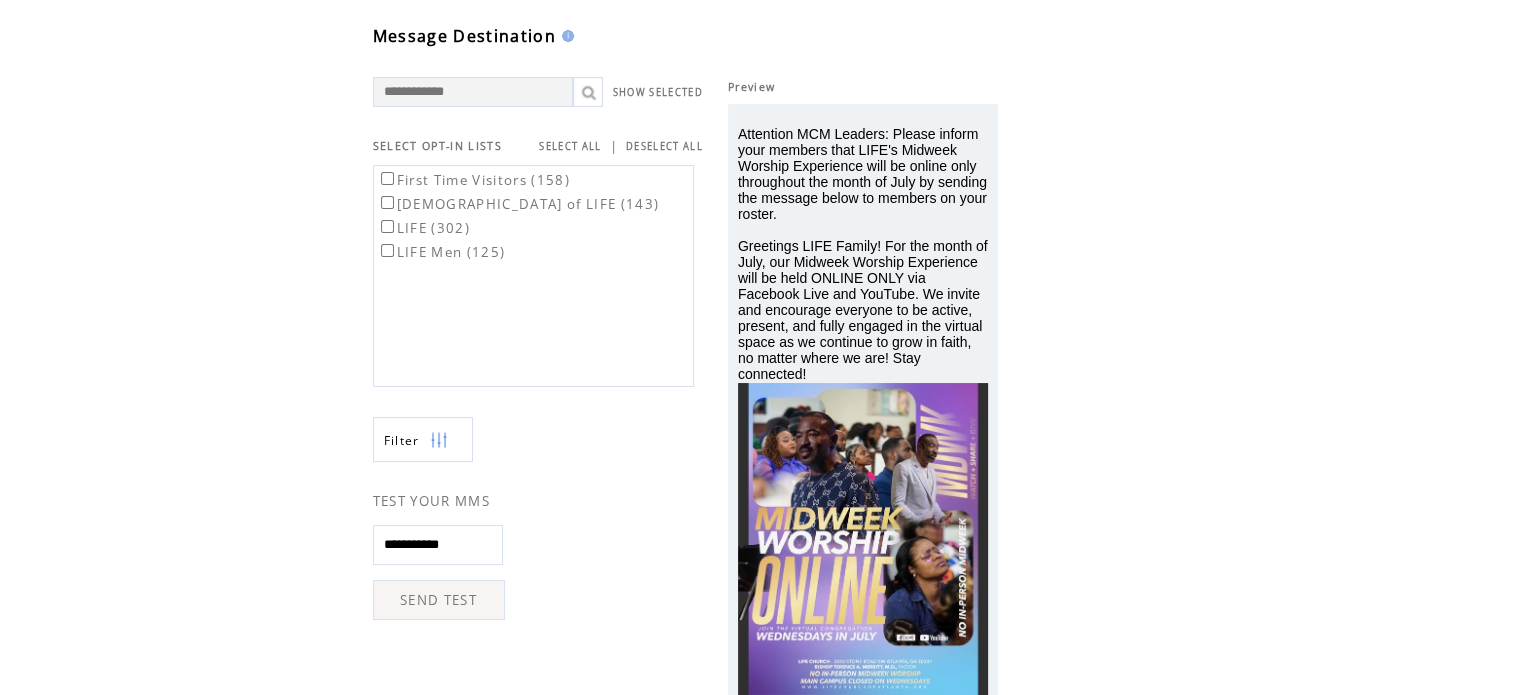 scroll, scrollTop: 76, scrollLeft: 0, axis: vertical 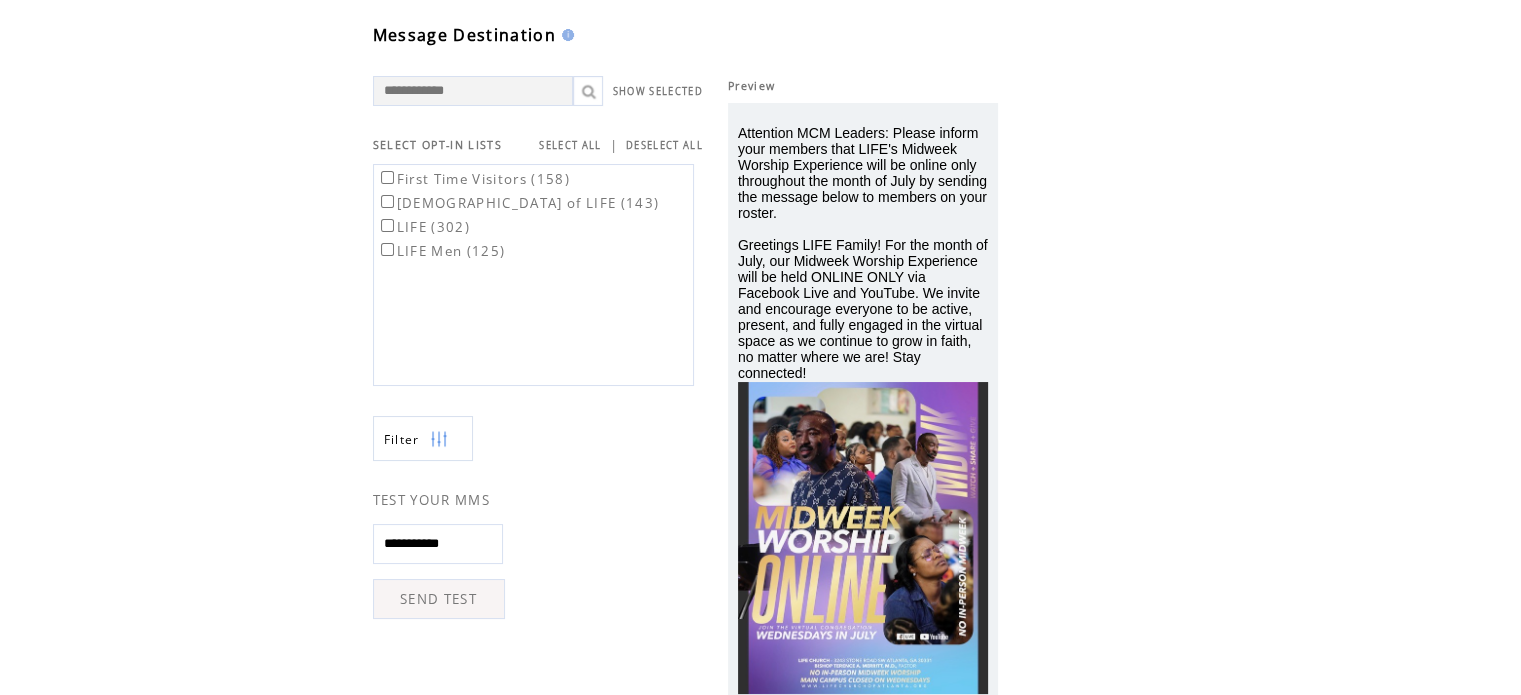 click on "**********" at bounding box center (438, 544) 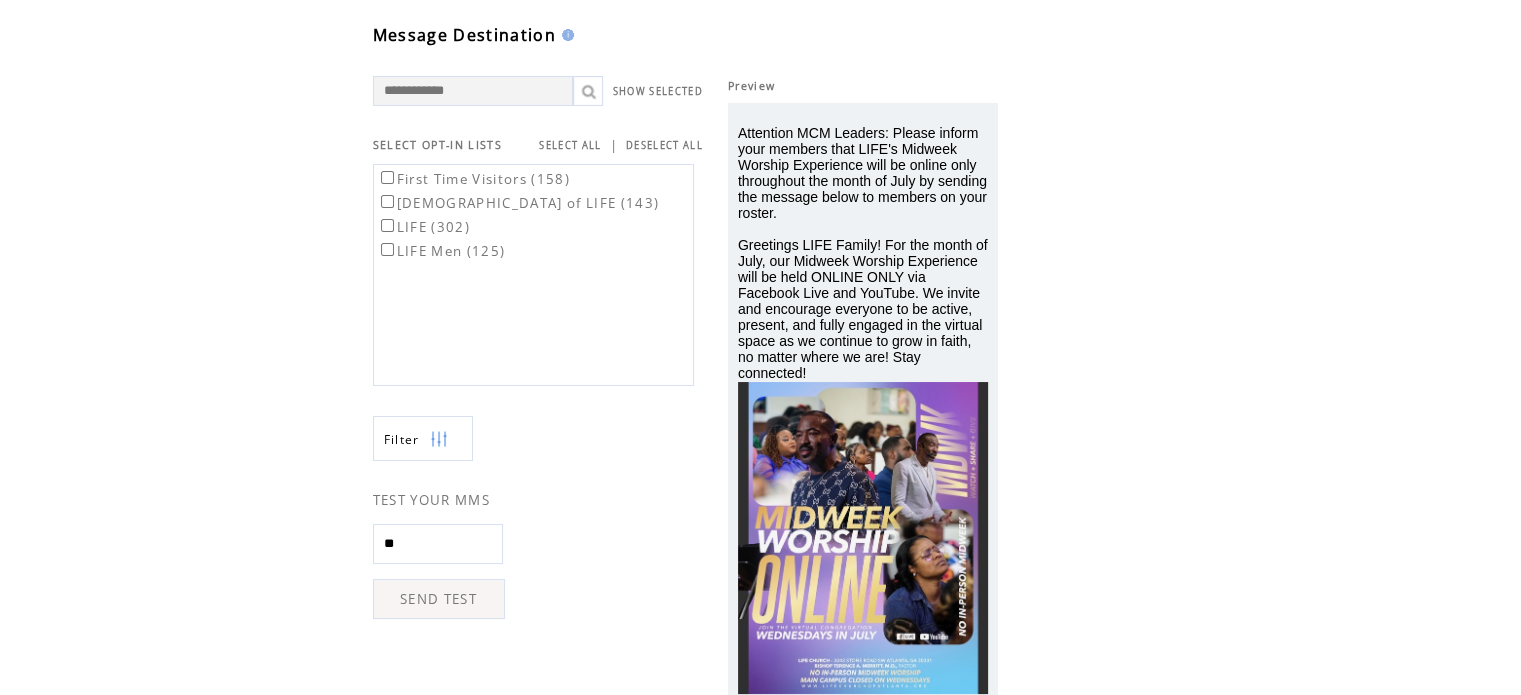type on "*" 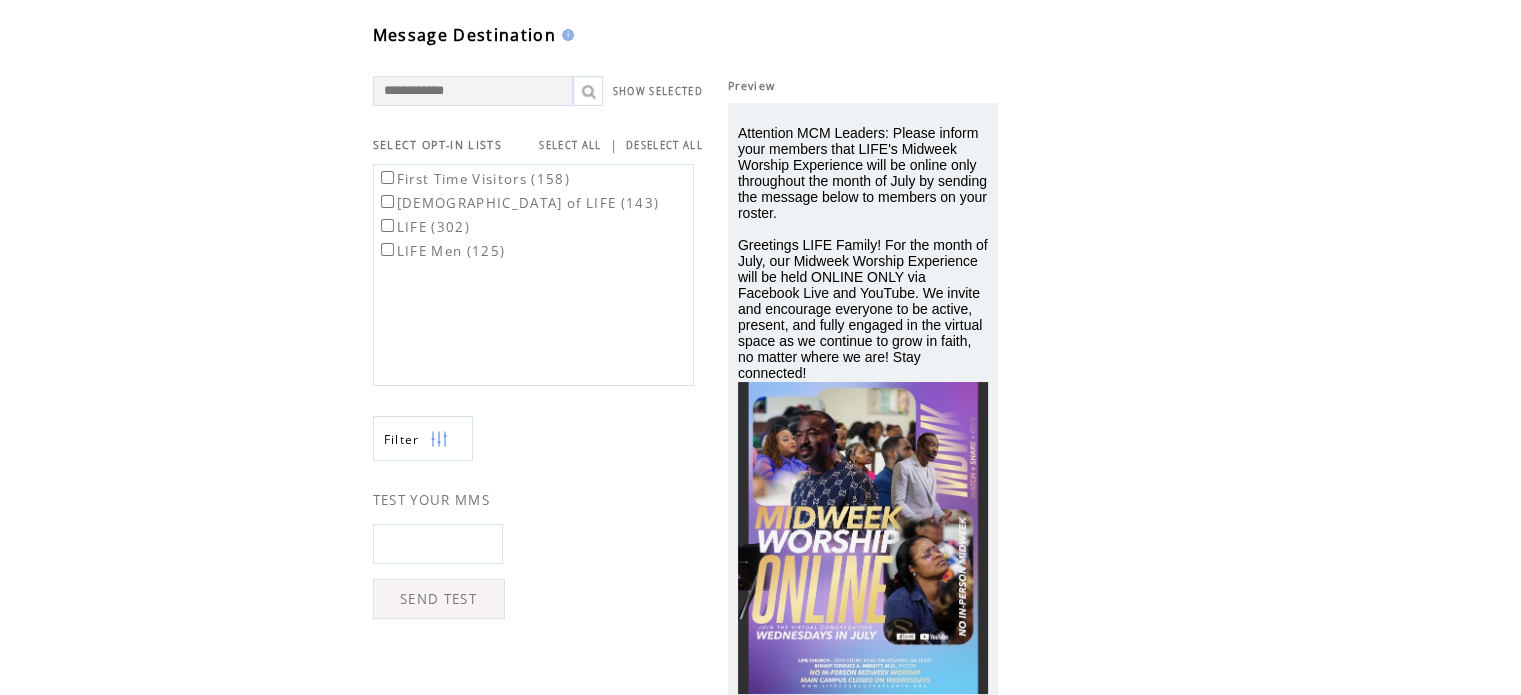 paste on "**********" 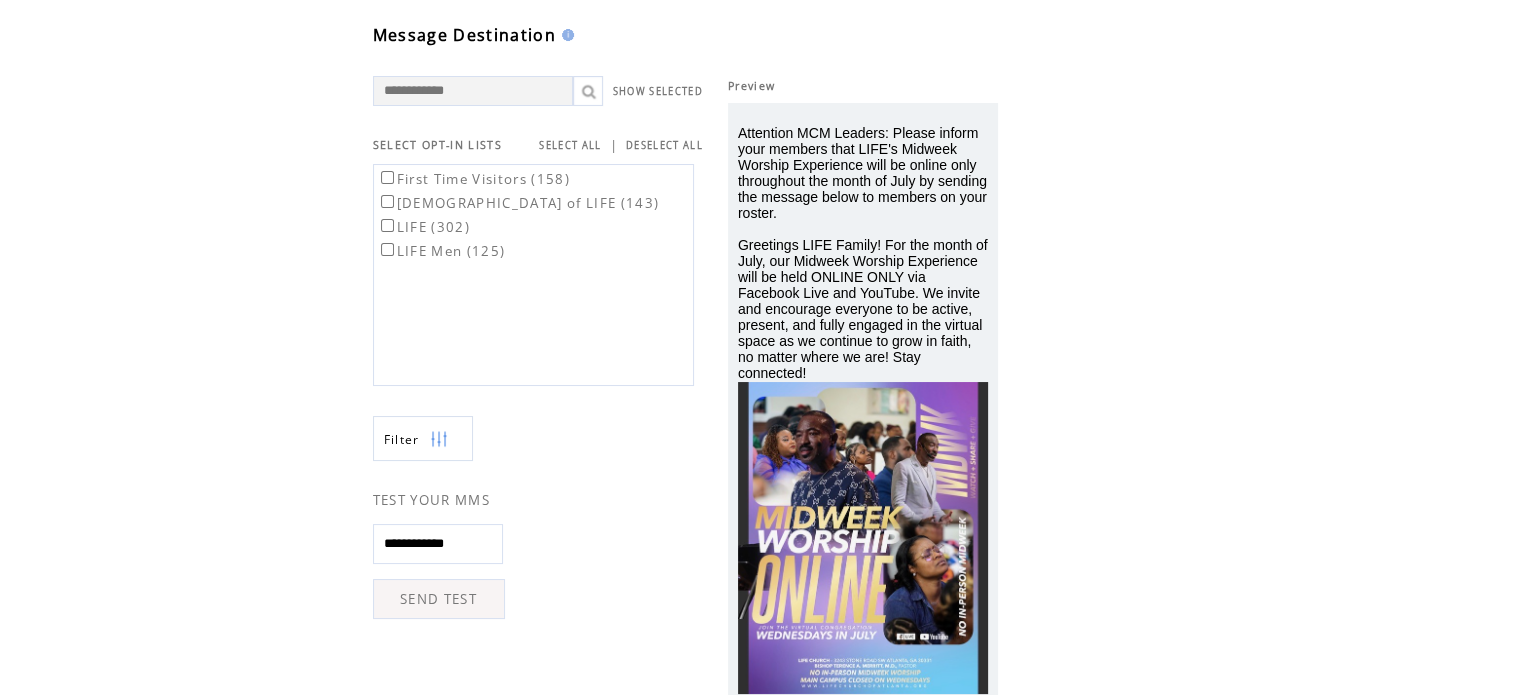 click on "**********" at bounding box center (438, 544) 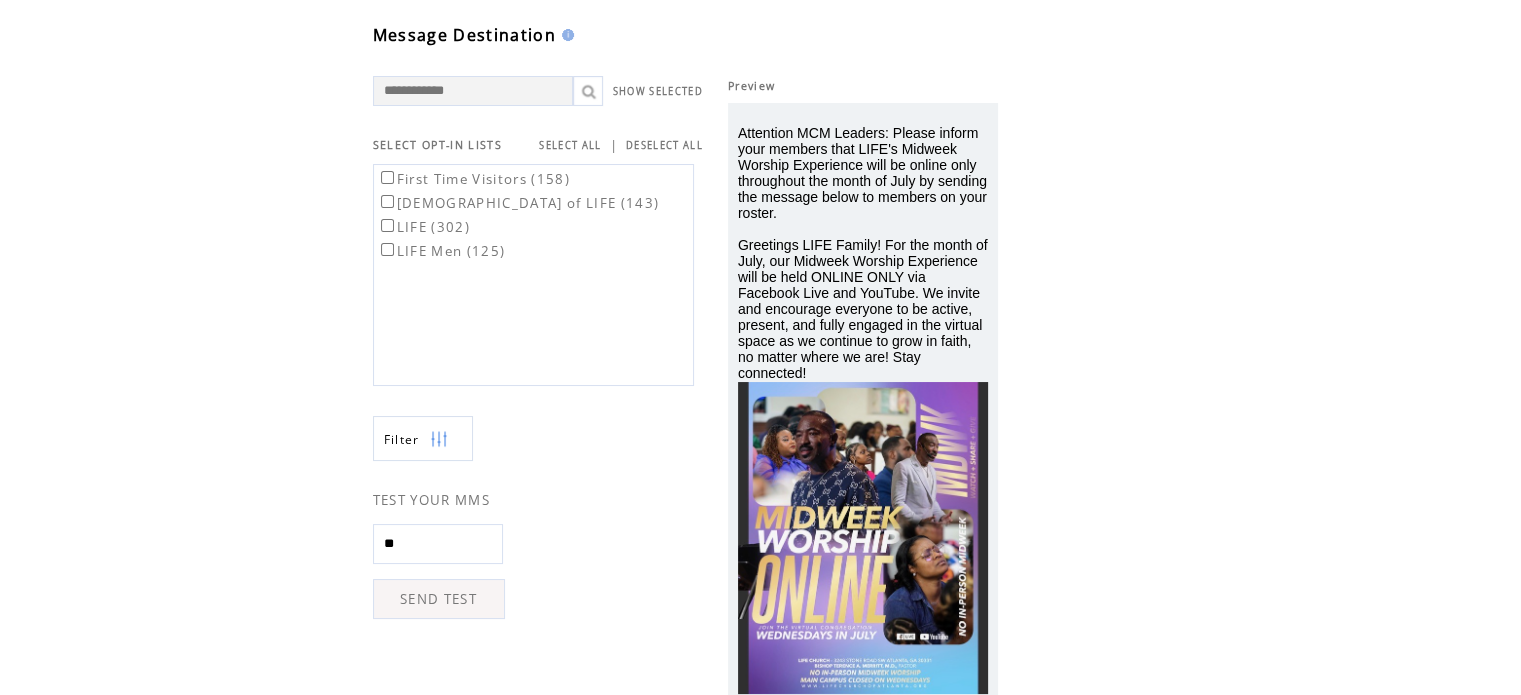 type on "*" 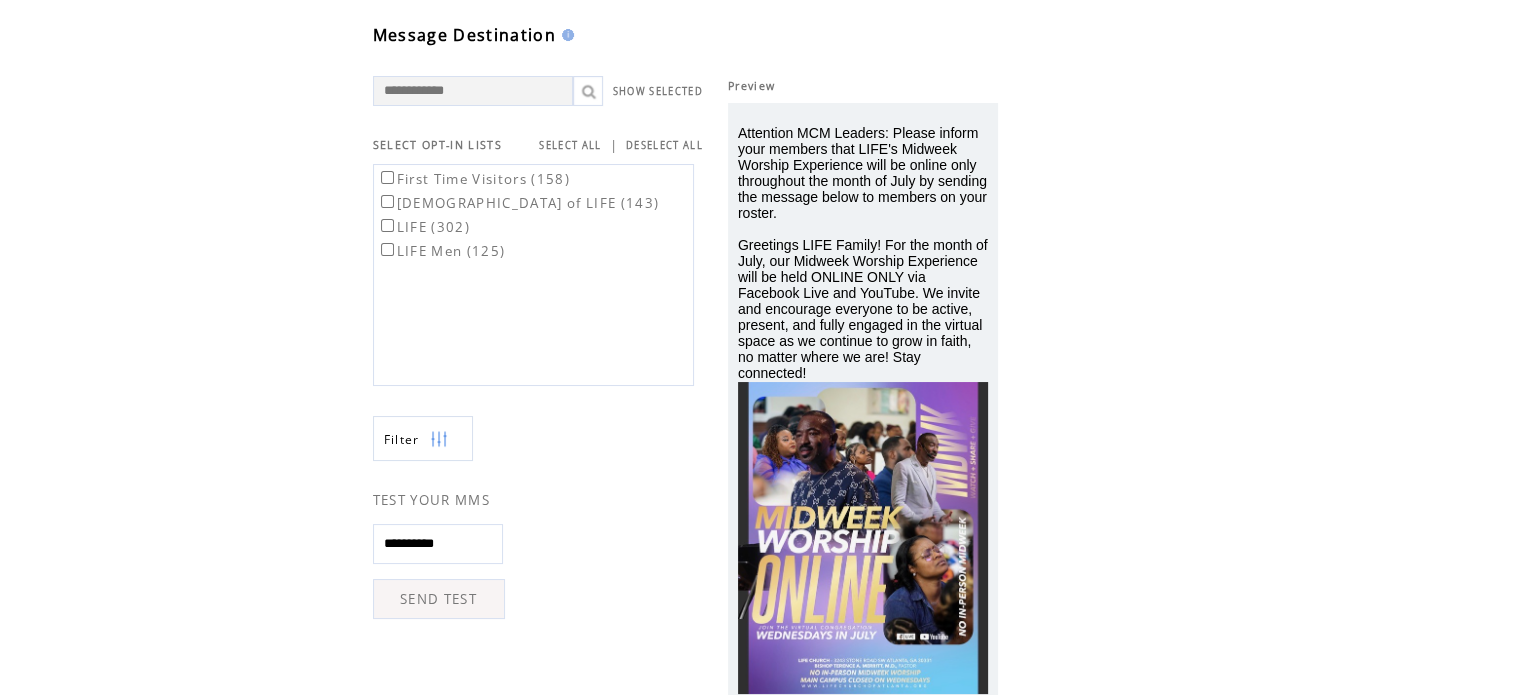 type on "**********" 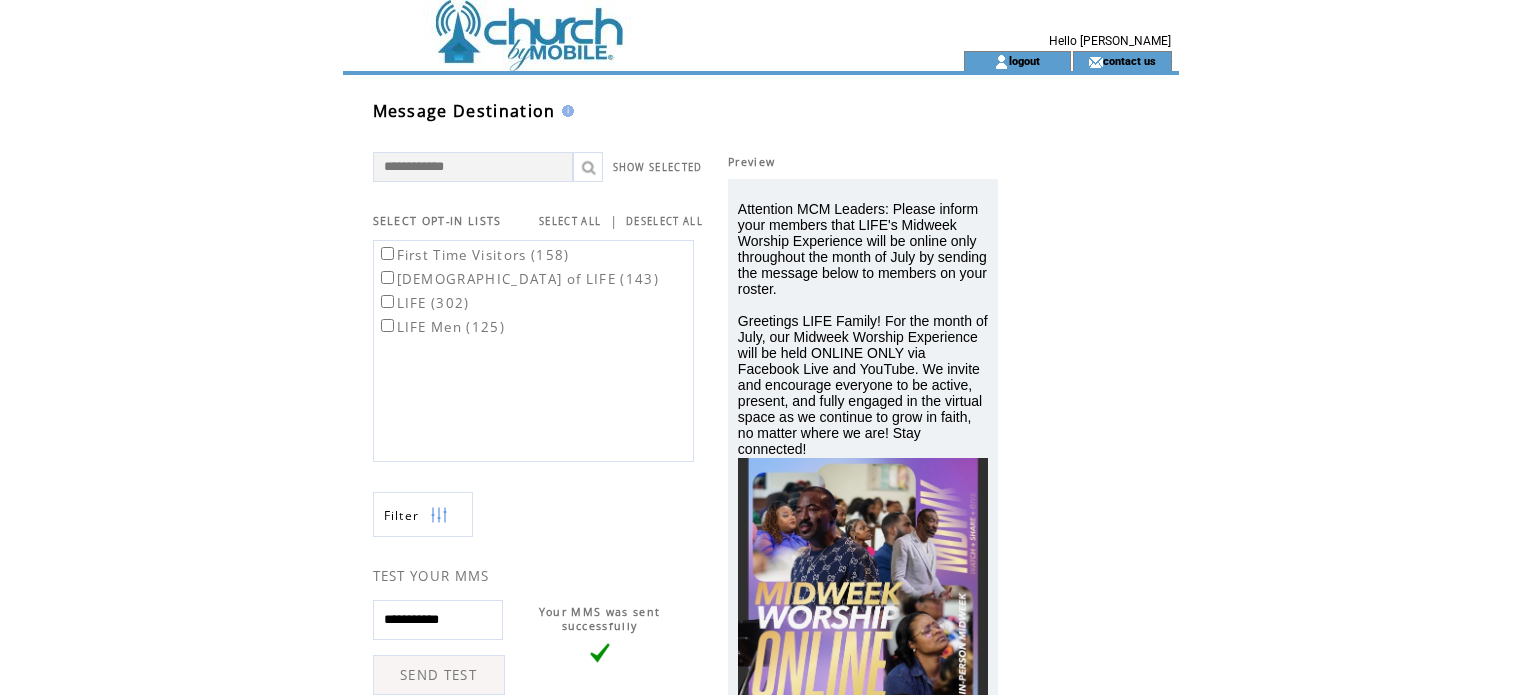 scroll, scrollTop: 0, scrollLeft: 0, axis: both 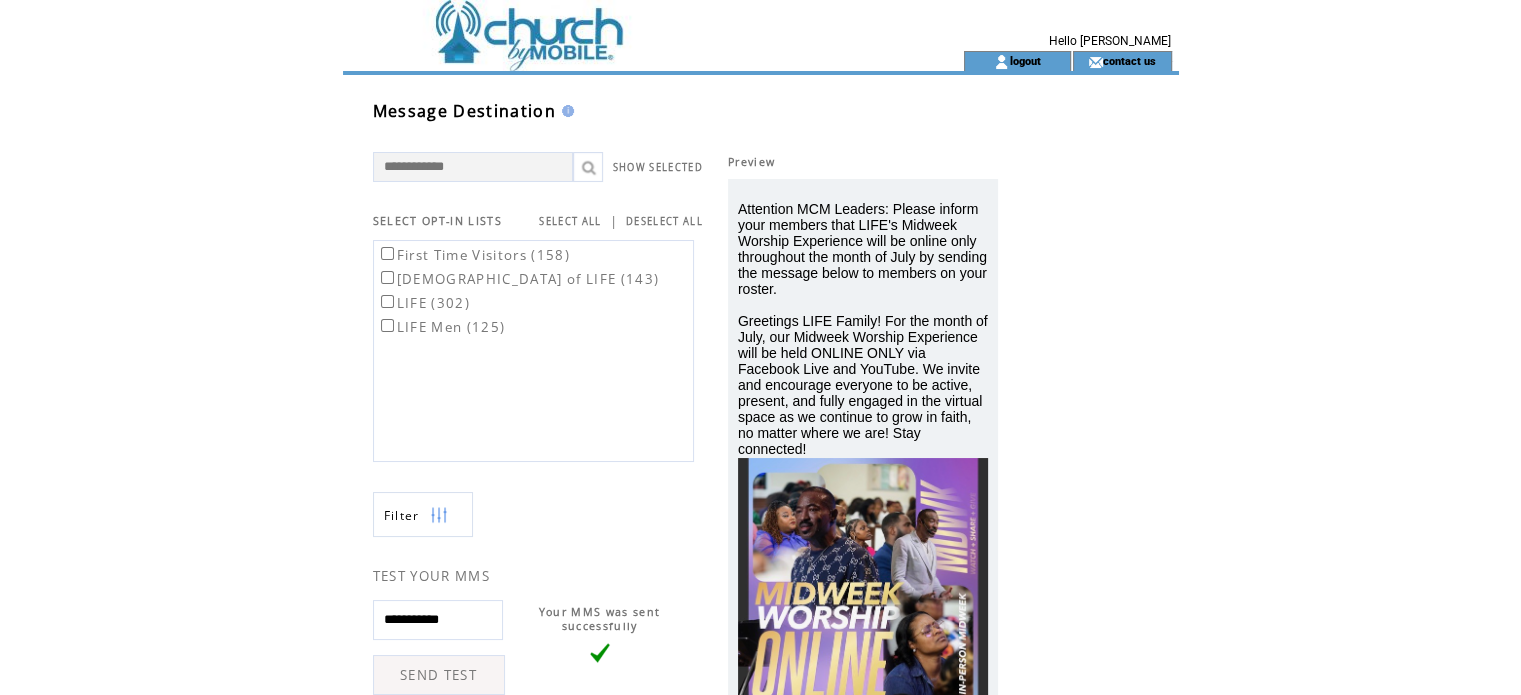 click on "**********" at bounding box center (438, 620) 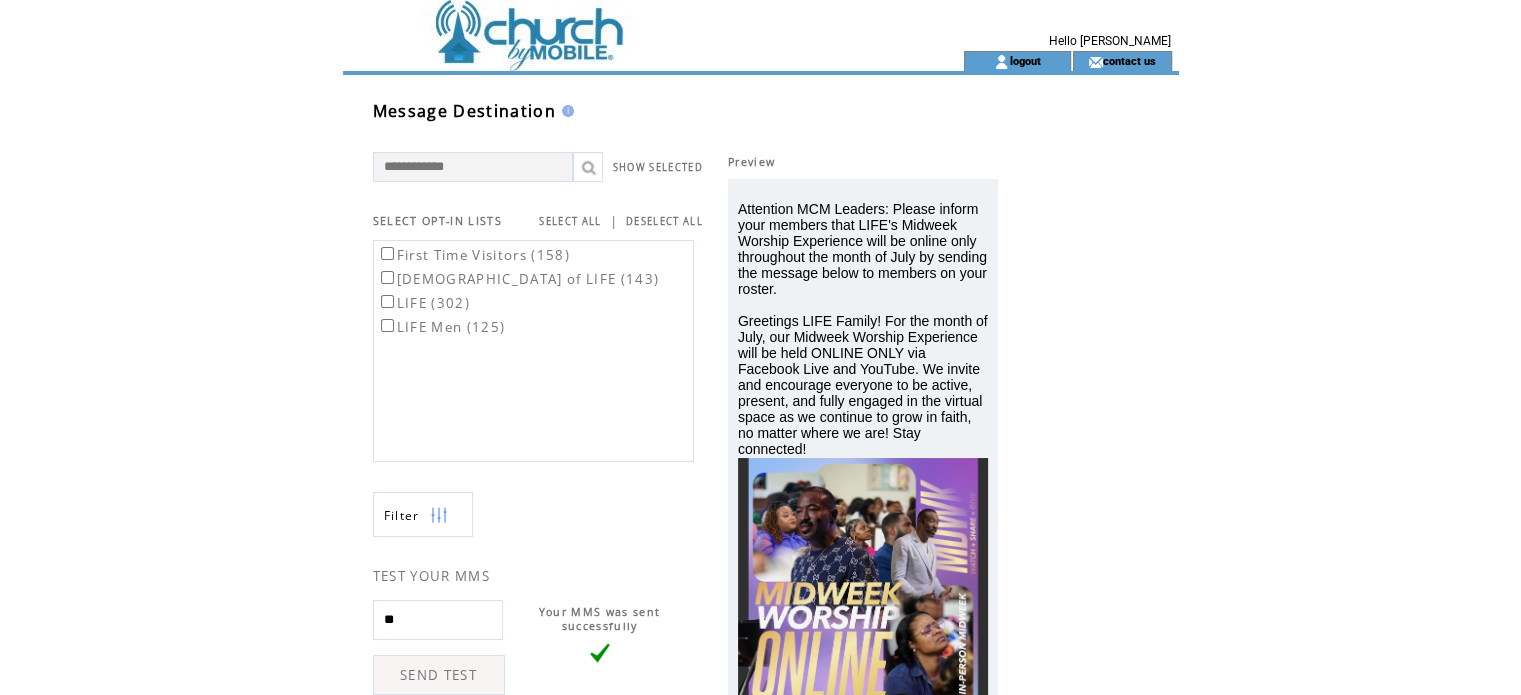 type on "*" 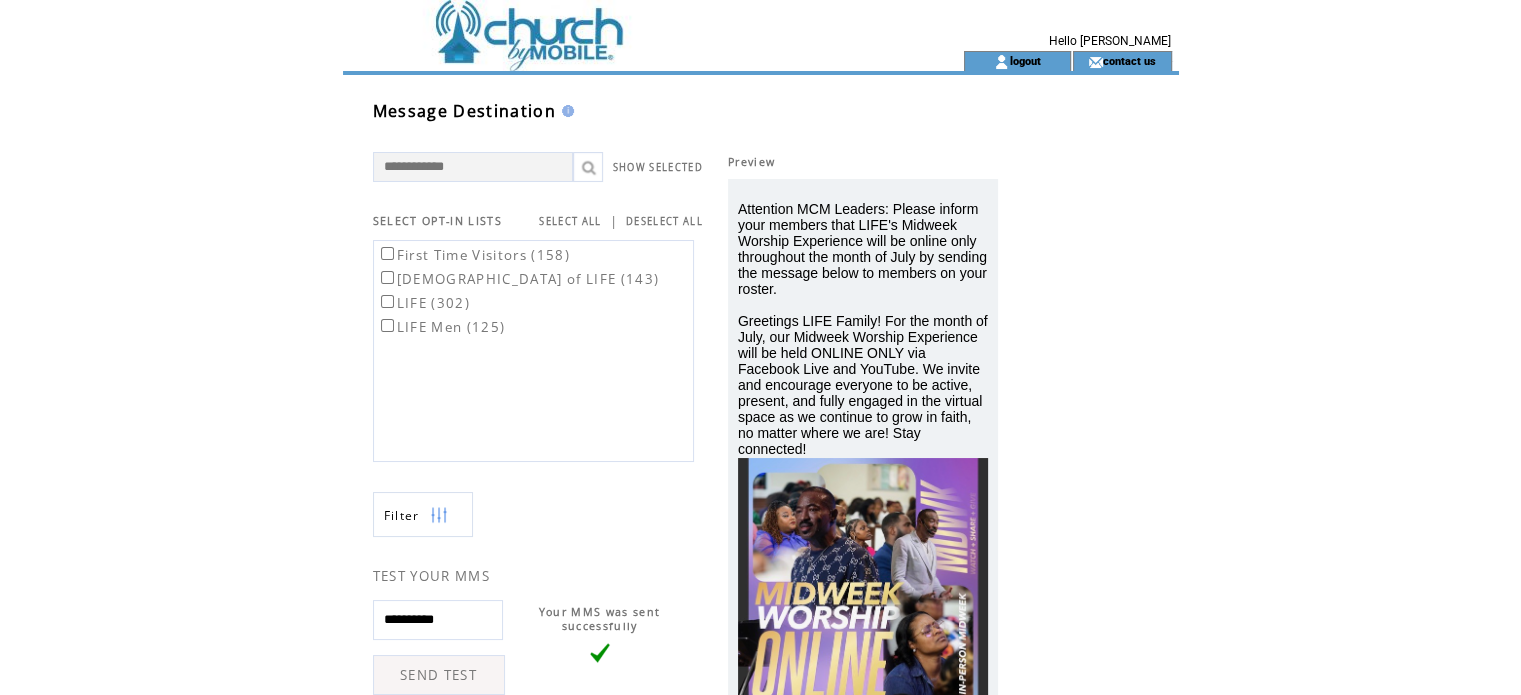 type on "**********" 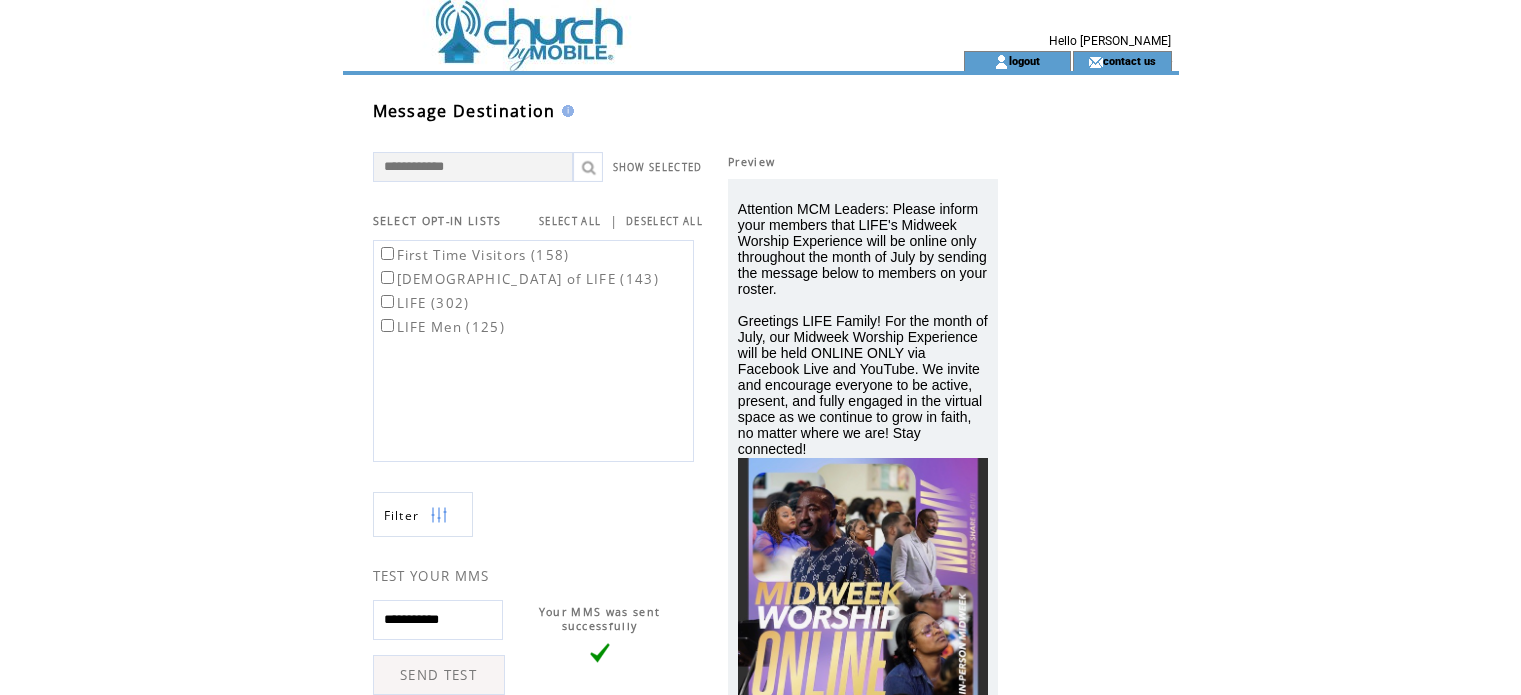 scroll, scrollTop: 0, scrollLeft: 0, axis: both 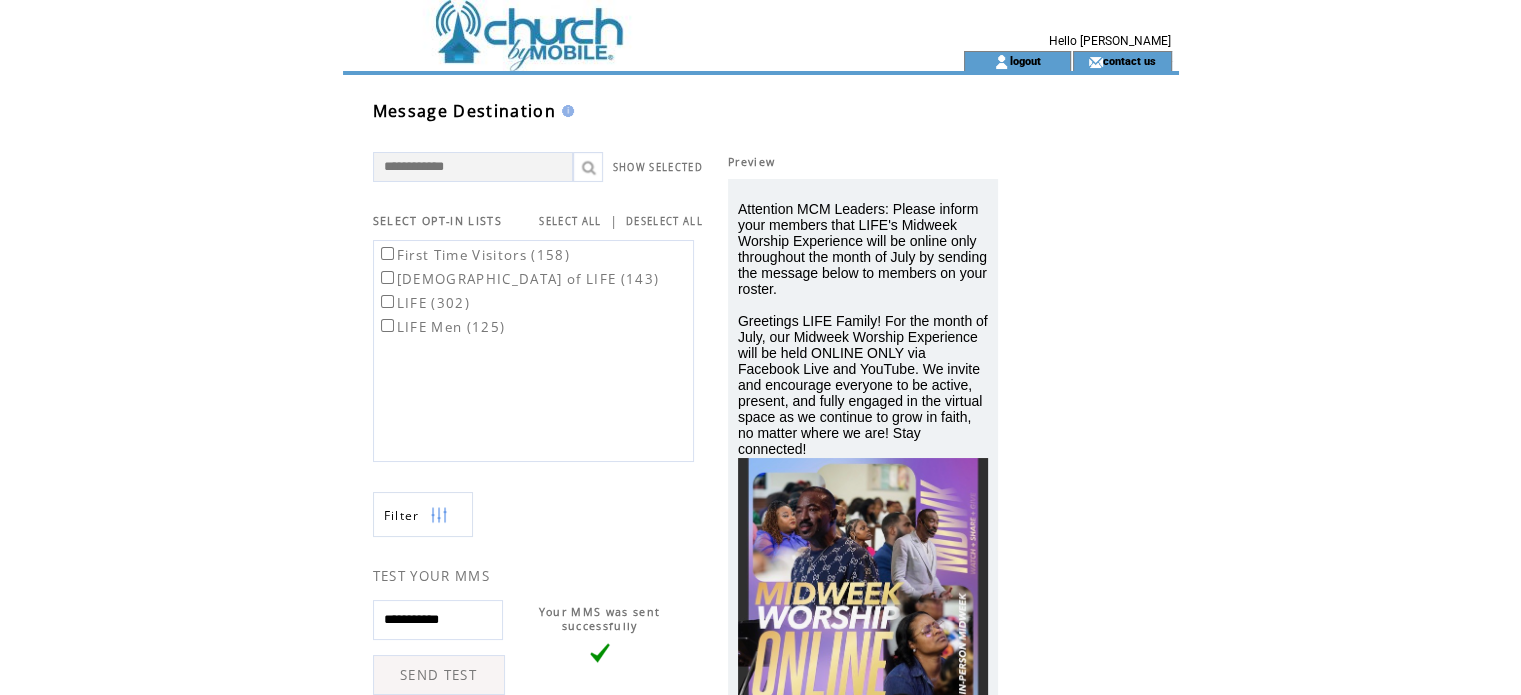 click on "**********" at bounding box center [438, 620] 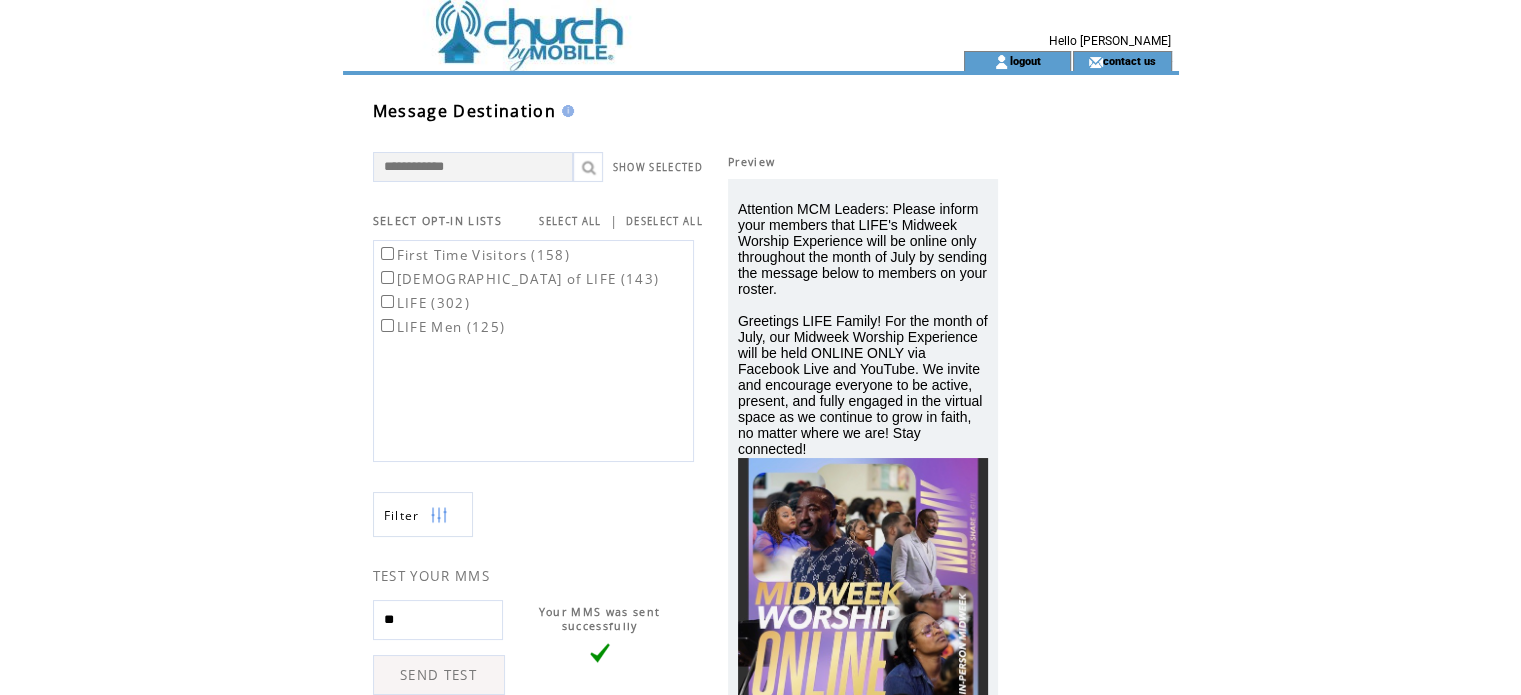 type on "*" 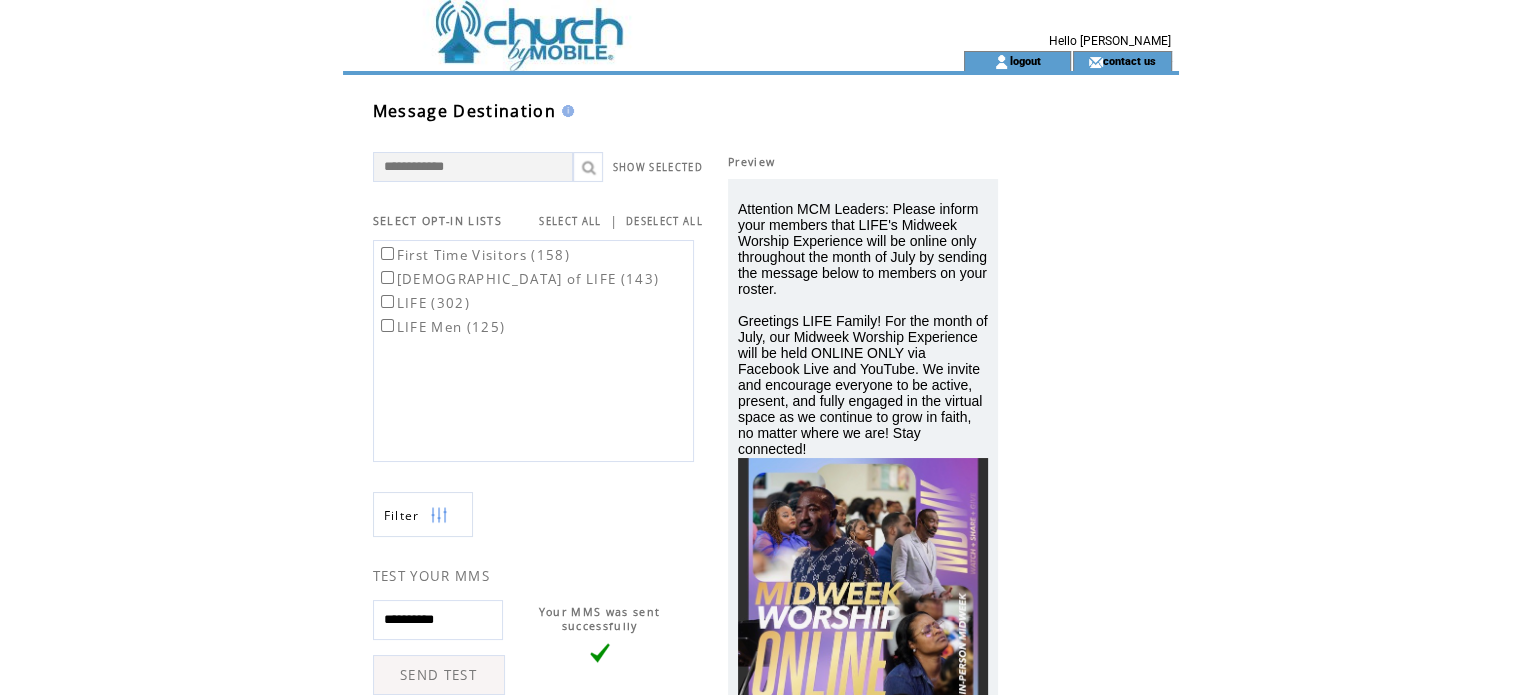 type on "**********" 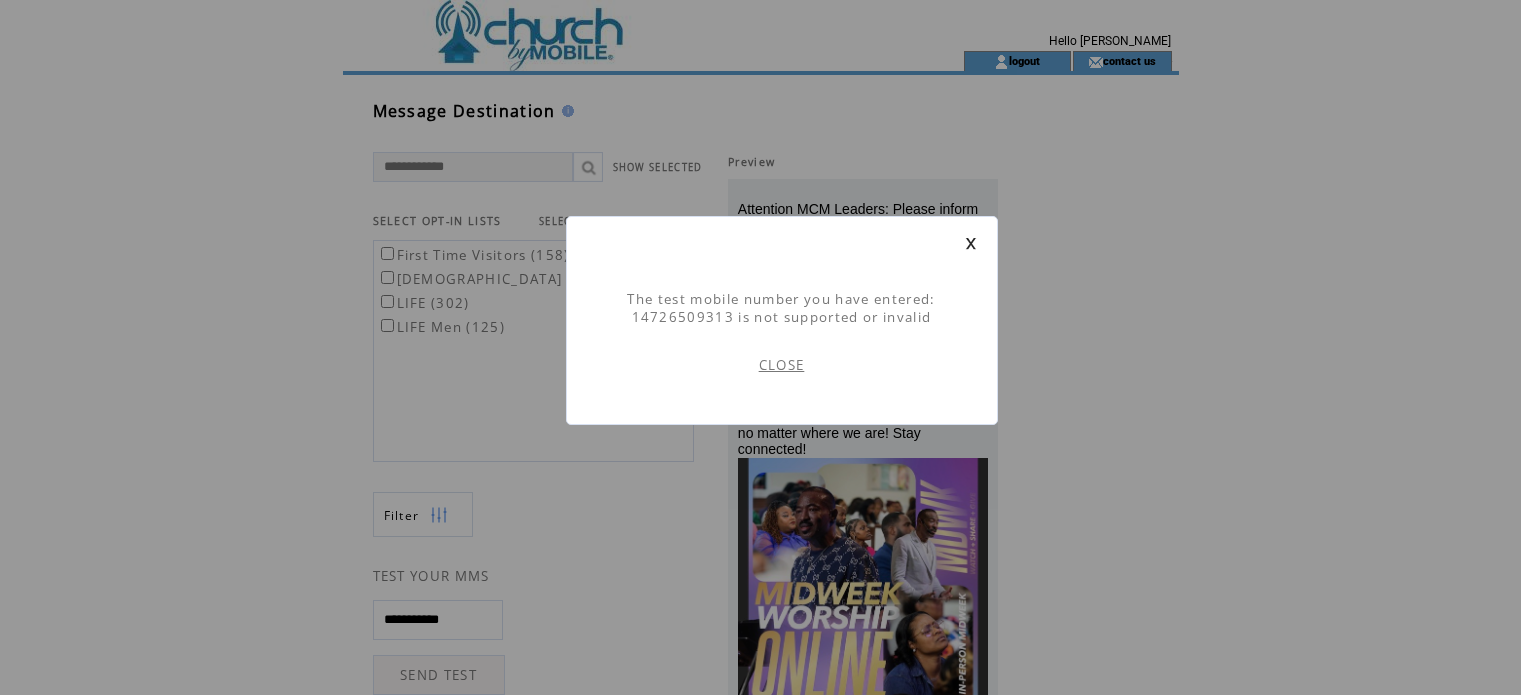 scroll, scrollTop: 0, scrollLeft: 0, axis: both 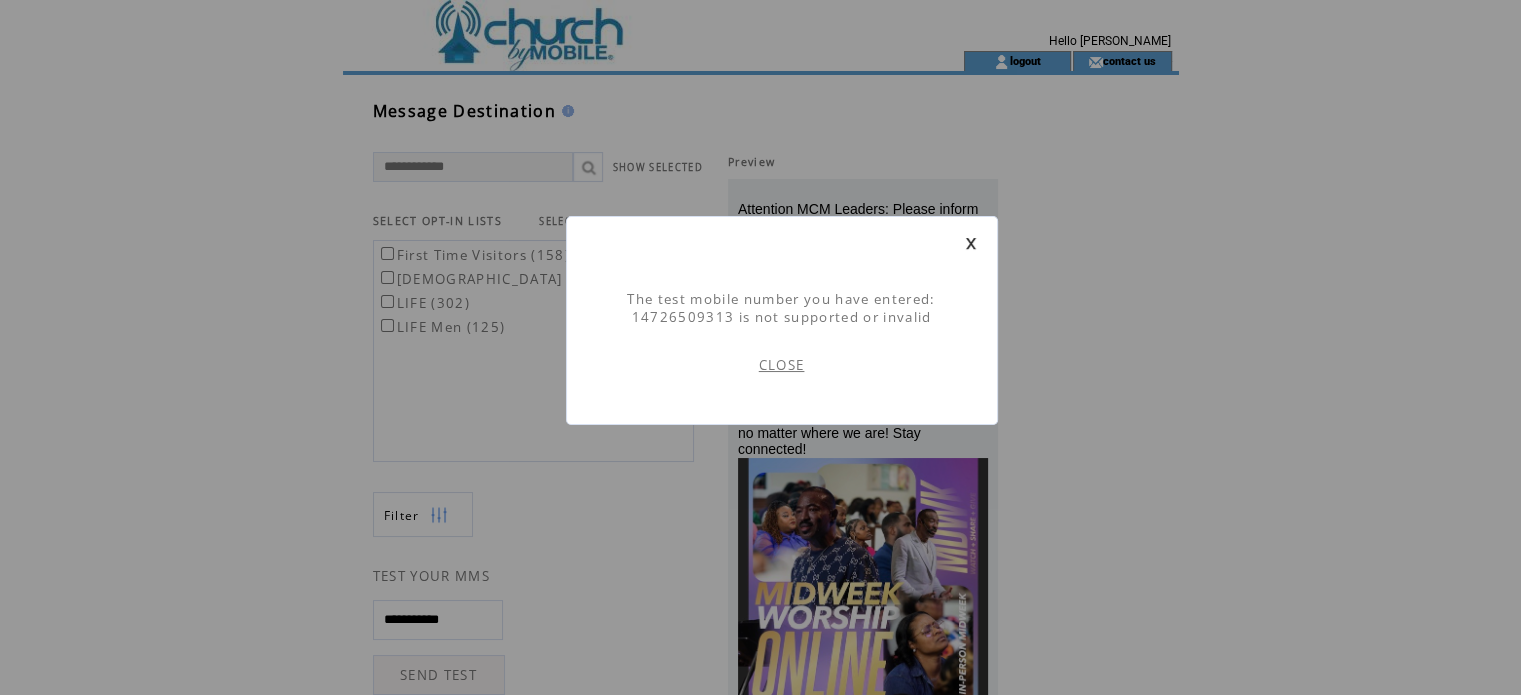 click on "CLOSE" at bounding box center (782, 365) 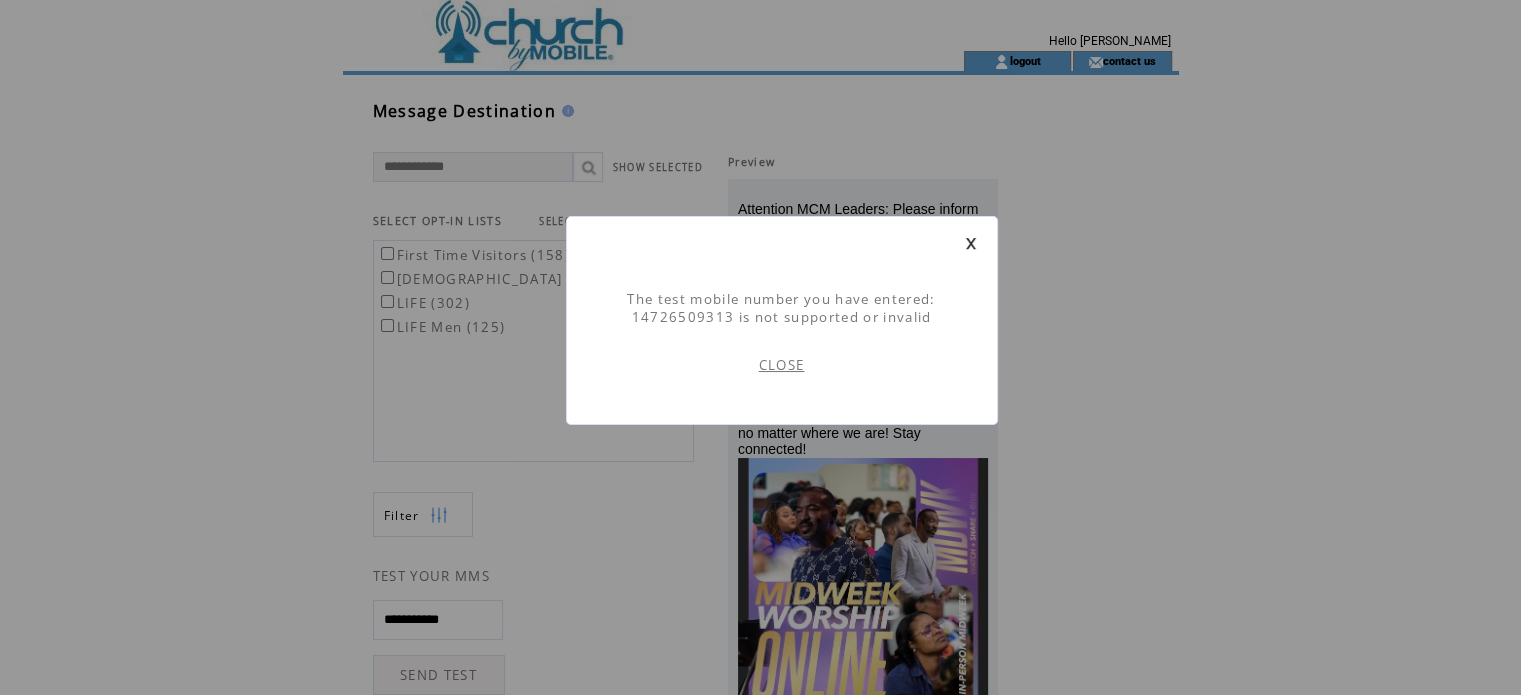 scroll, scrollTop: 0, scrollLeft: 0, axis: both 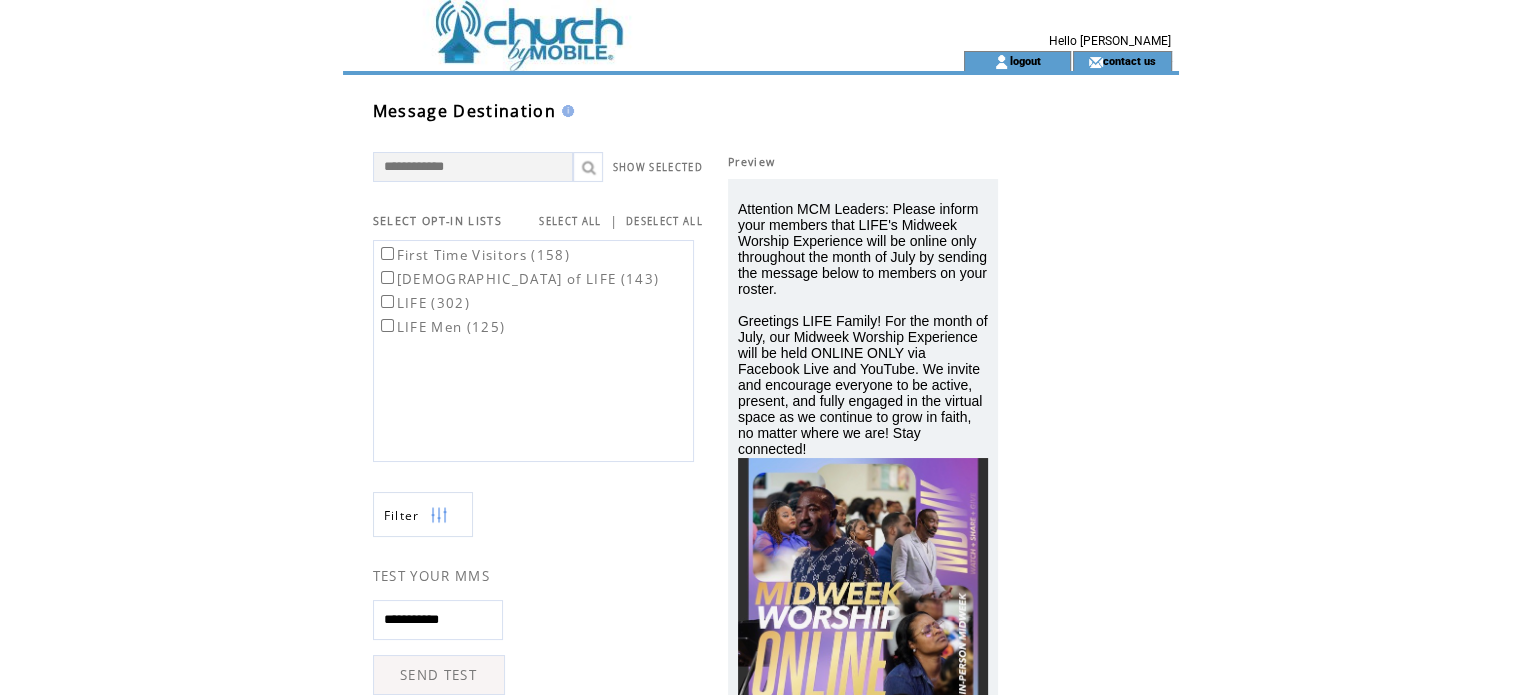 click on "**********" at bounding box center (438, 620) 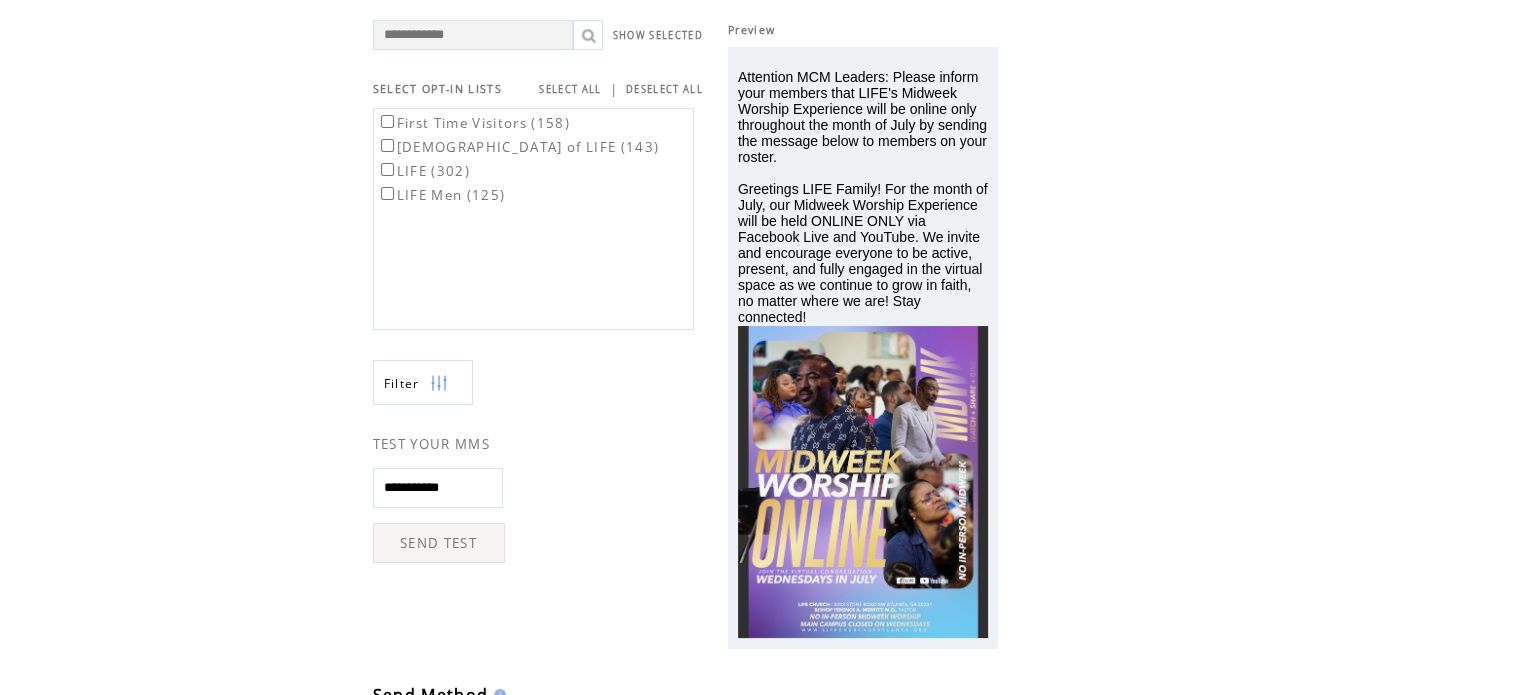 scroll, scrollTop: 180, scrollLeft: 0, axis: vertical 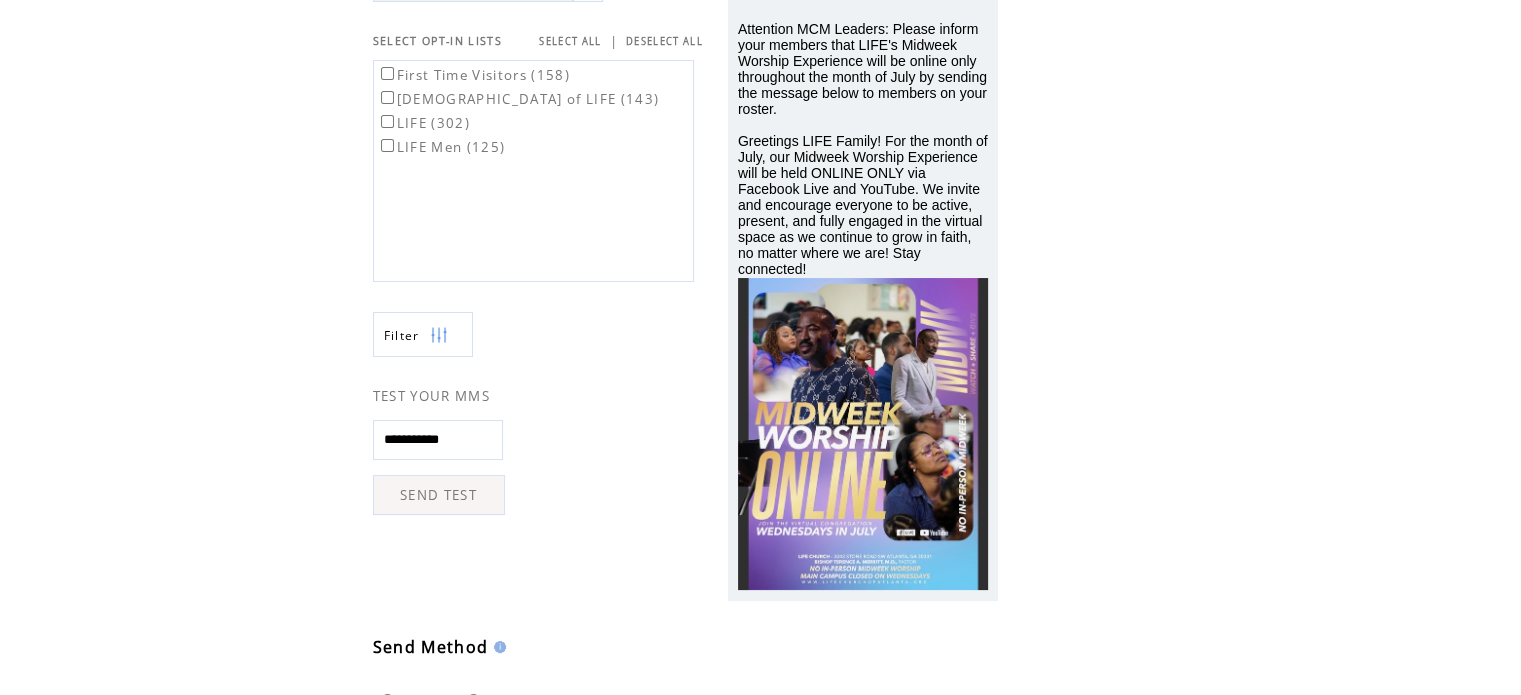 click on "SEND TEST" at bounding box center (439, 495) 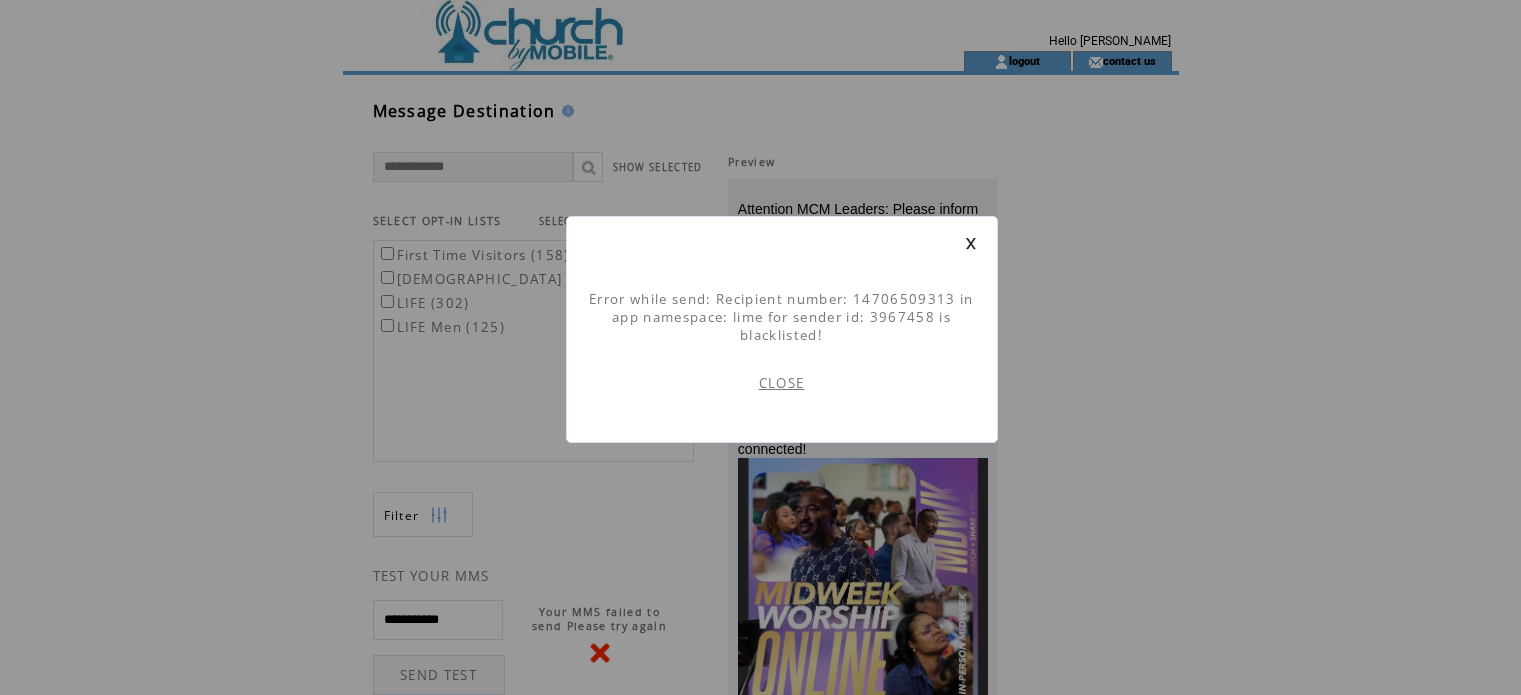 scroll, scrollTop: 0, scrollLeft: 0, axis: both 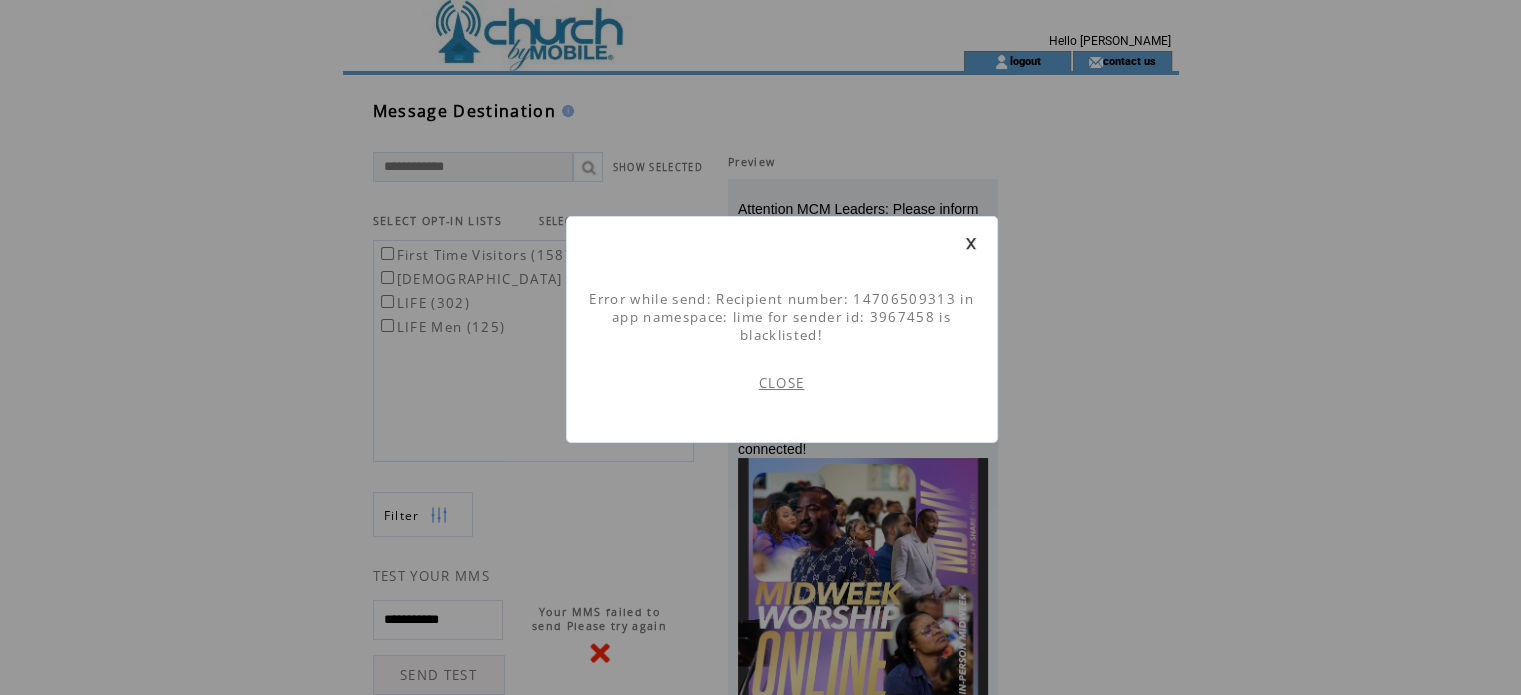 click on "CLOSE" at bounding box center [782, 383] 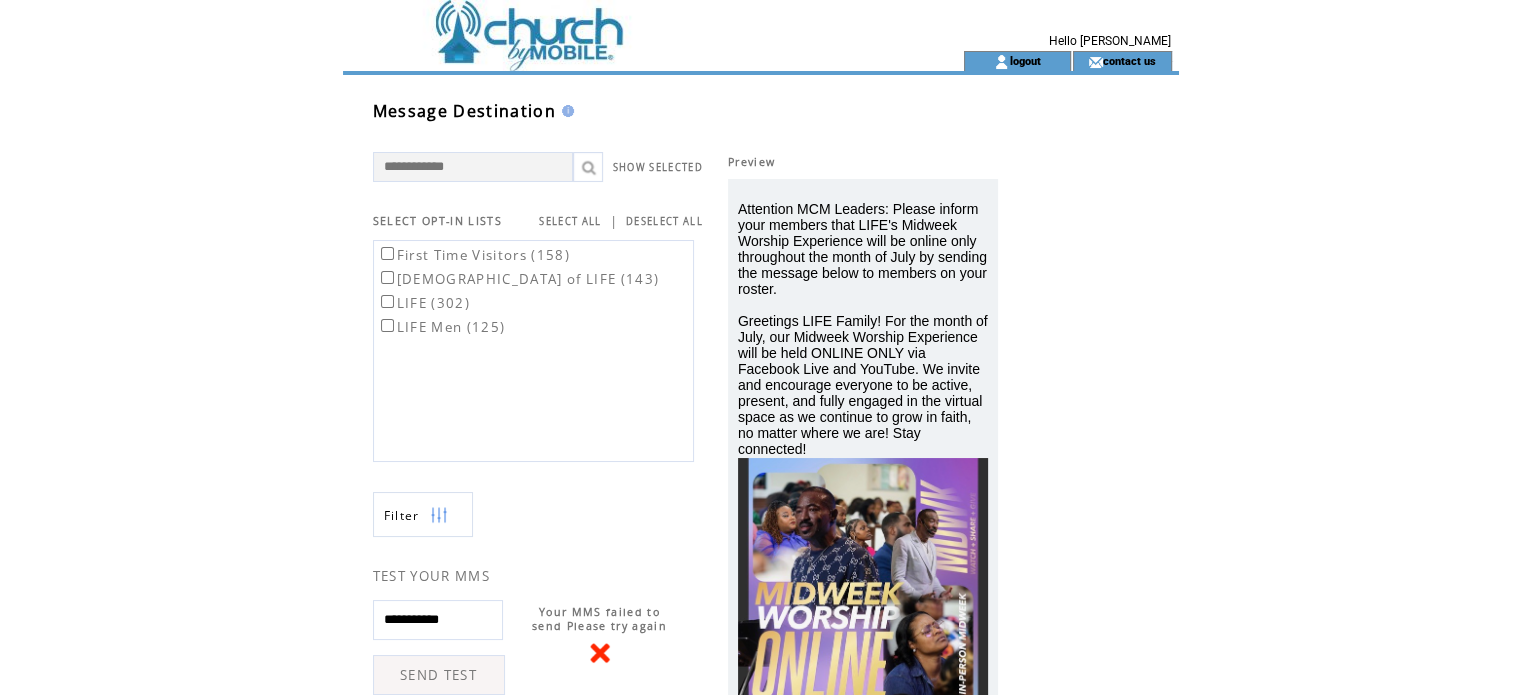 scroll, scrollTop: 0, scrollLeft: 0, axis: both 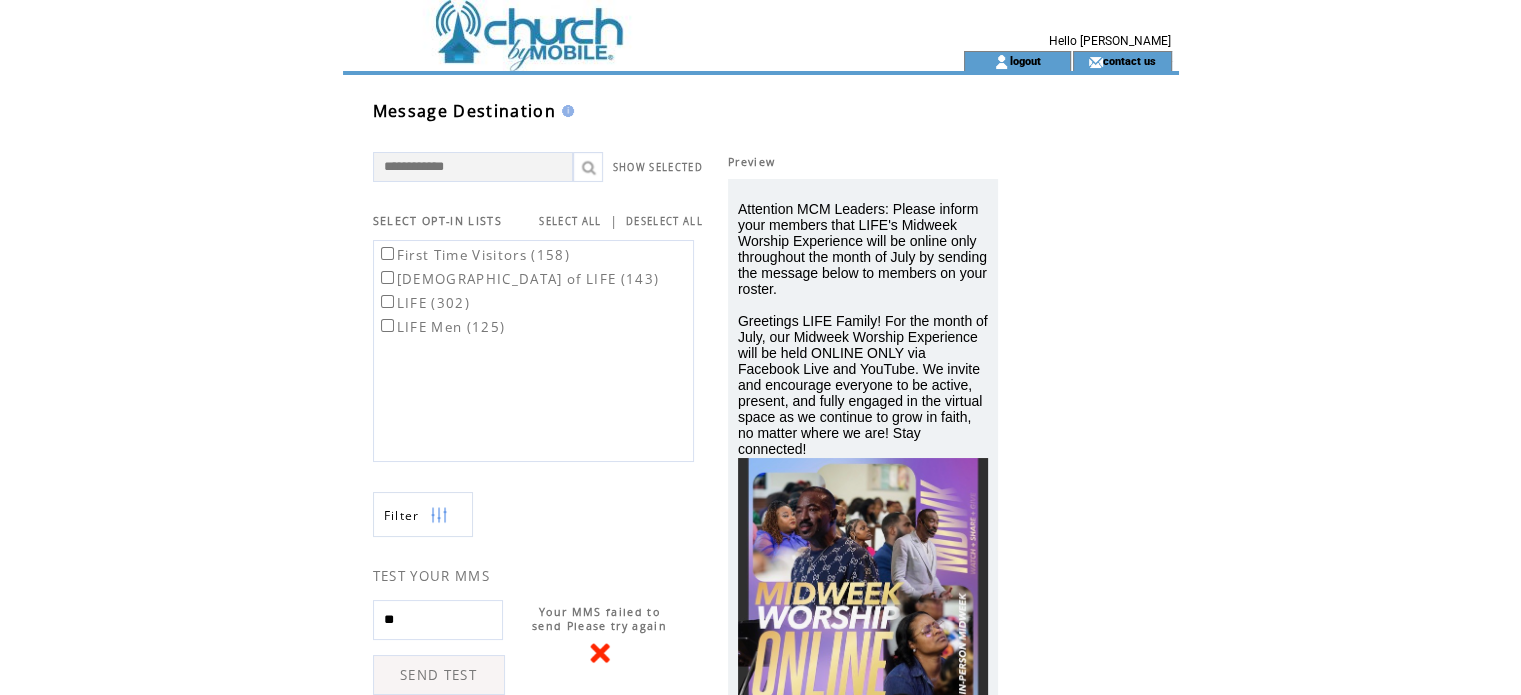 type on "*" 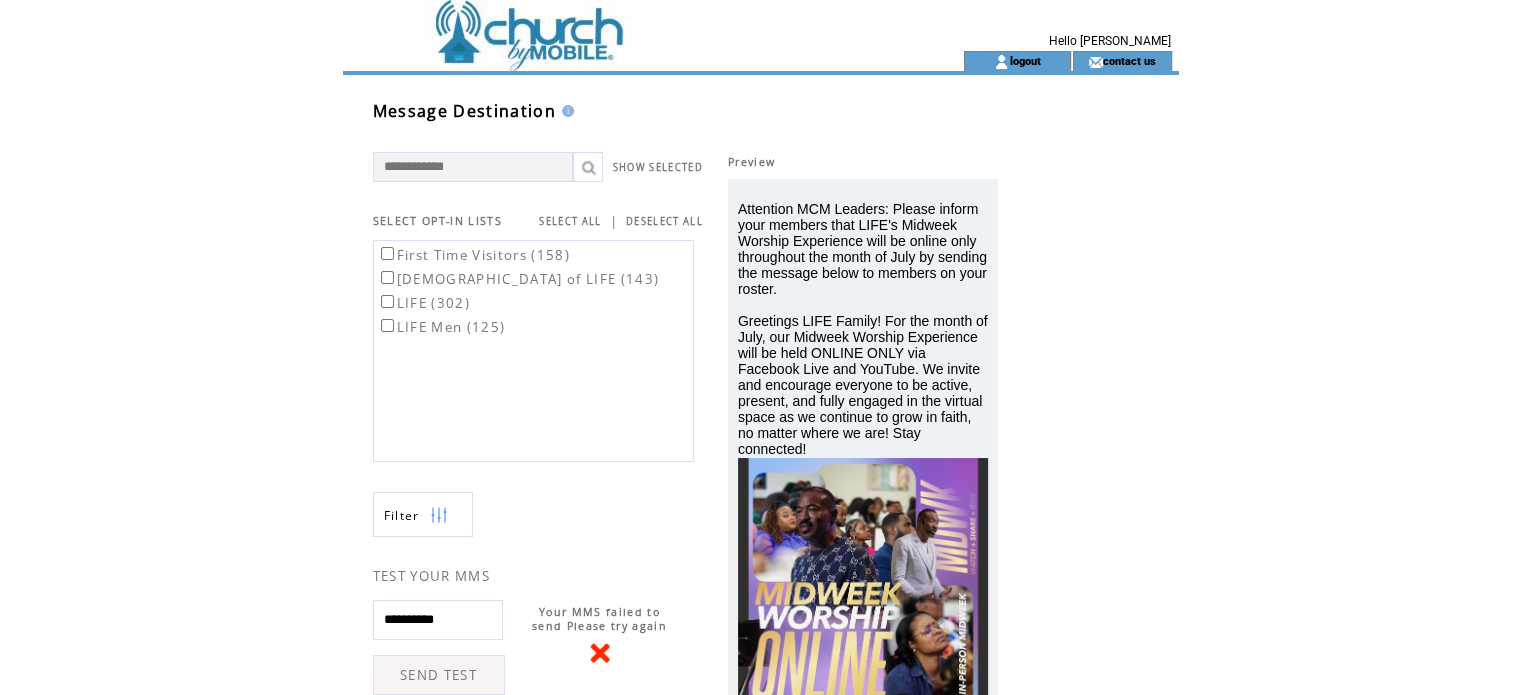 type on "**********" 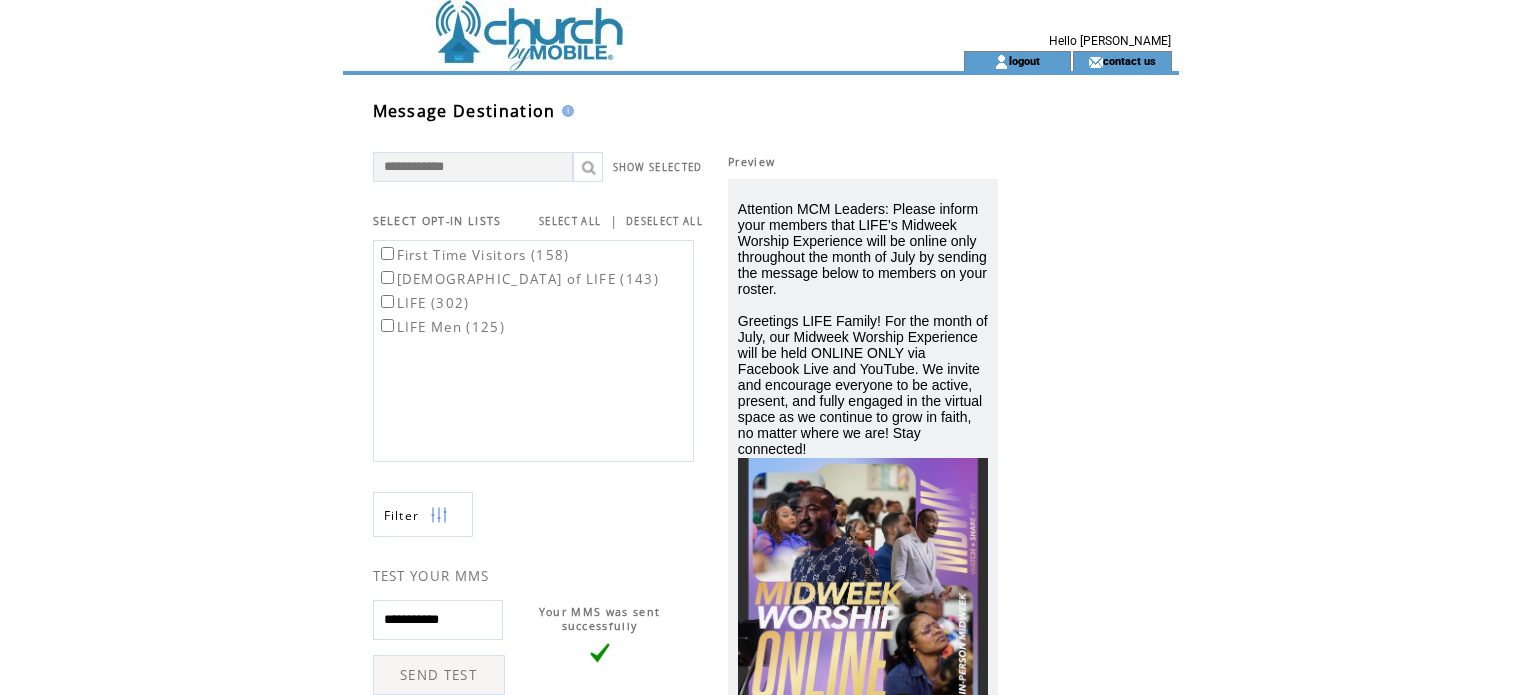 scroll, scrollTop: 0, scrollLeft: 0, axis: both 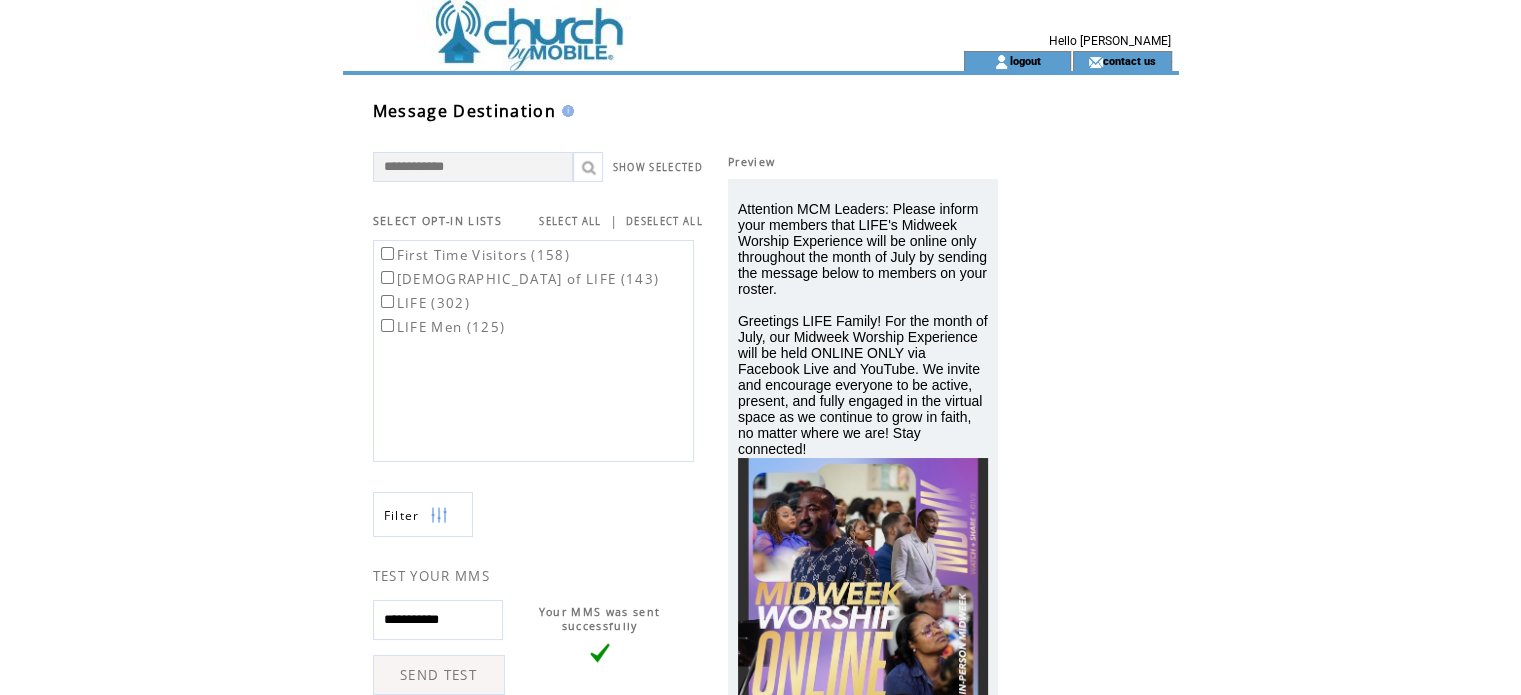 click on "**********" at bounding box center [438, 620] 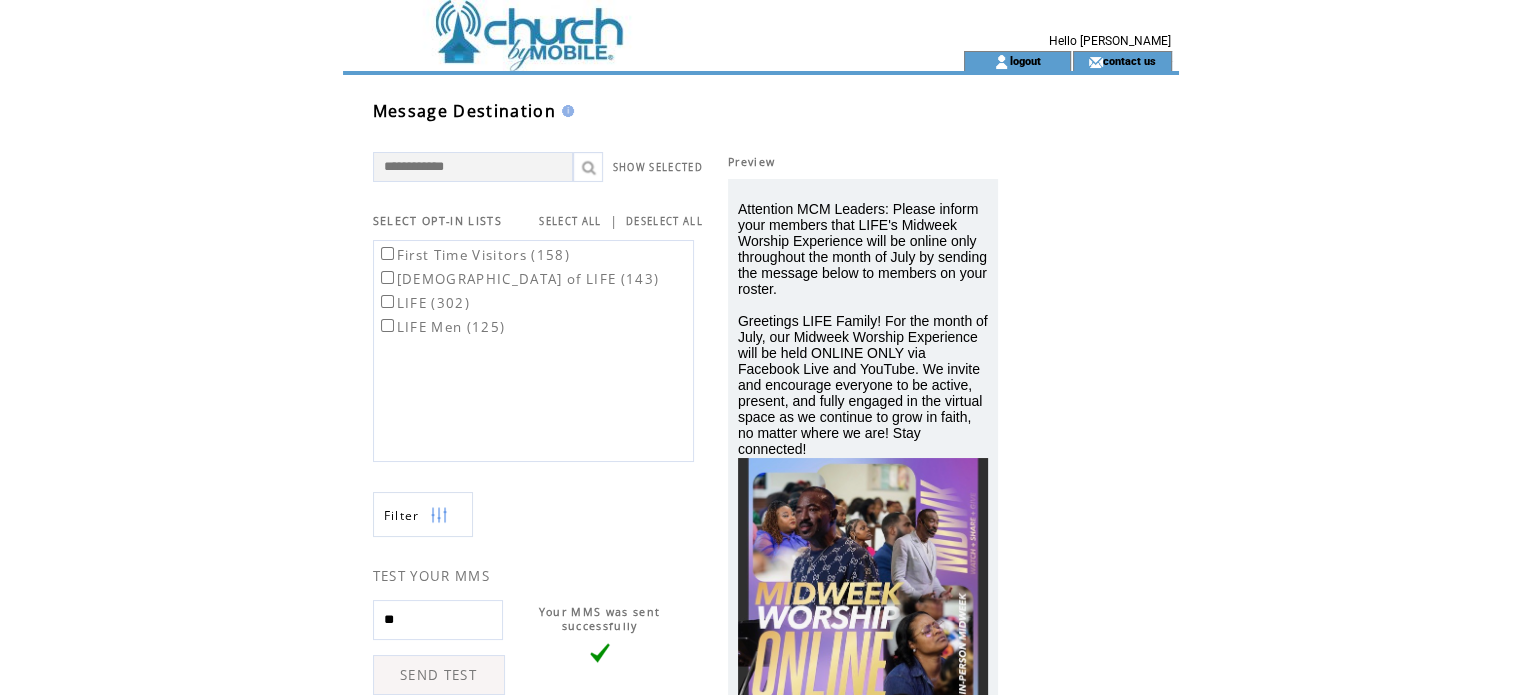 type on "*" 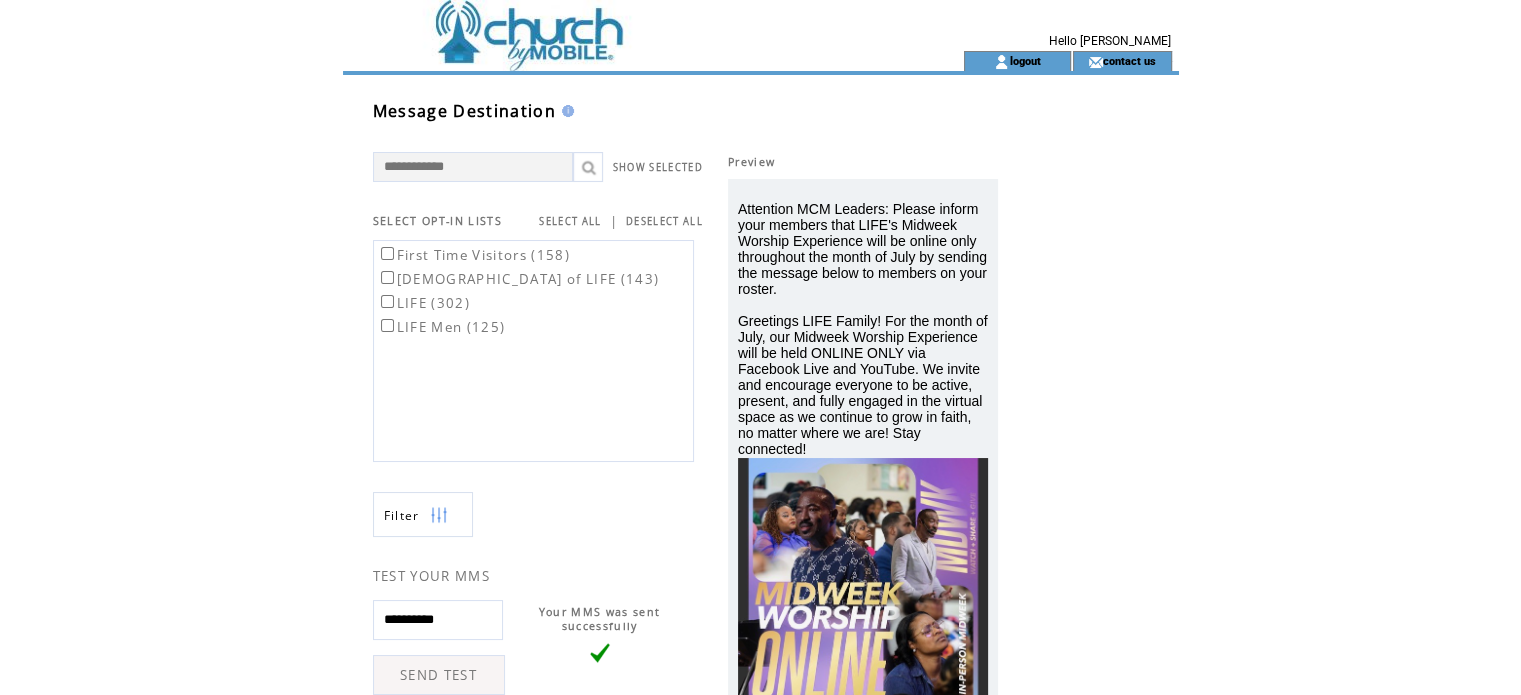 type on "**********" 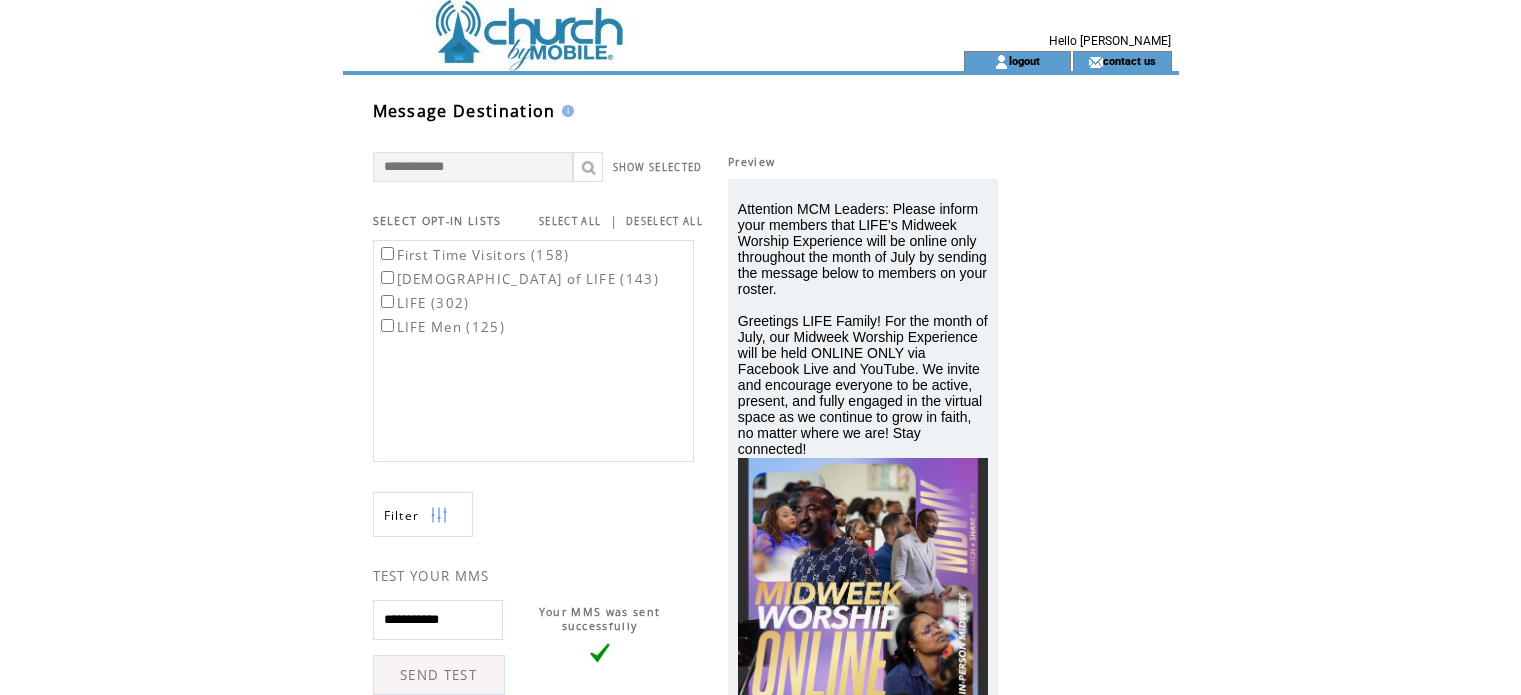 scroll, scrollTop: 0, scrollLeft: 0, axis: both 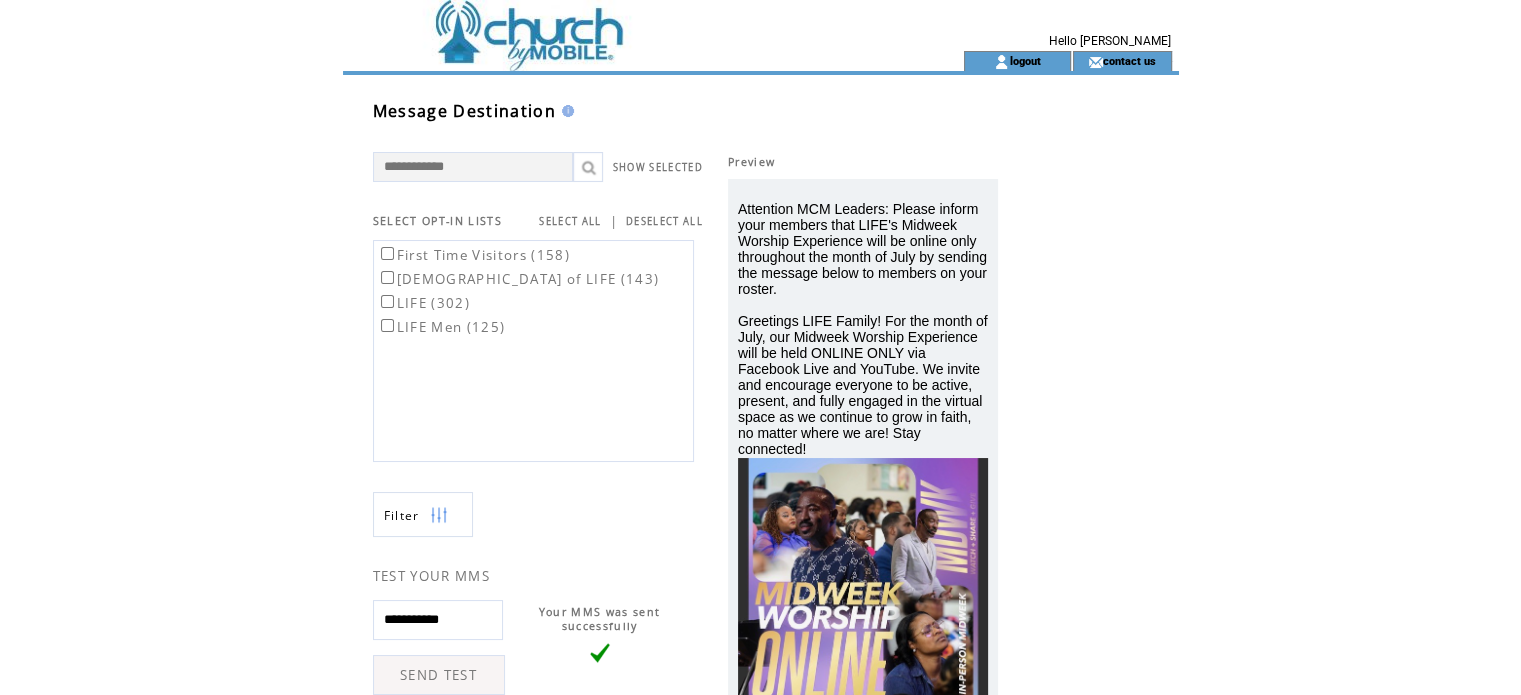 click on "**********" at bounding box center (438, 620) 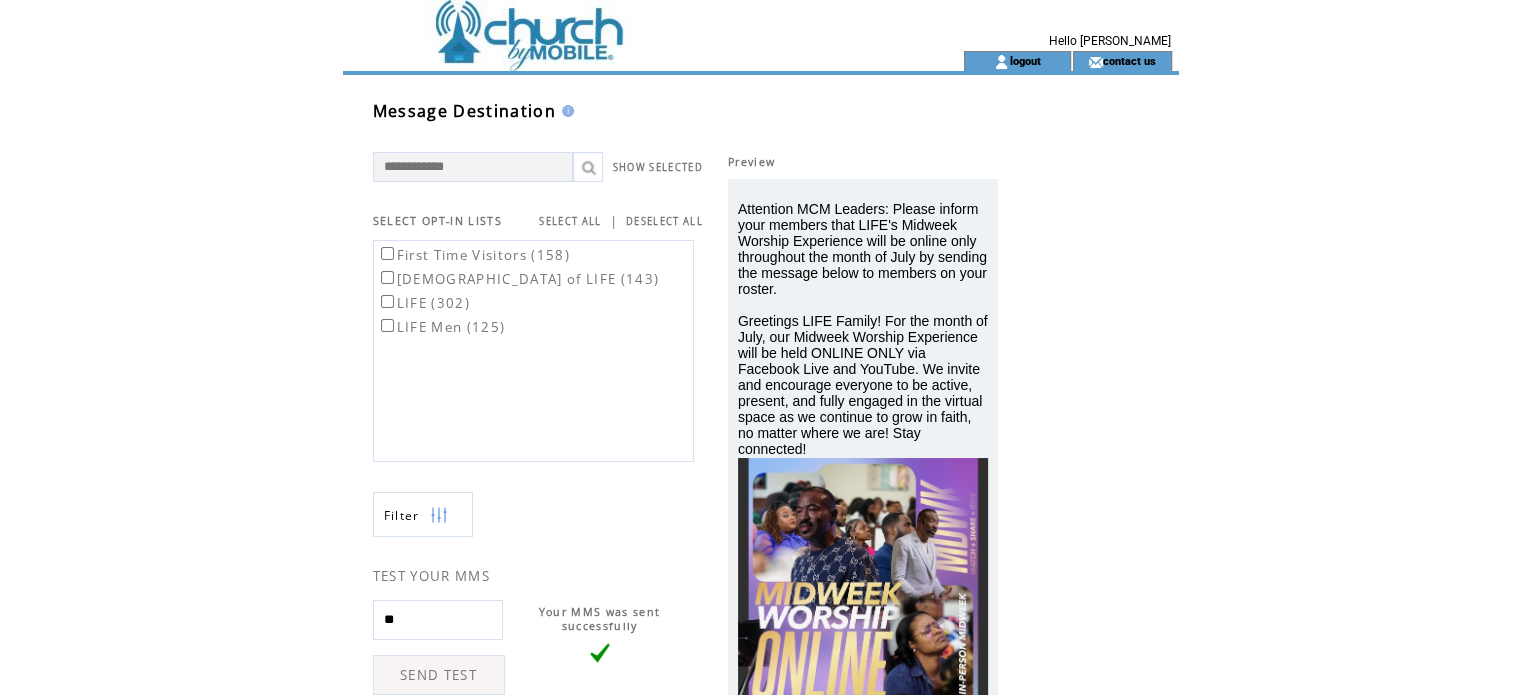 type on "*" 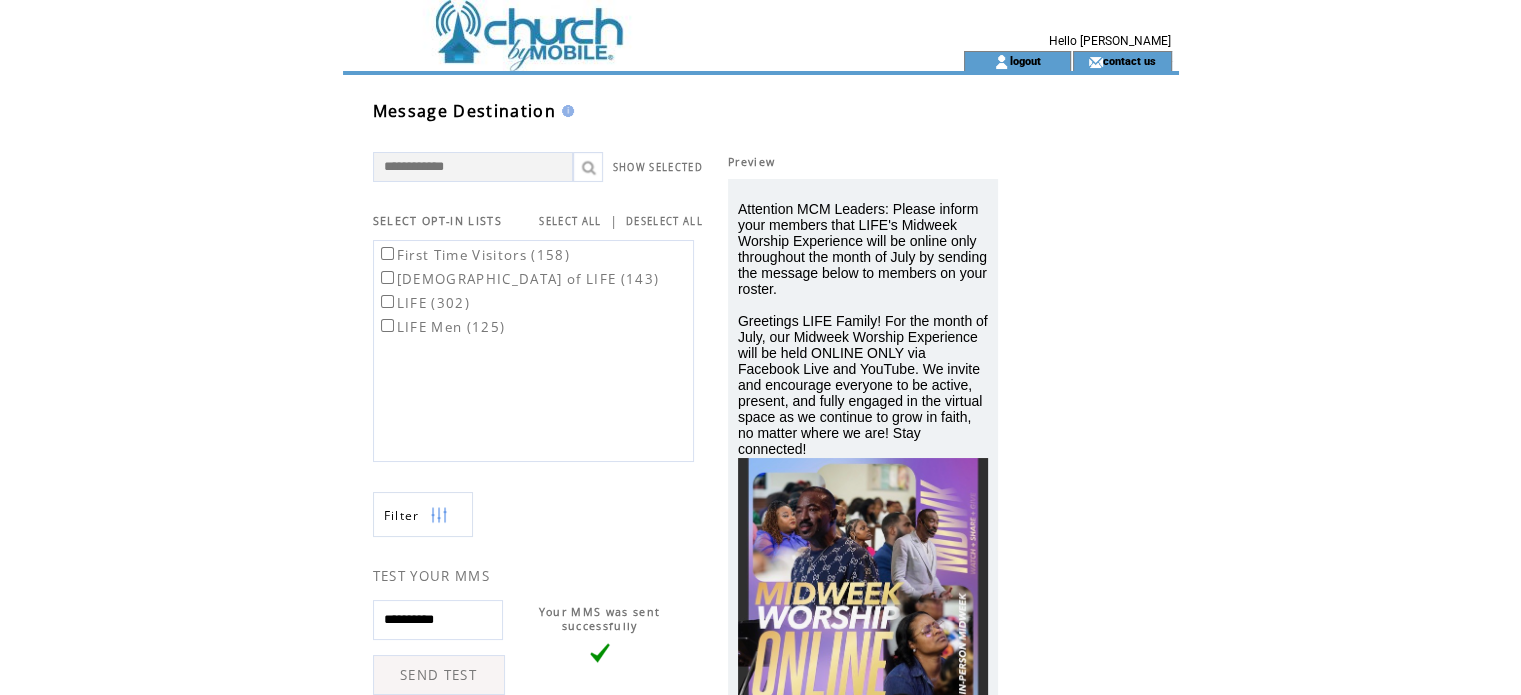 type on "**********" 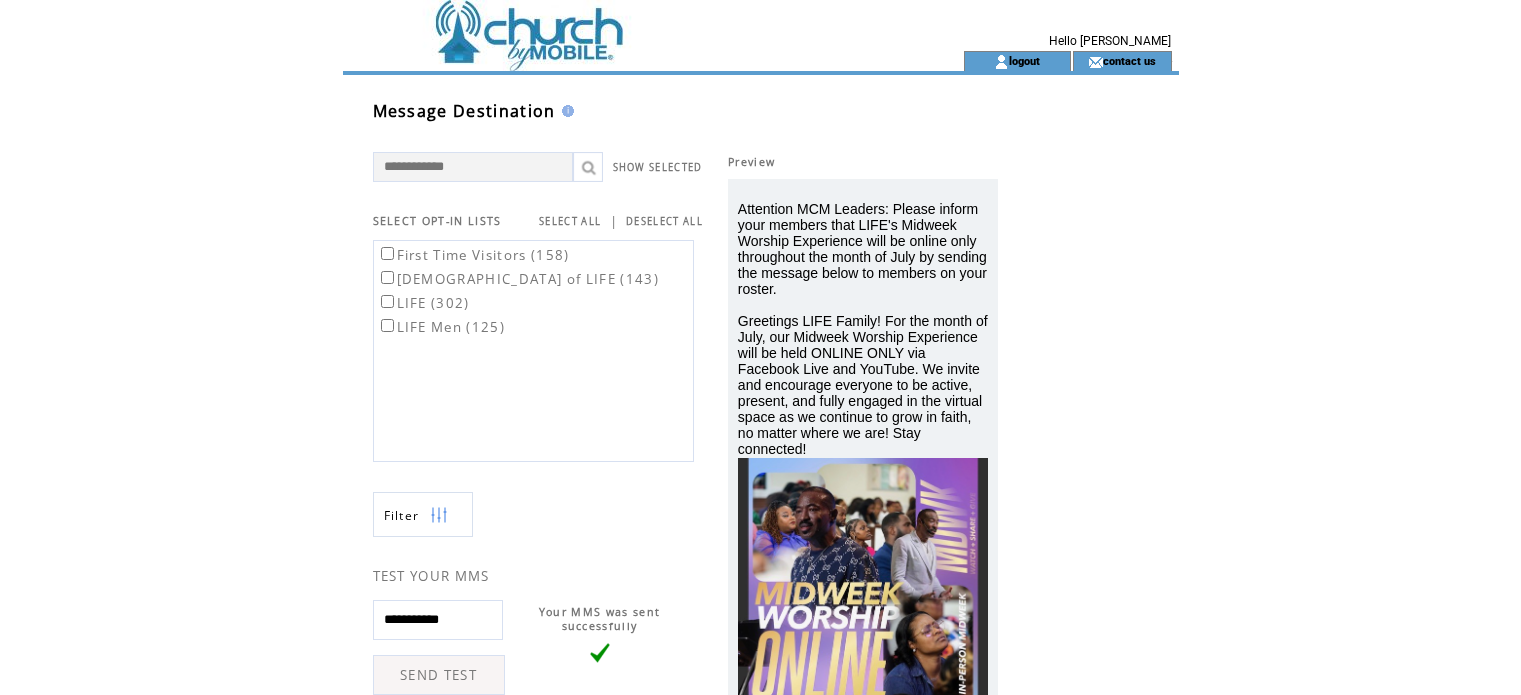 scroll, scrollTop: 0, scrollLeft: 0, axis: both 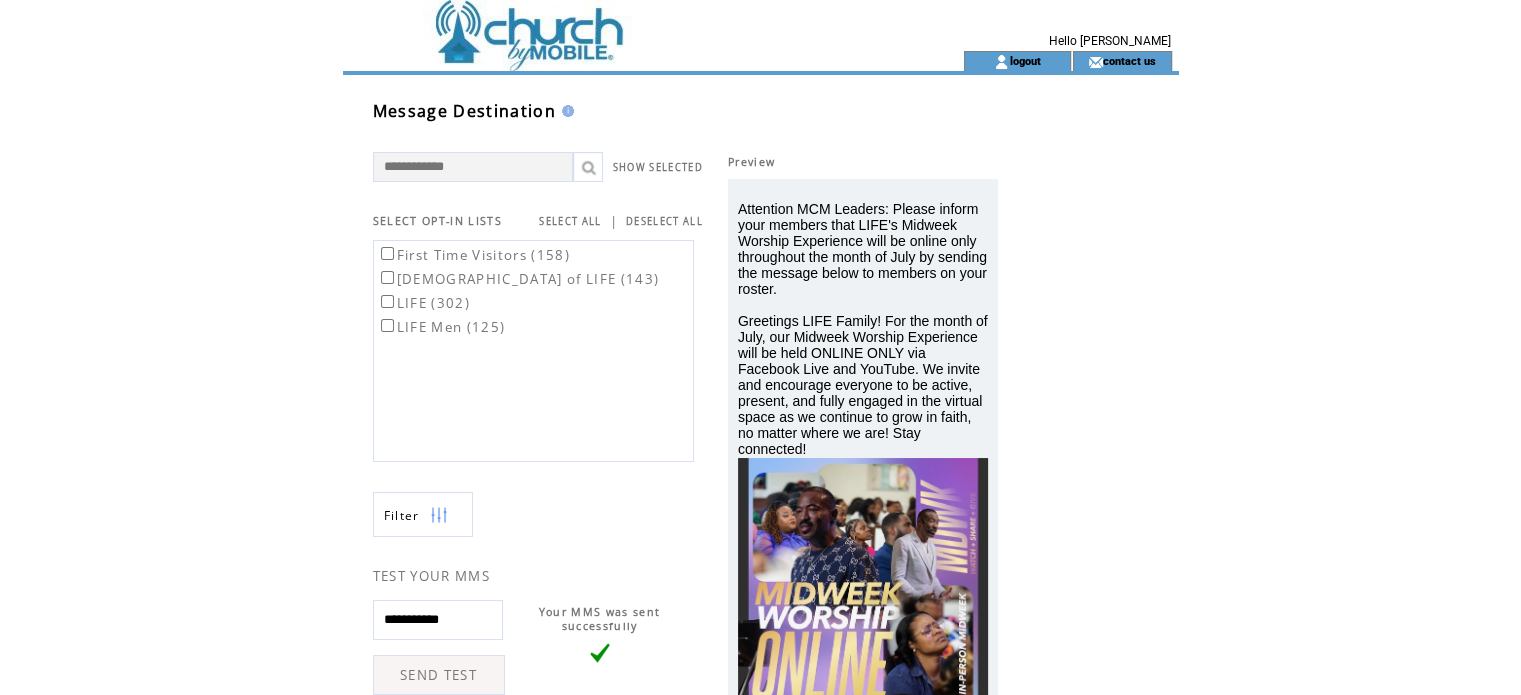 click on "**********" at bounding box center [438, 620] 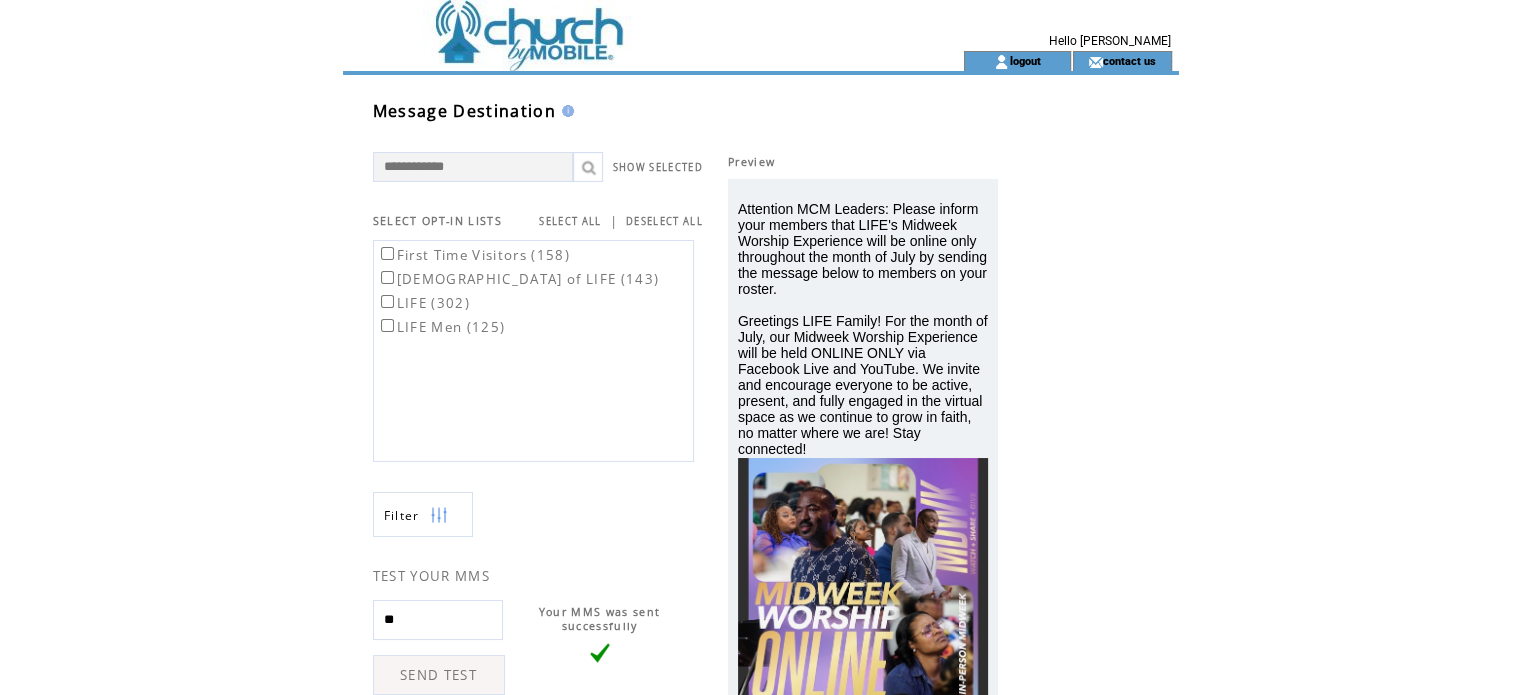 type on "*" 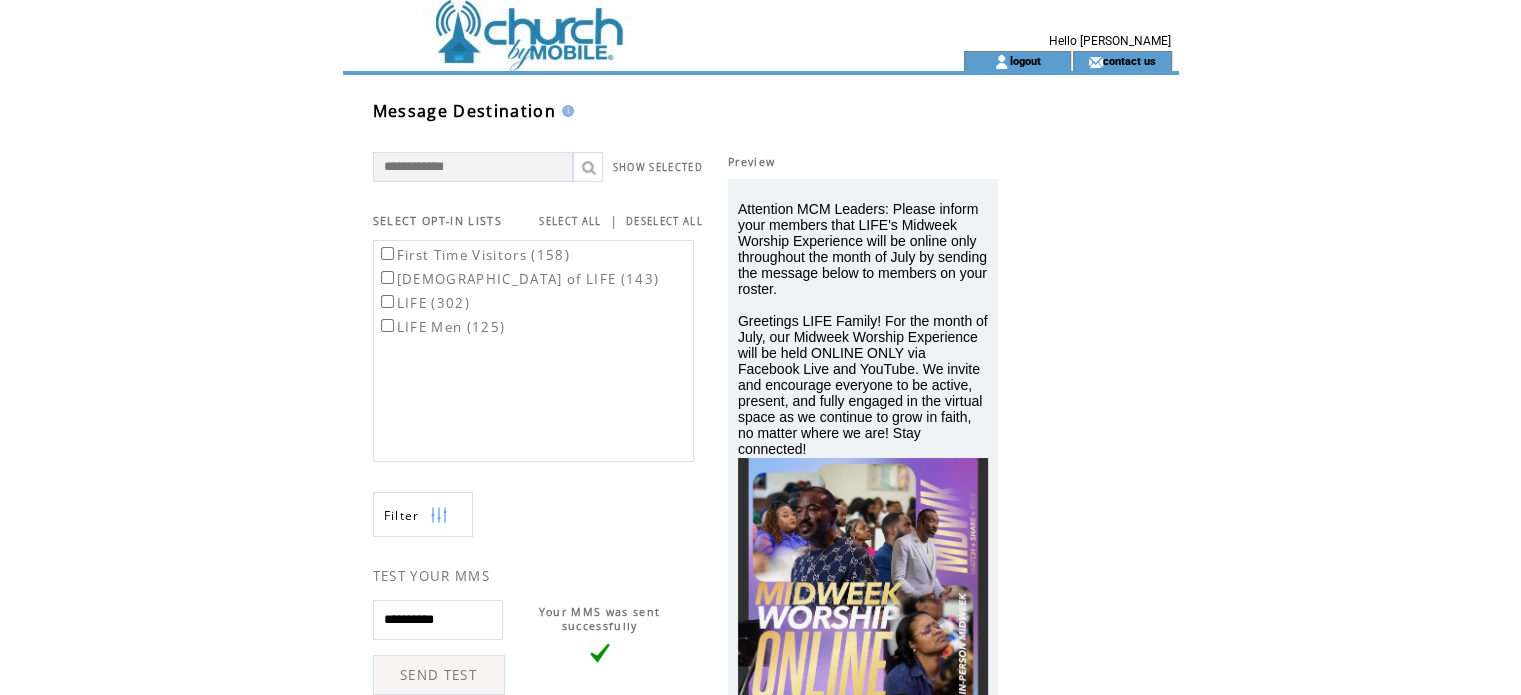 type on "**********" 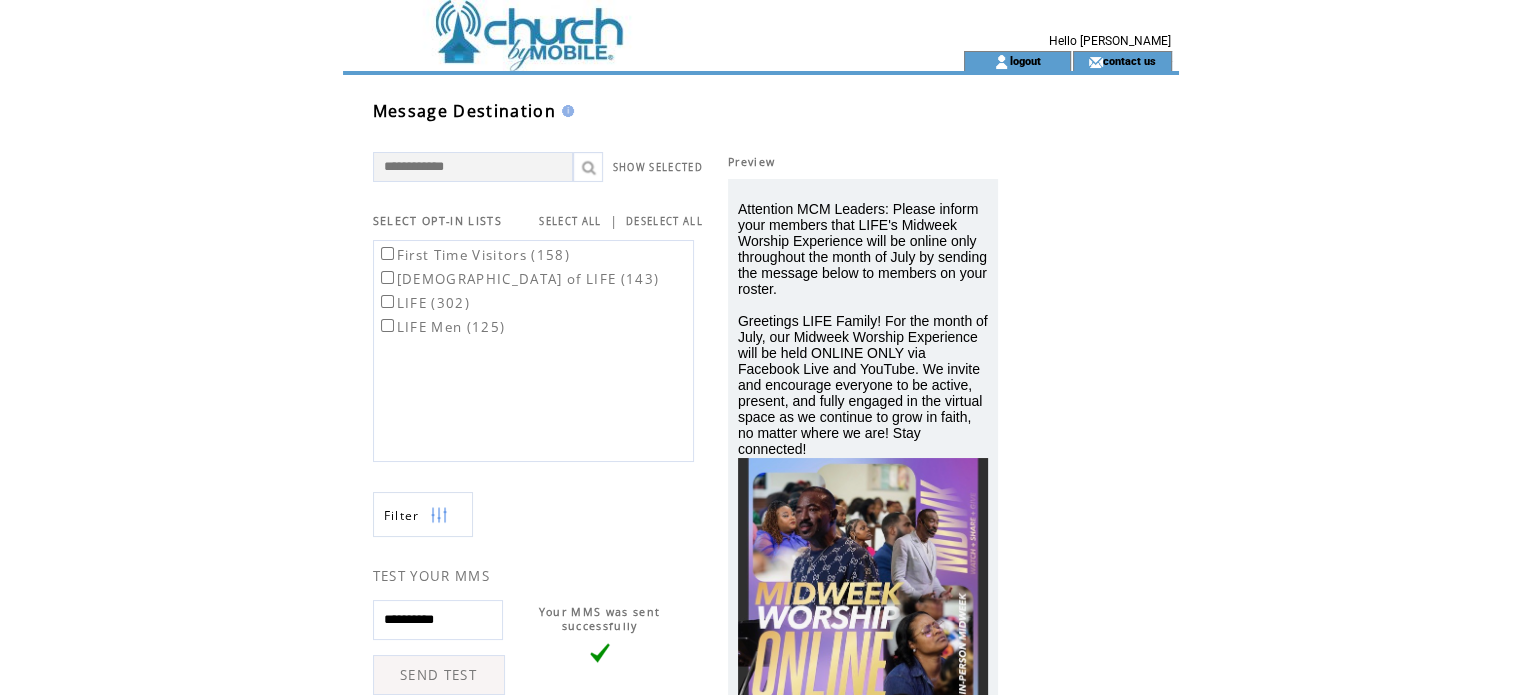 click on "SEND TEST" at bounding box center [439, 675] 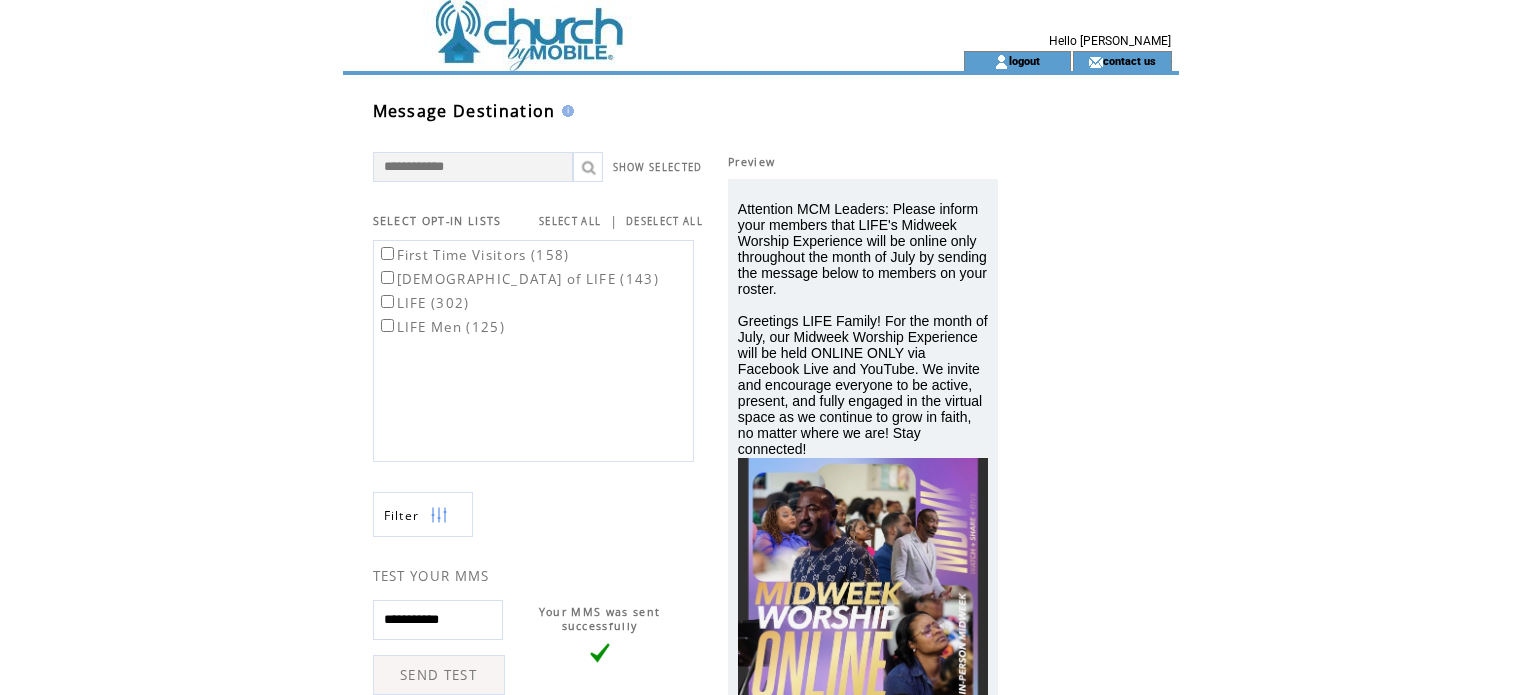 scroll, scrollTop: 0, scrollLeft: 0, axis: both 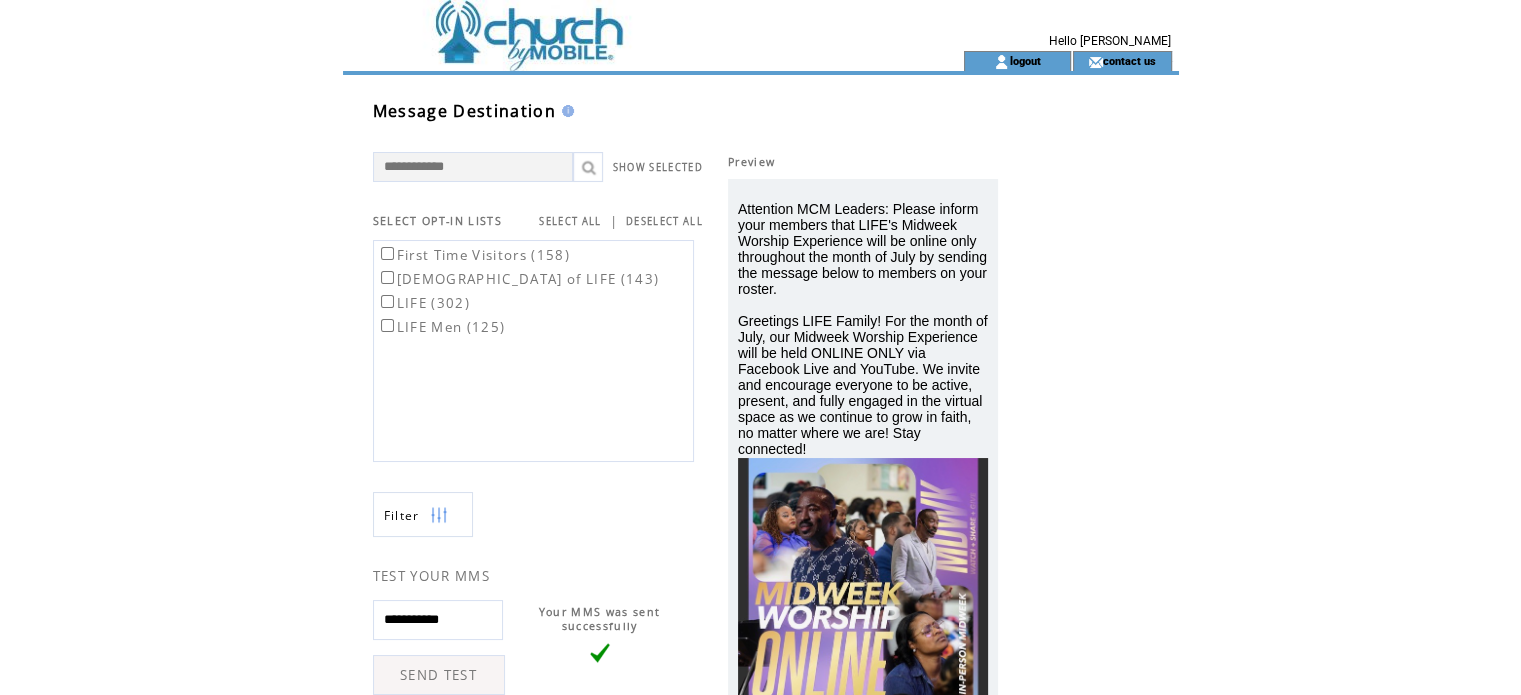 click on "**********" at bounding box center (438, 620) 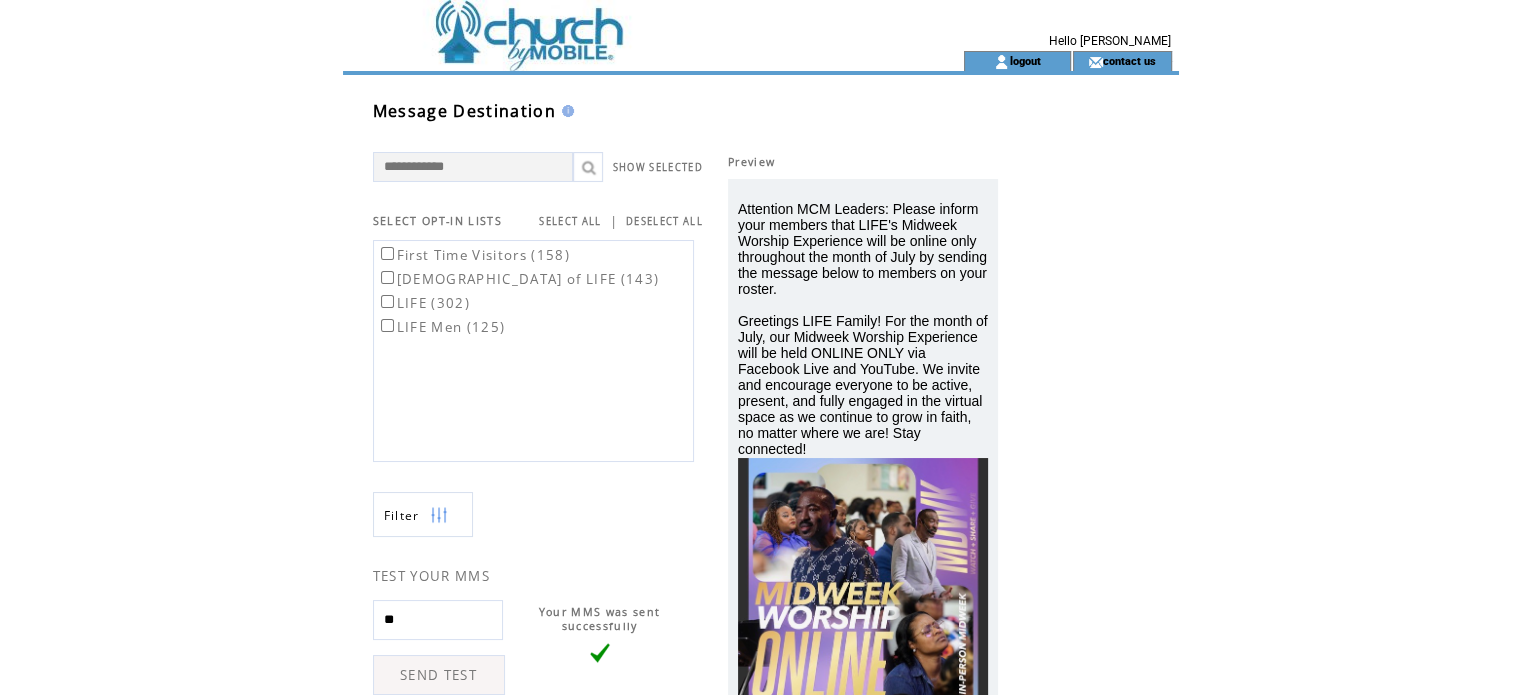 type on "*" 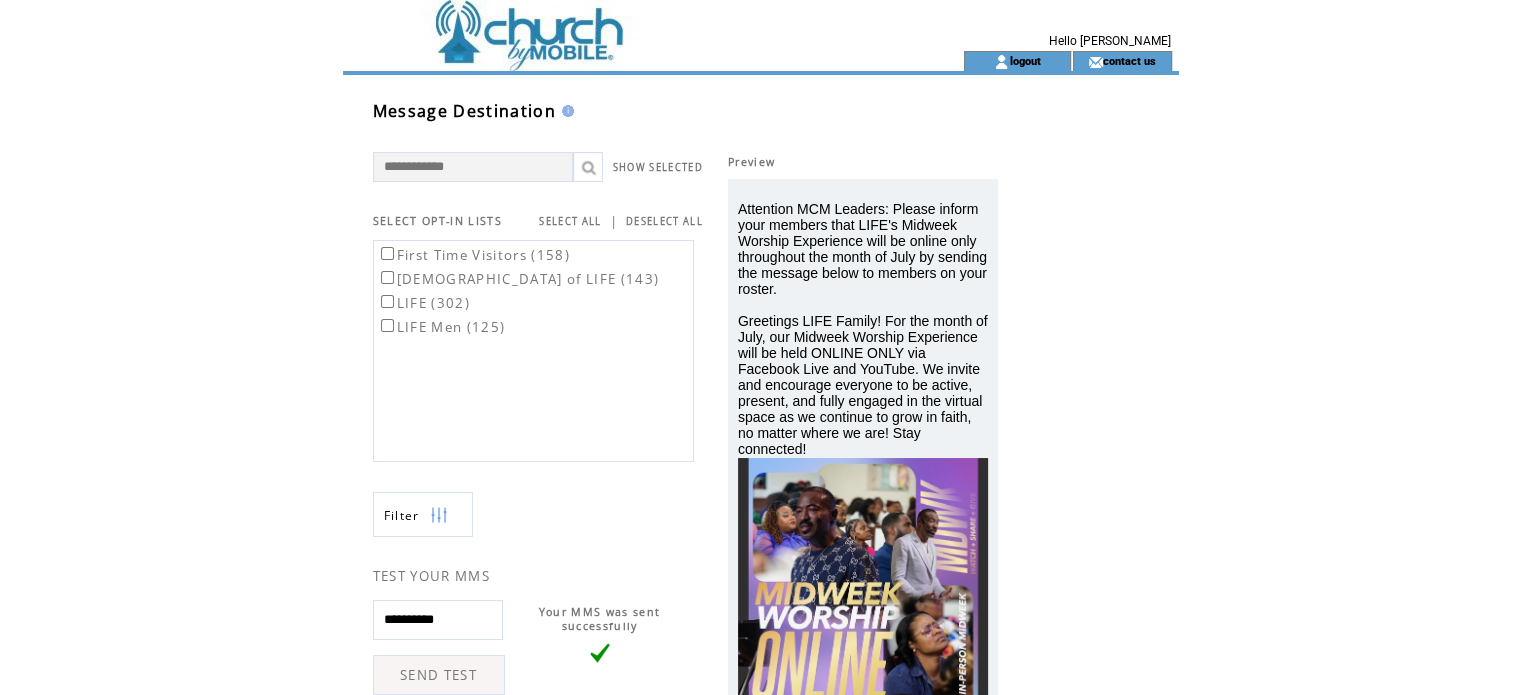 type on "**********" 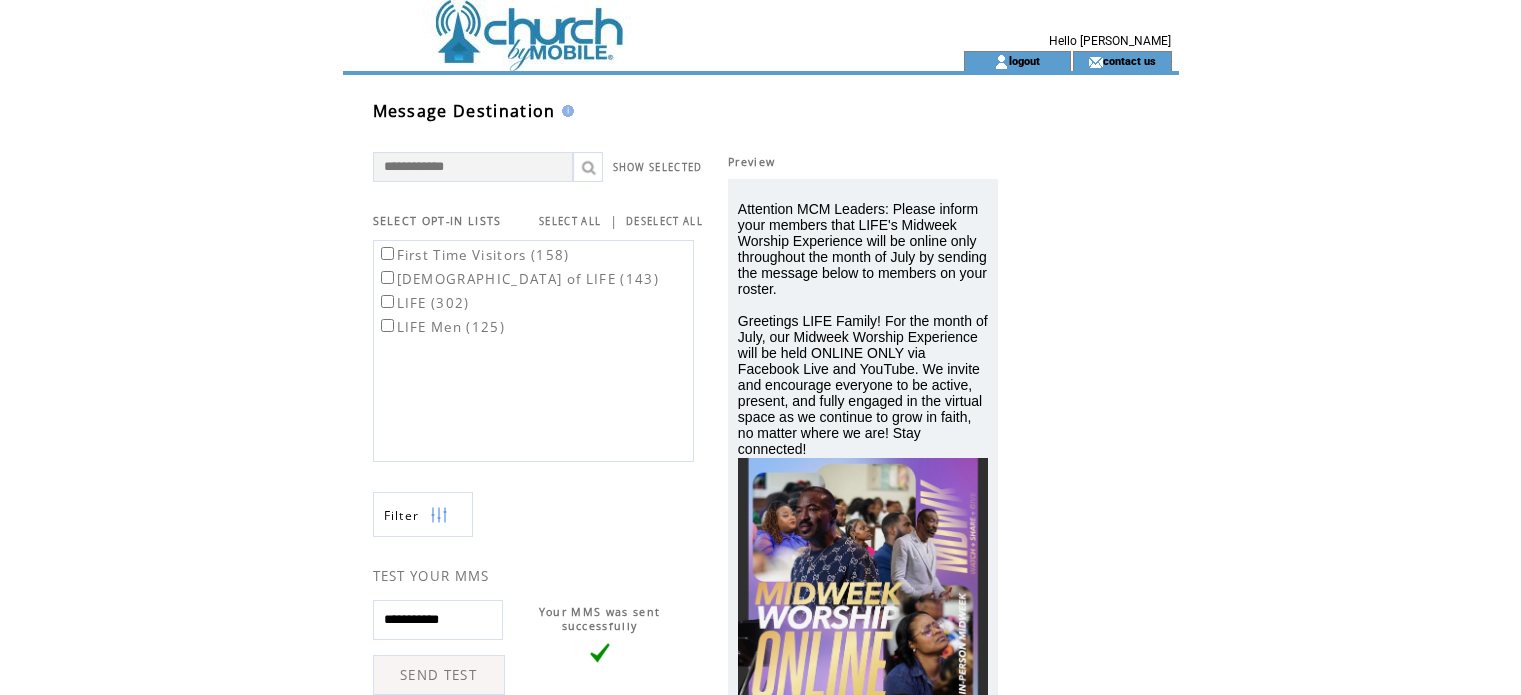 scroll, scrollTop: 0, scrollLeft: 0, axis: both 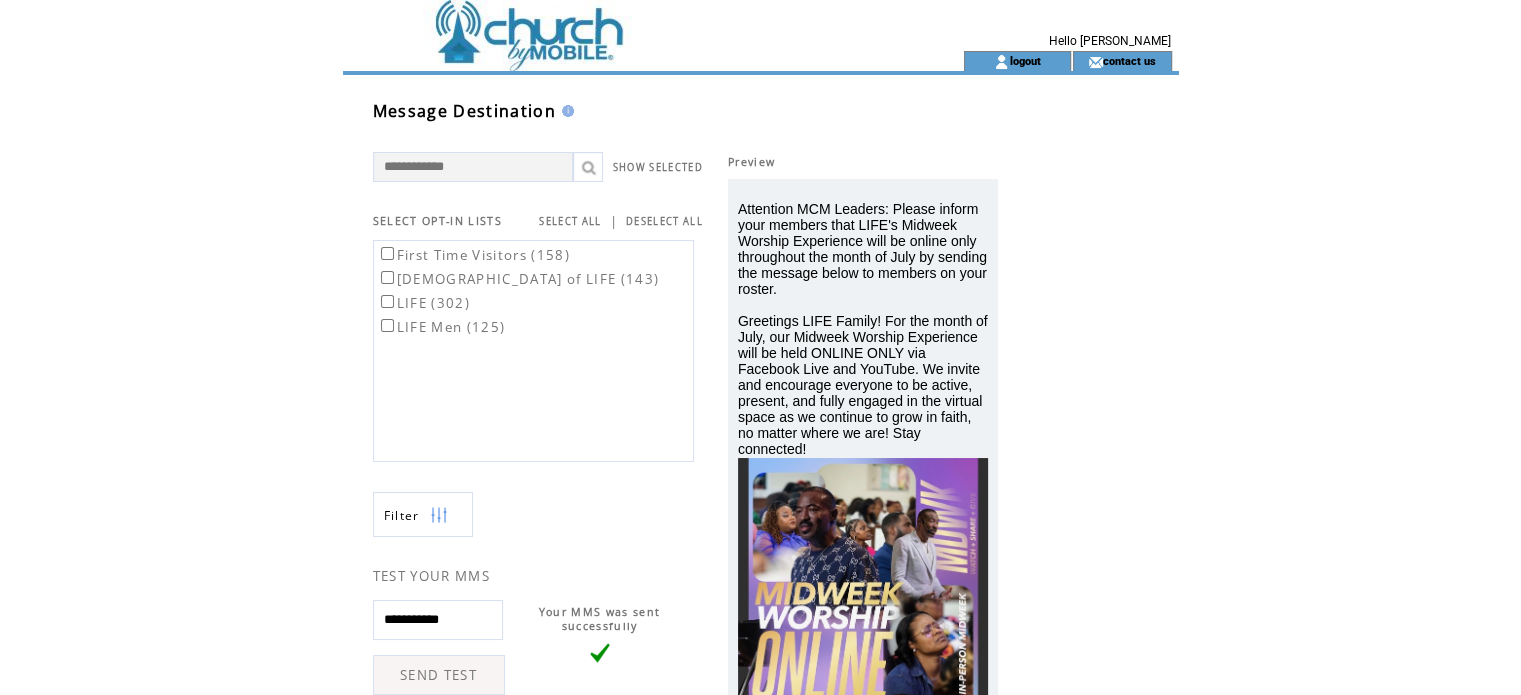 click on "**********" at bounding box center [438, 620] 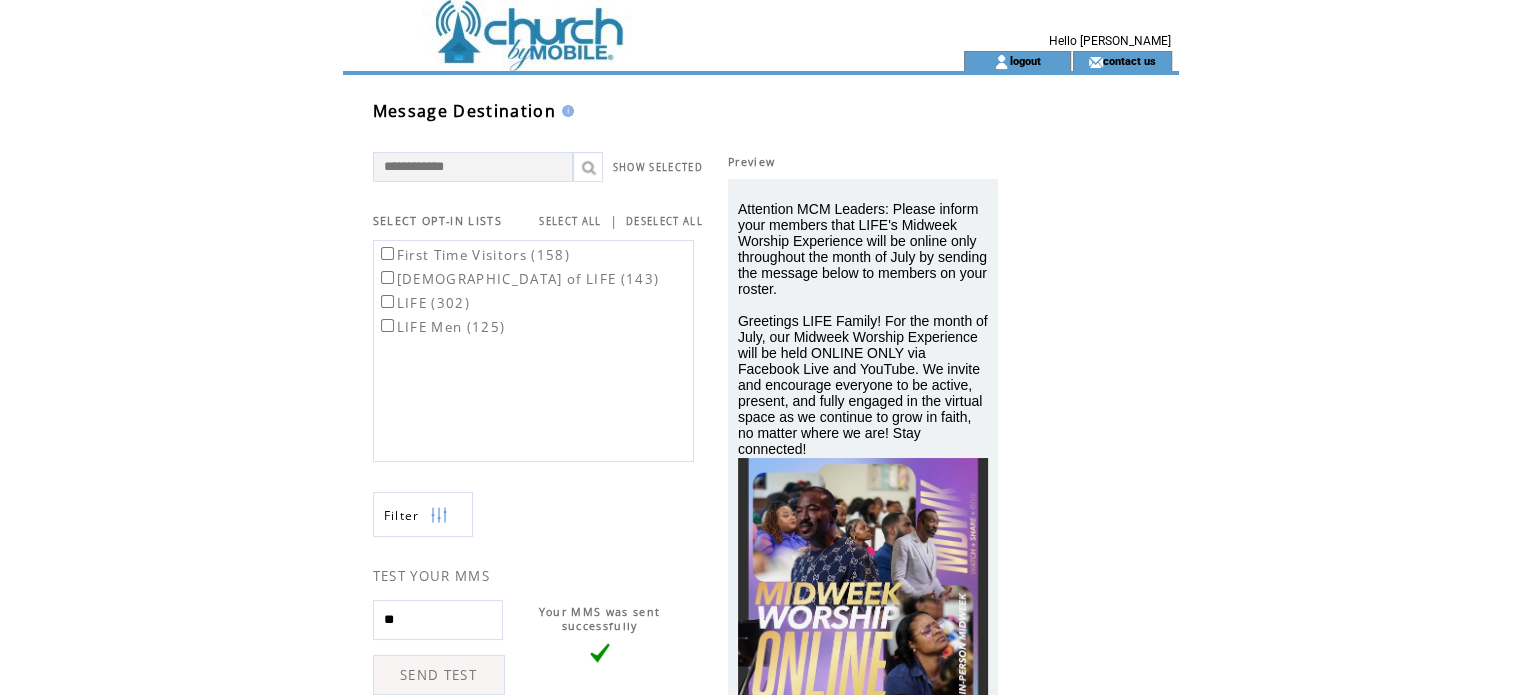 type on "*" 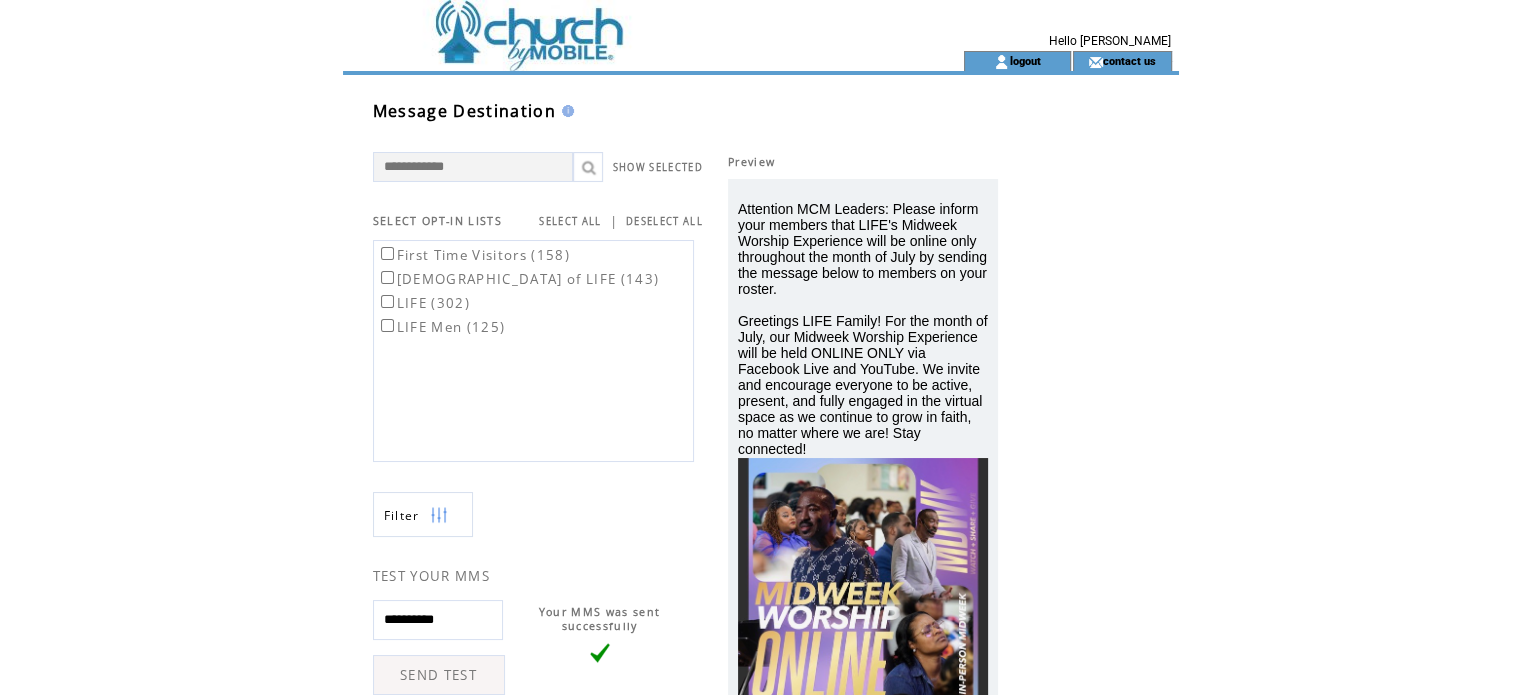 type on "**********" 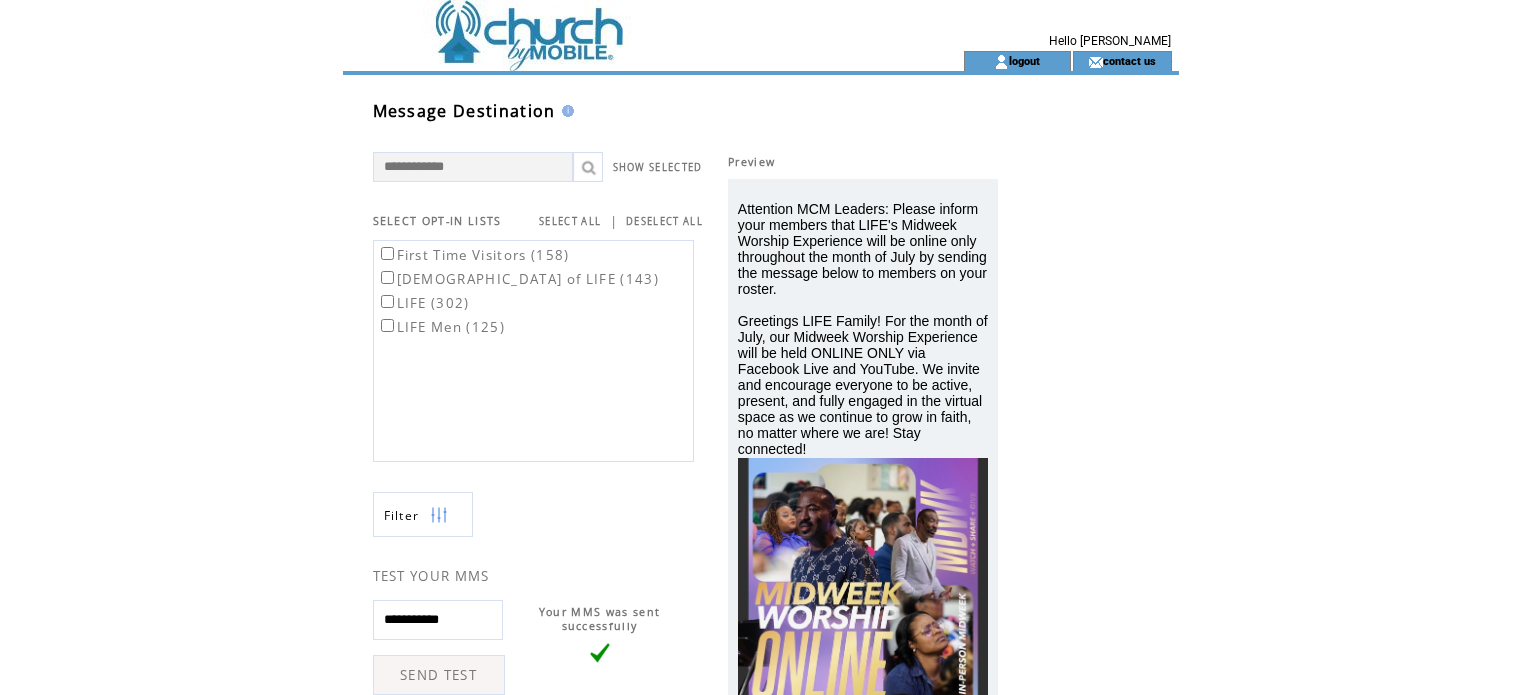 scroll, scrollTop: 0, scrollLeft: 0, axis: both 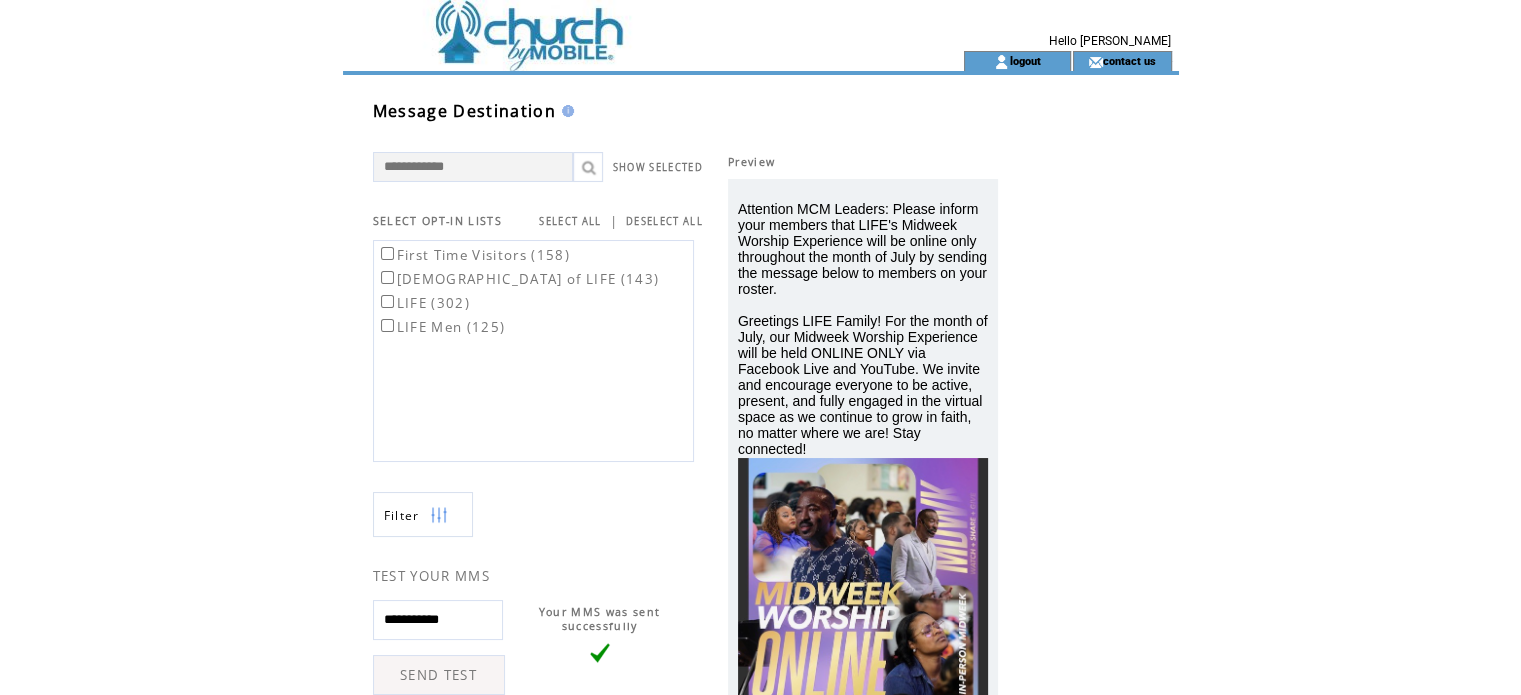 click on "**********" at bounding box center (438, 620) 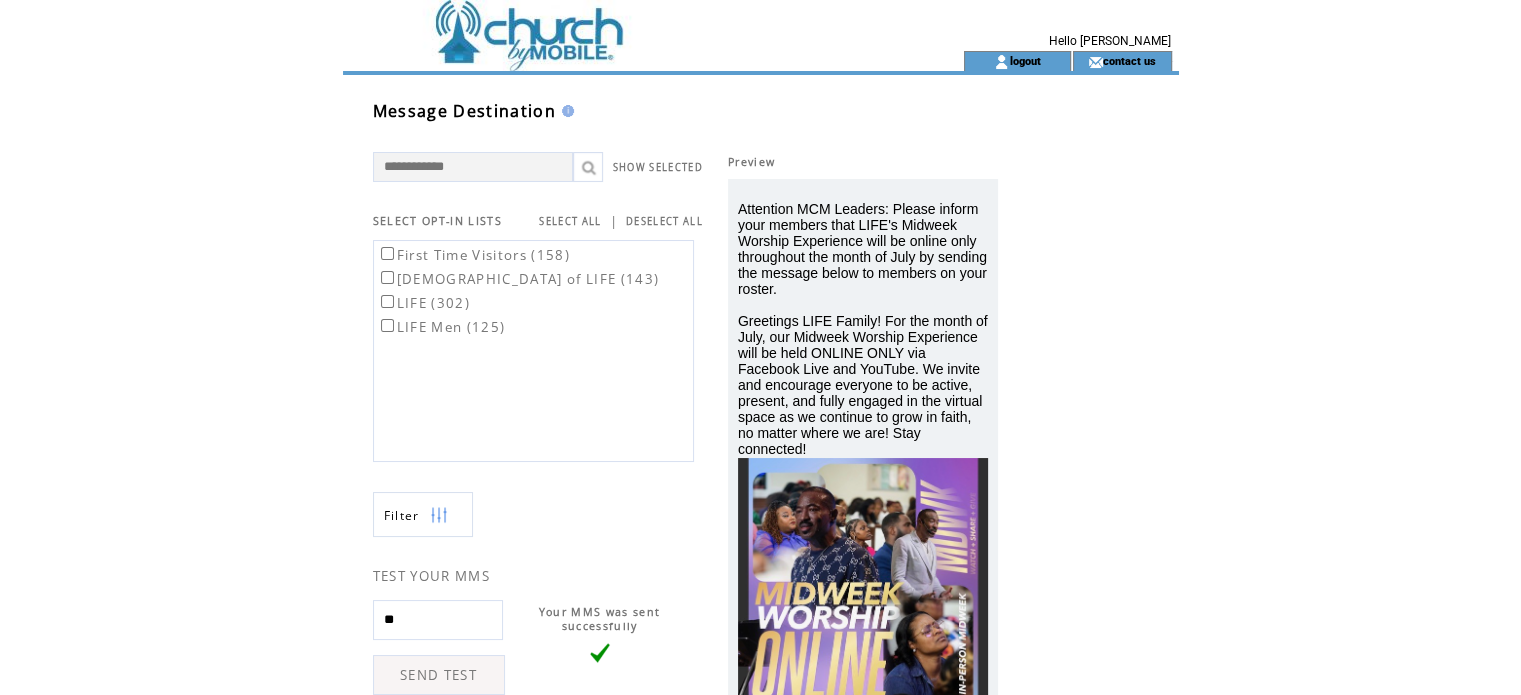 type on "*" 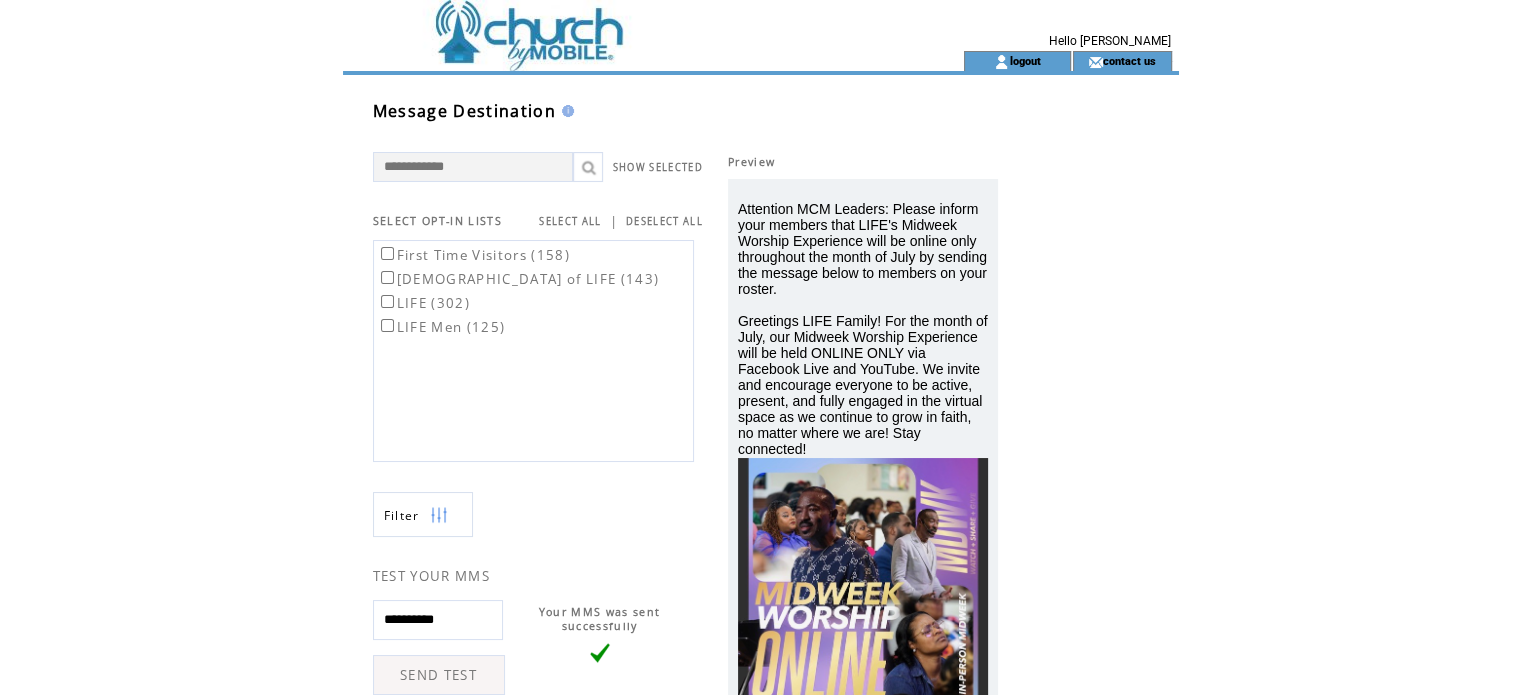 type on "**********" 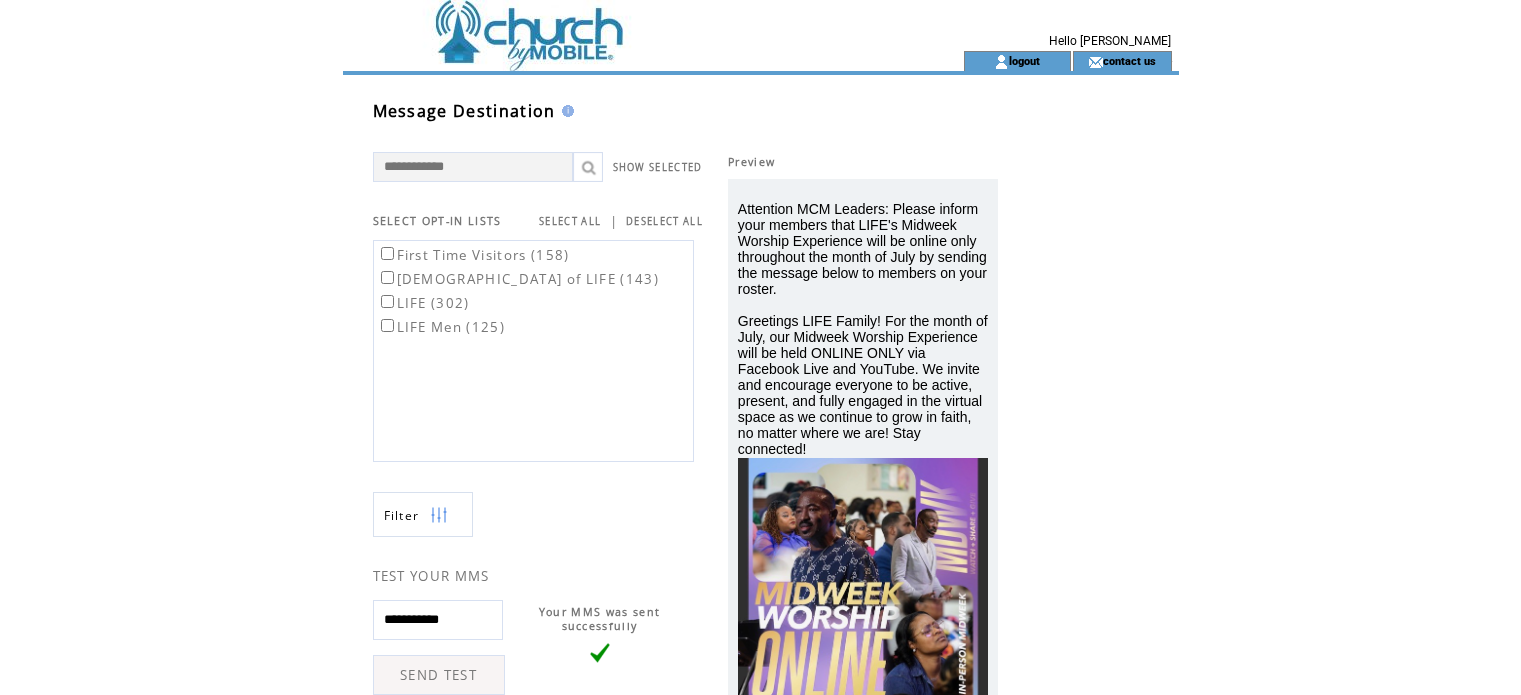 scroll, scrollTop: 0, scrollLeft: 0, axis: both 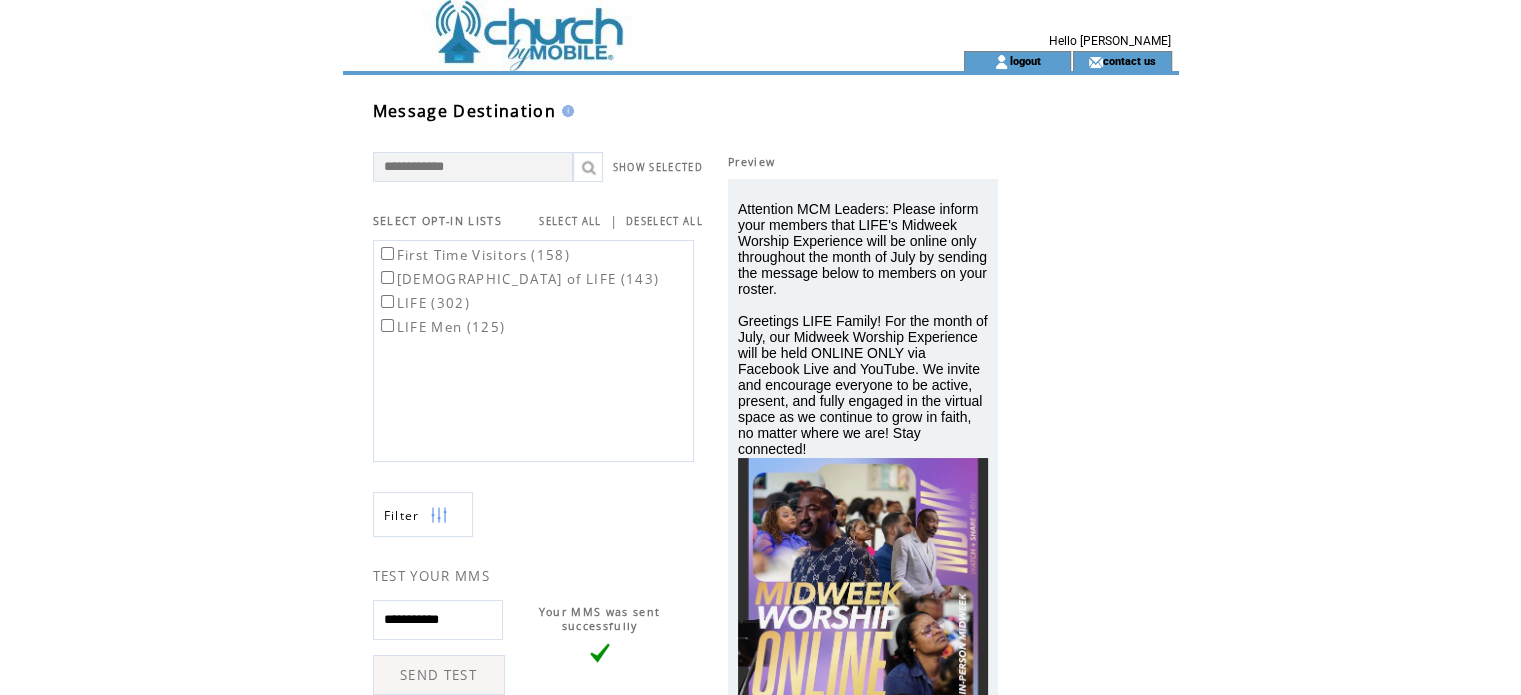 click on "**********" at bounding box center (438, 620) 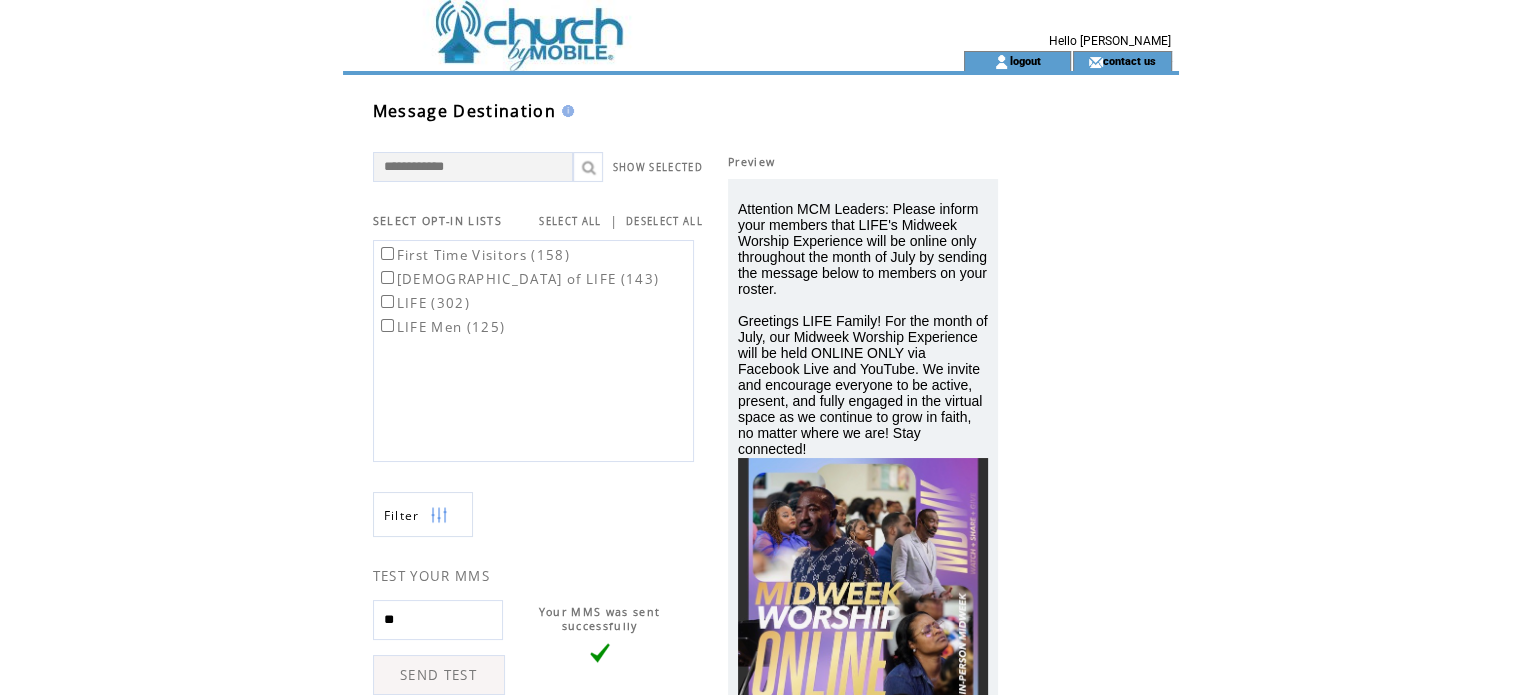 type on "*" 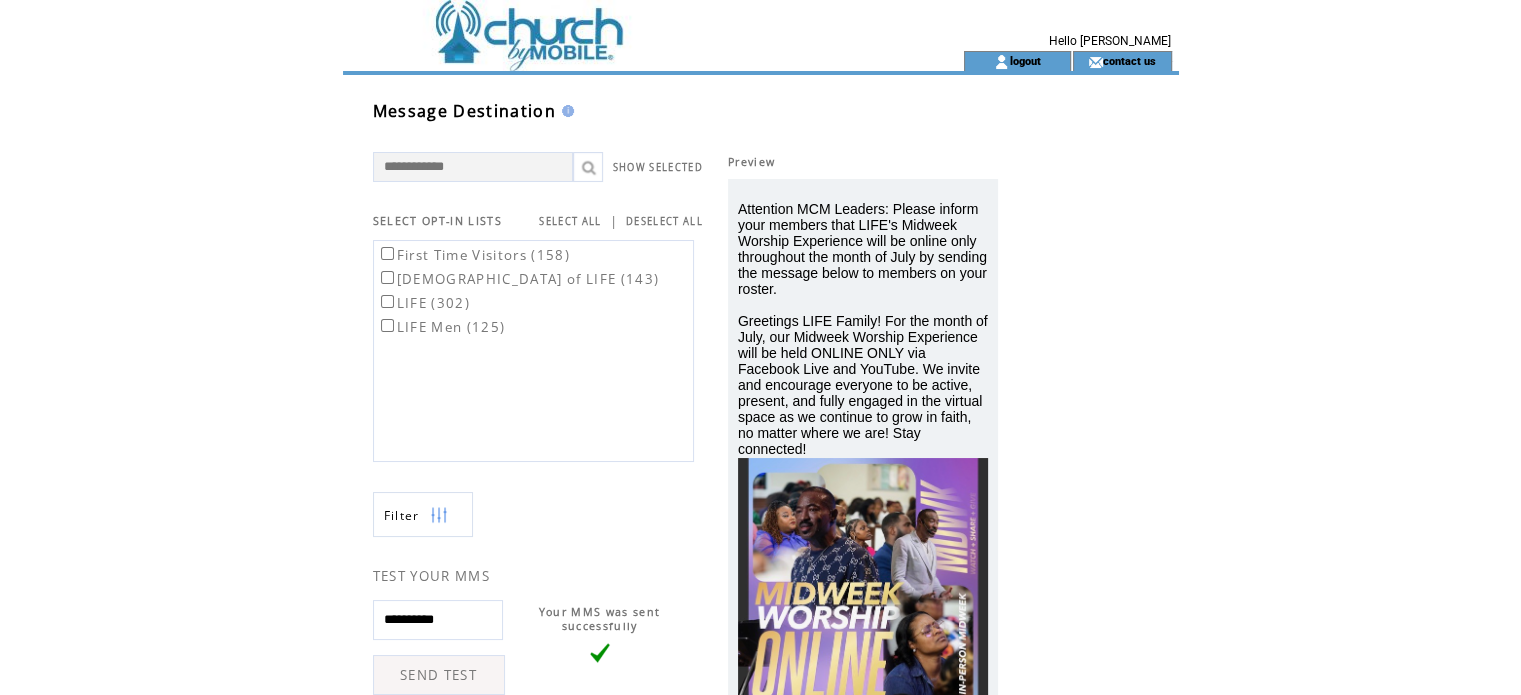type on "**********" 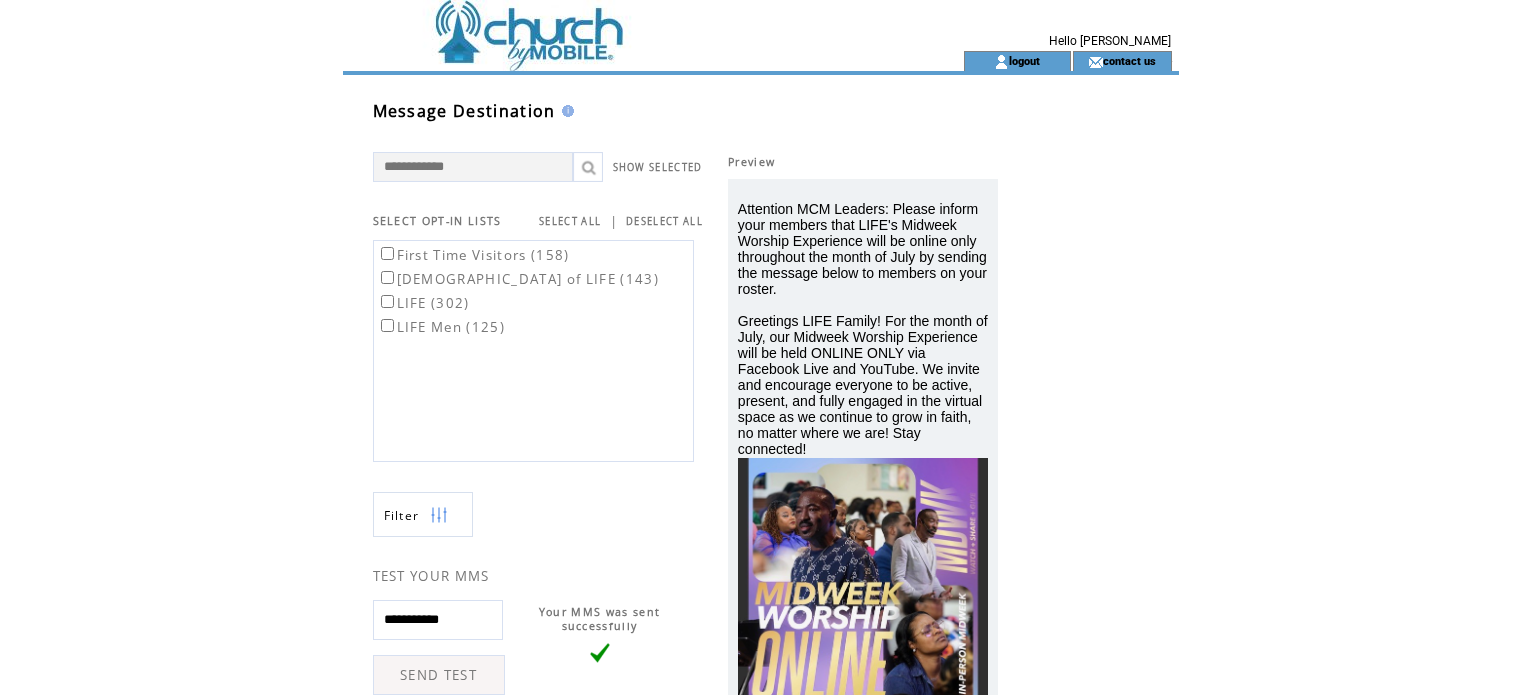 scroll, scrollTop: 0, scrollLeft: 0, axis: both 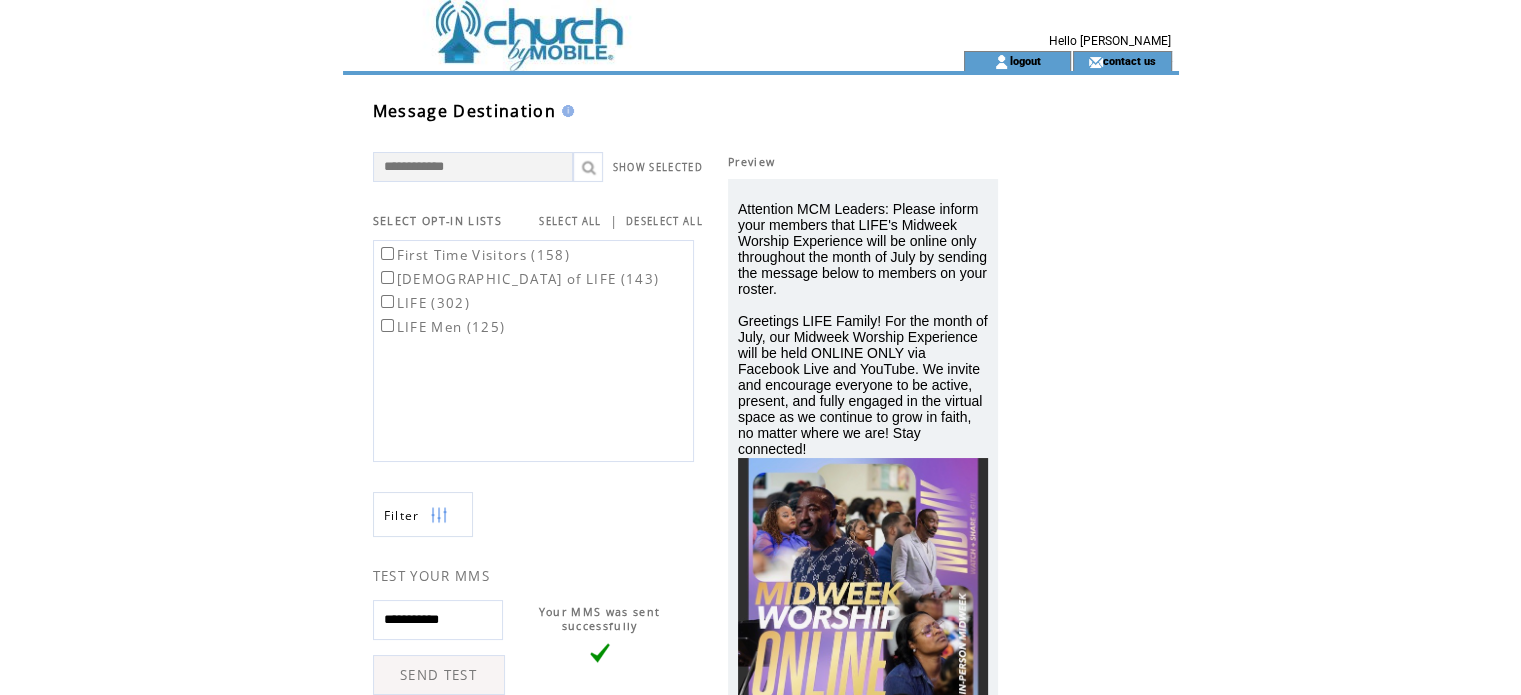 click on "**********" at bounding box center (438, 620) 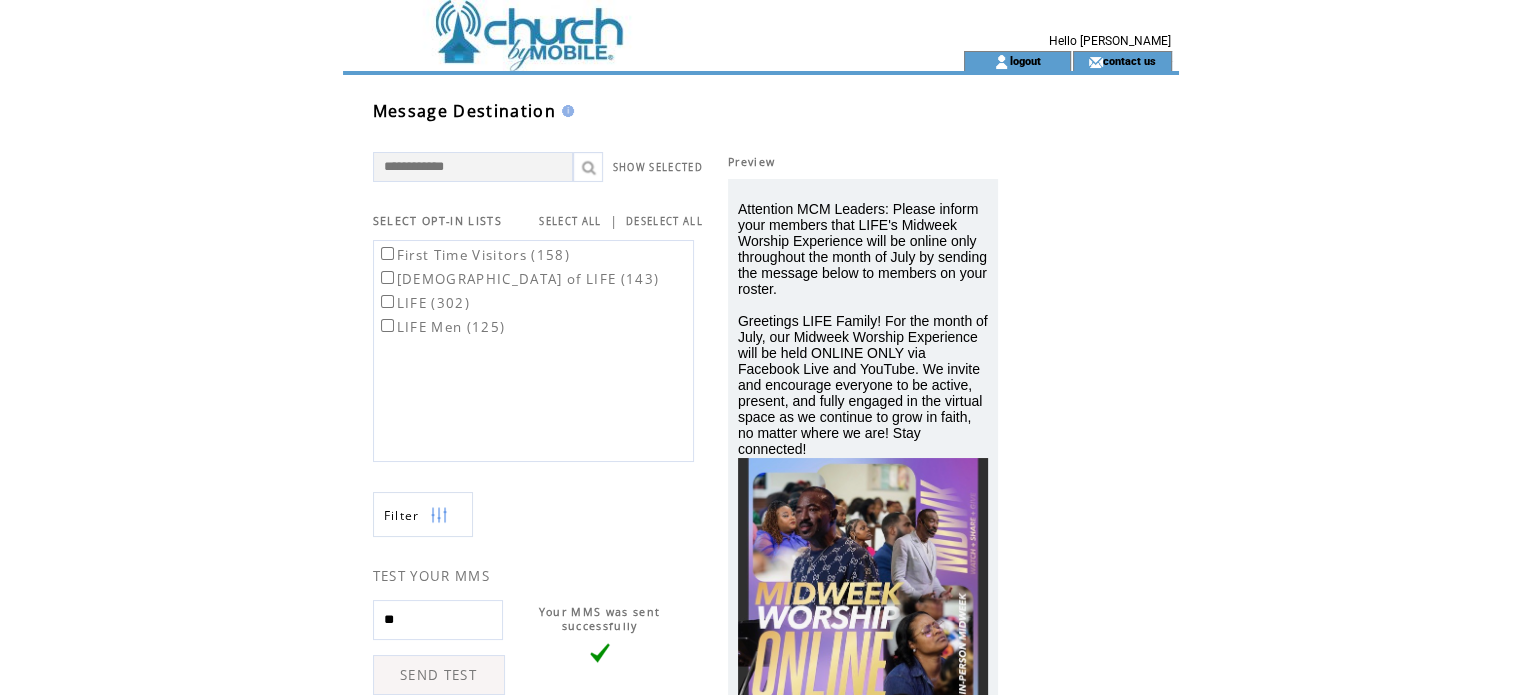 type on "*" 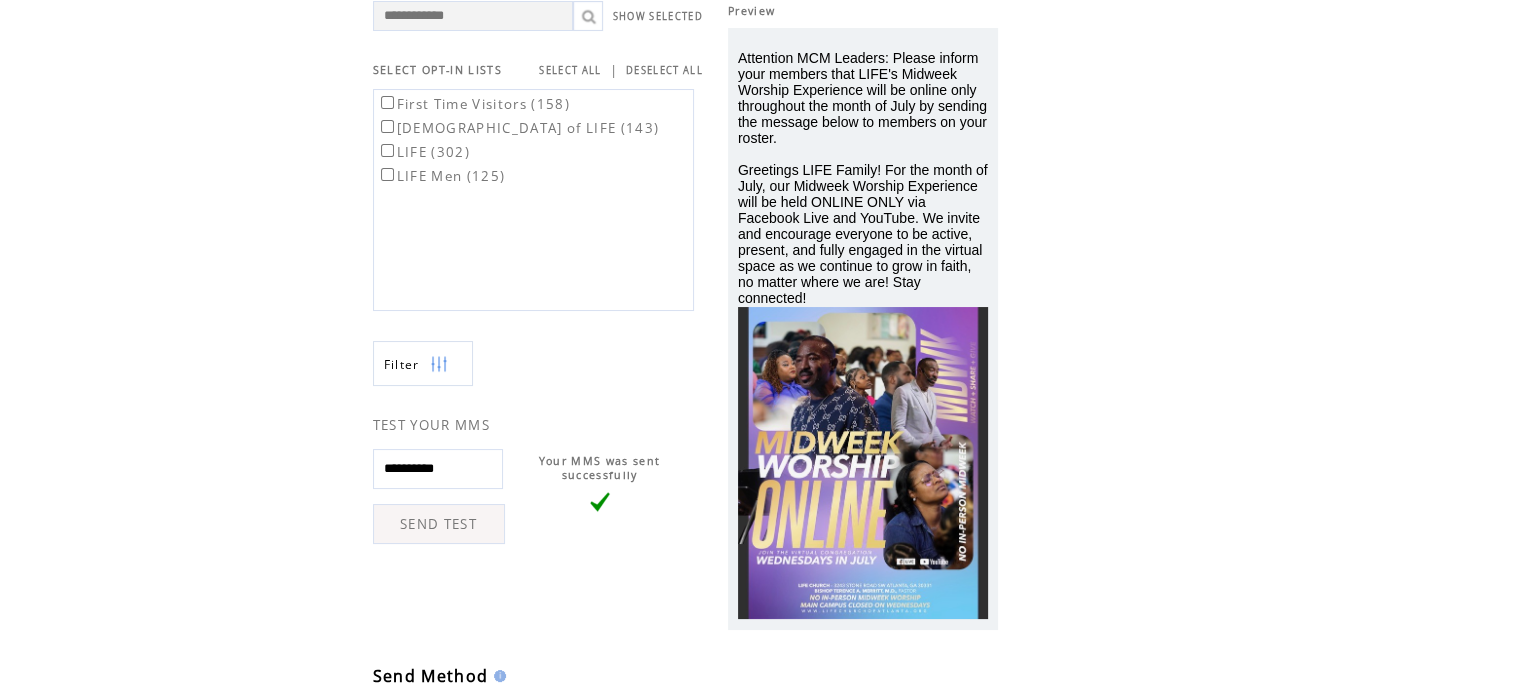 scroll, scrollTop: 152, scrollLeft: 0, axis: vertical 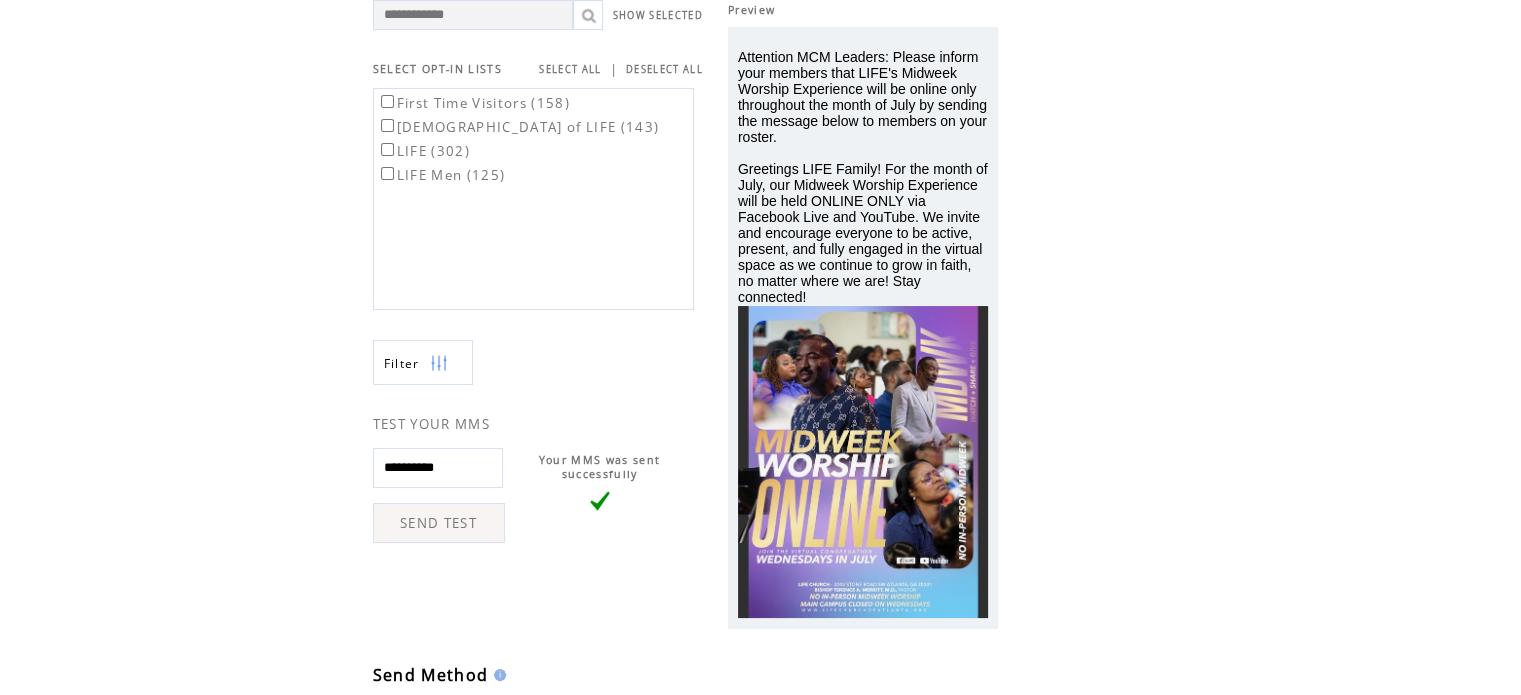 type on "**********" 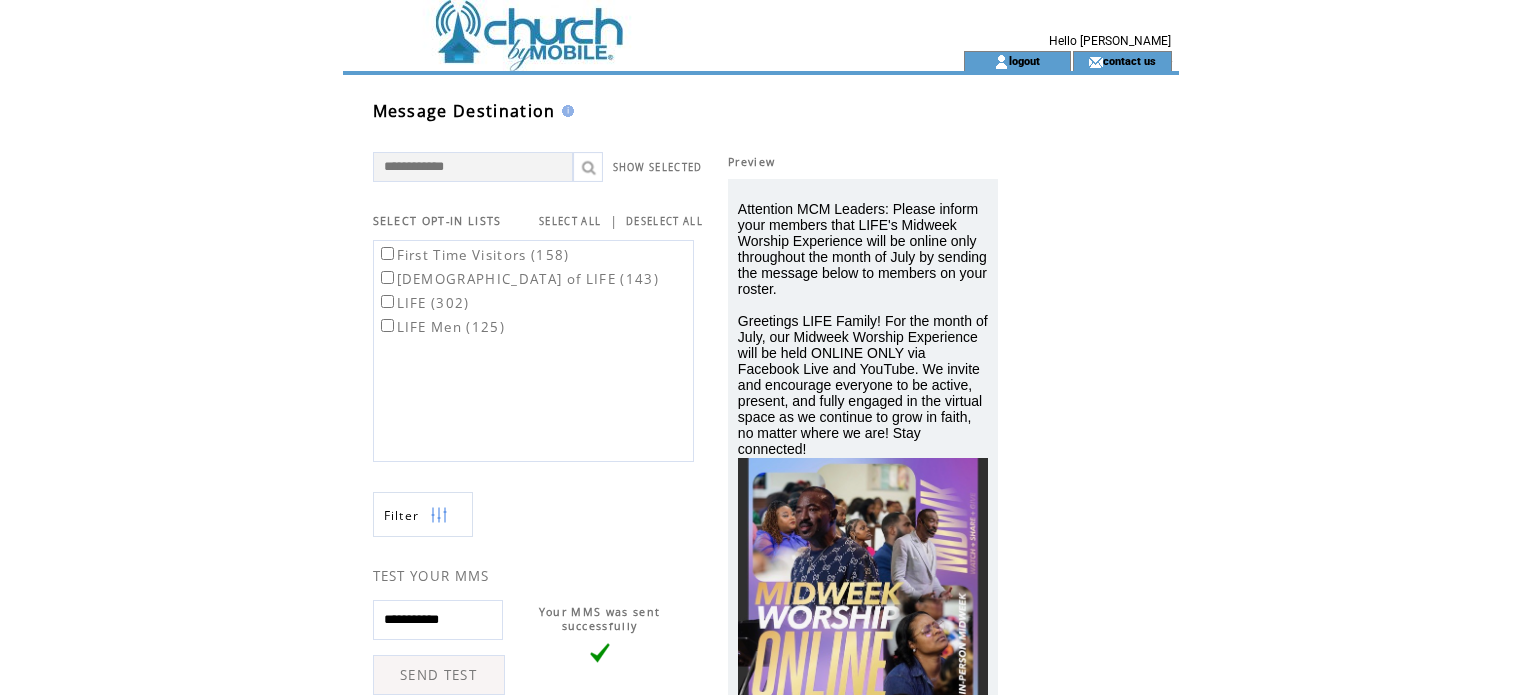 scroll, scrollTop: 0, scrollLeft: 0, axis: both 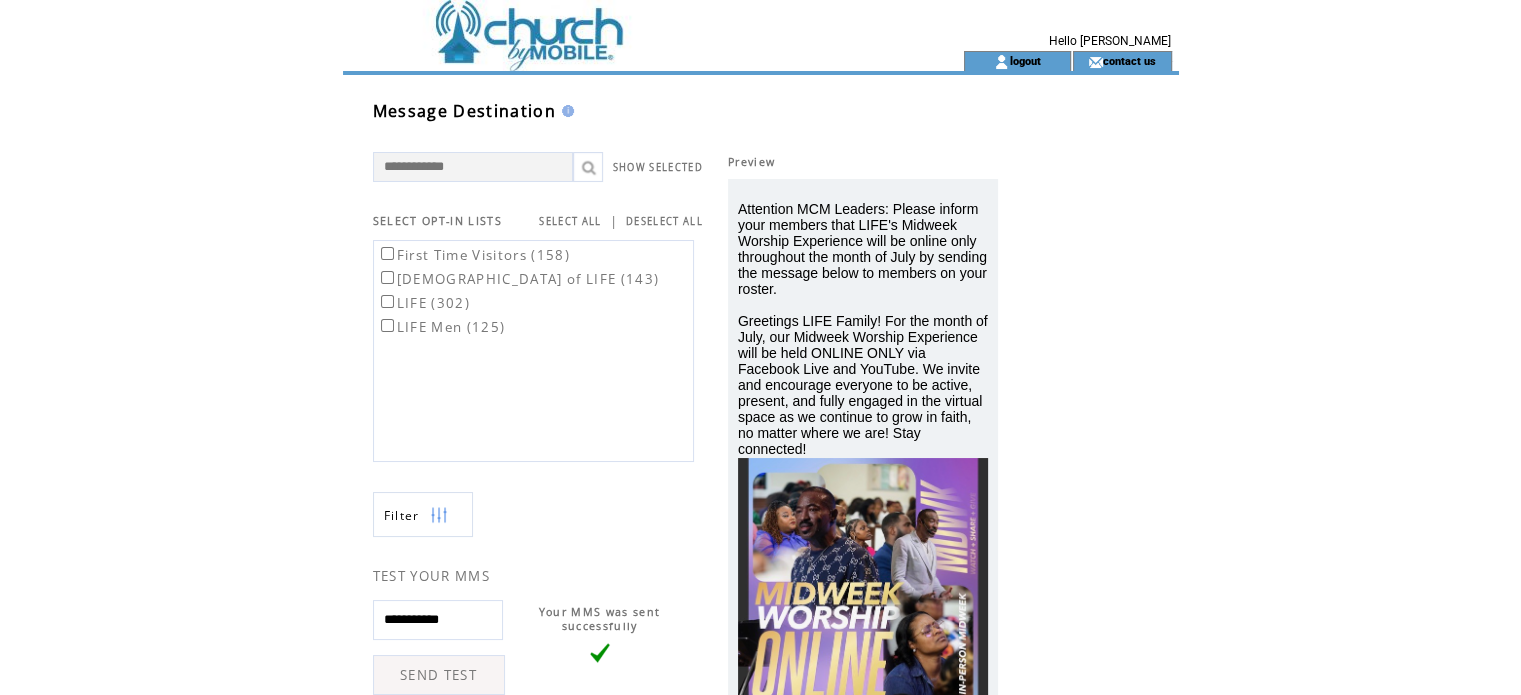 click on "**********" at bounding box center [438, 620] 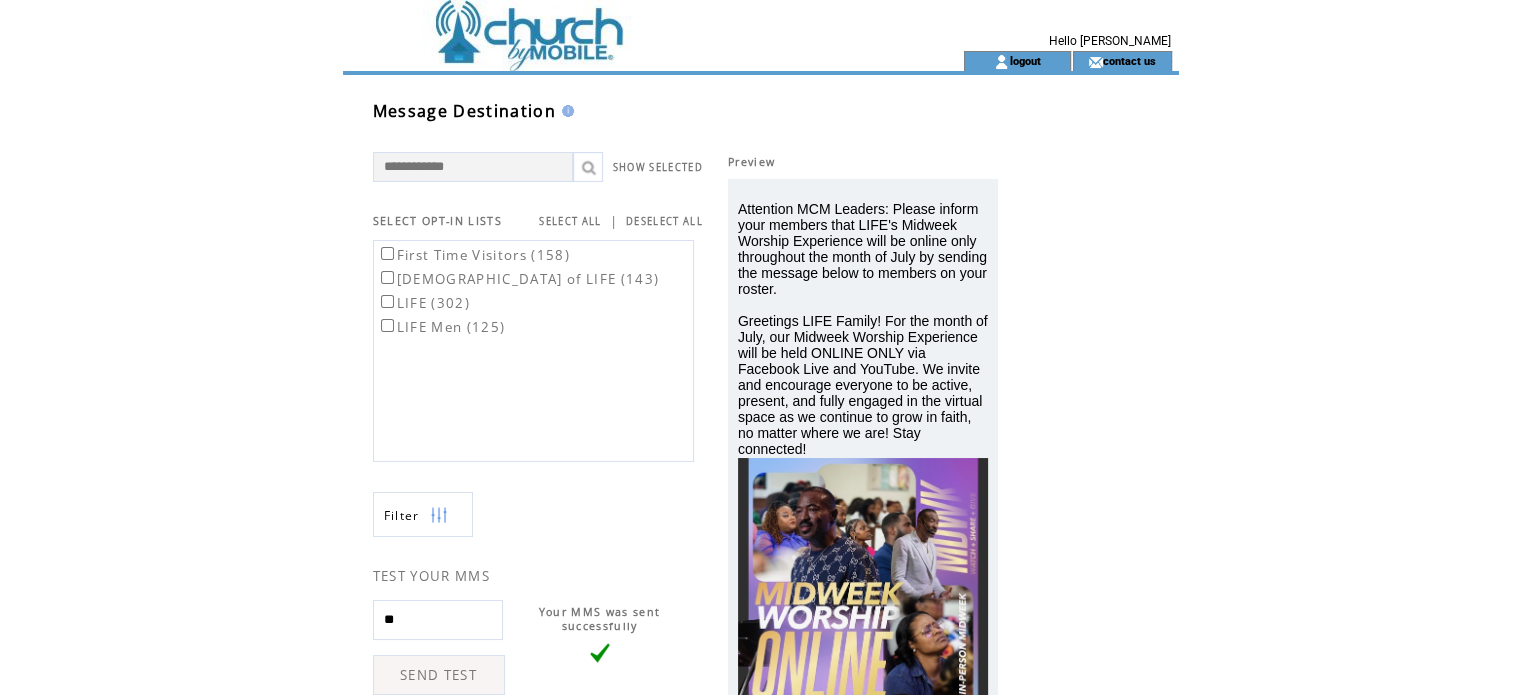 type on "*" 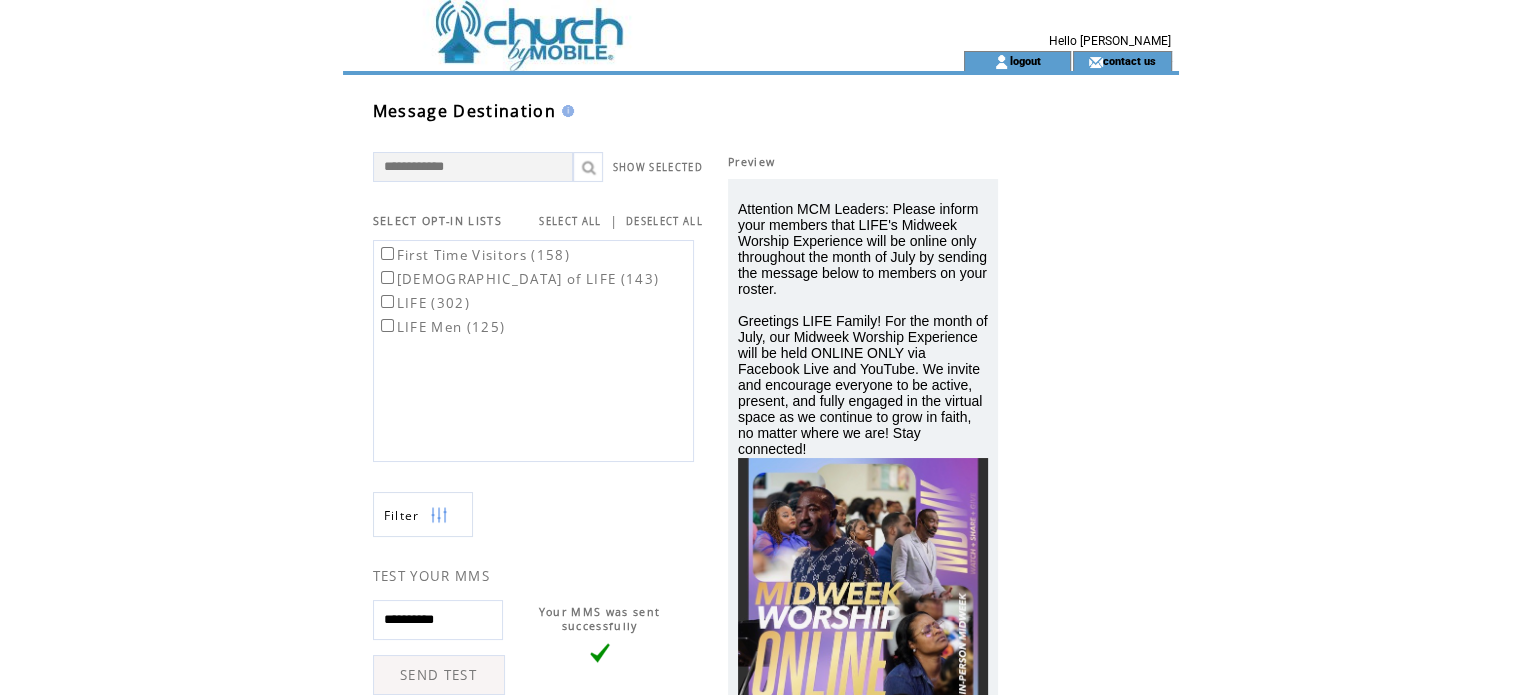 type on "**********" 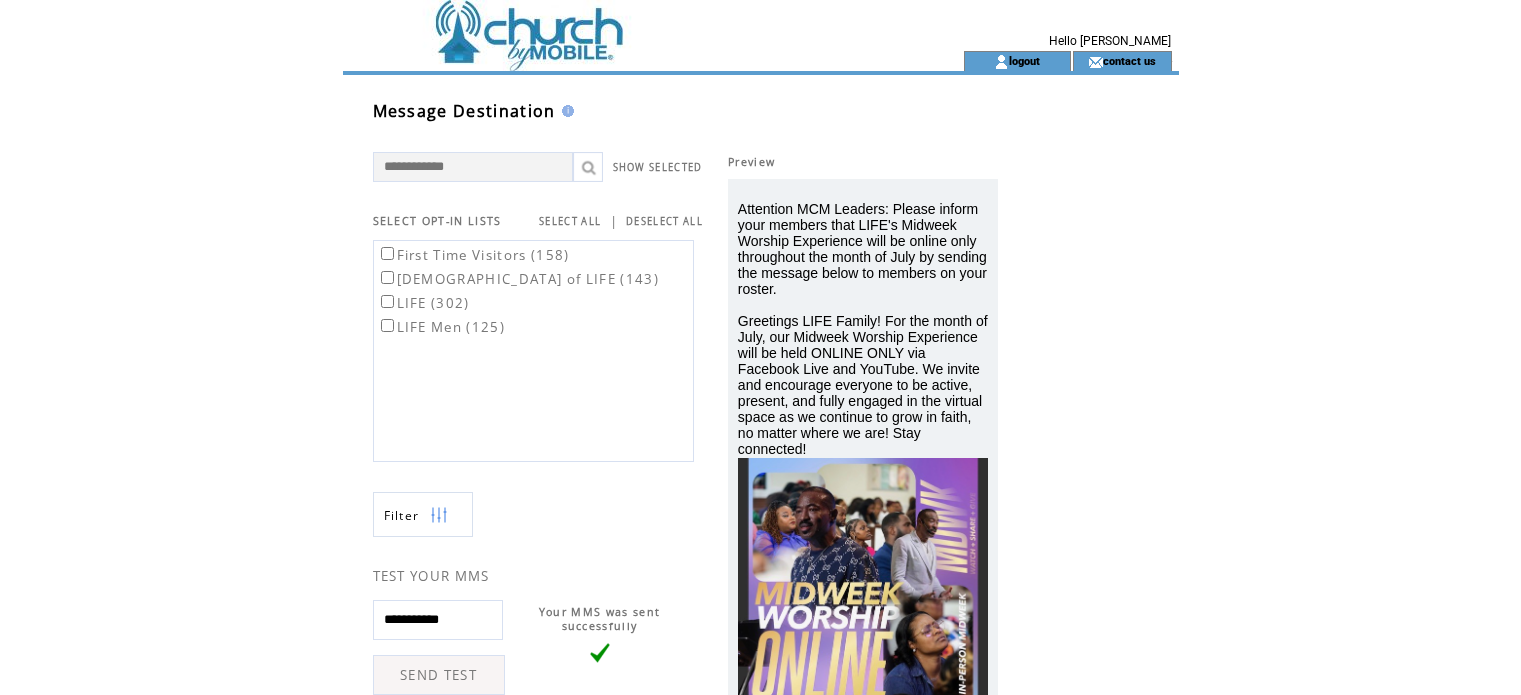 scroll, scrollTop: 0, scrollLeft: 0, axis: both 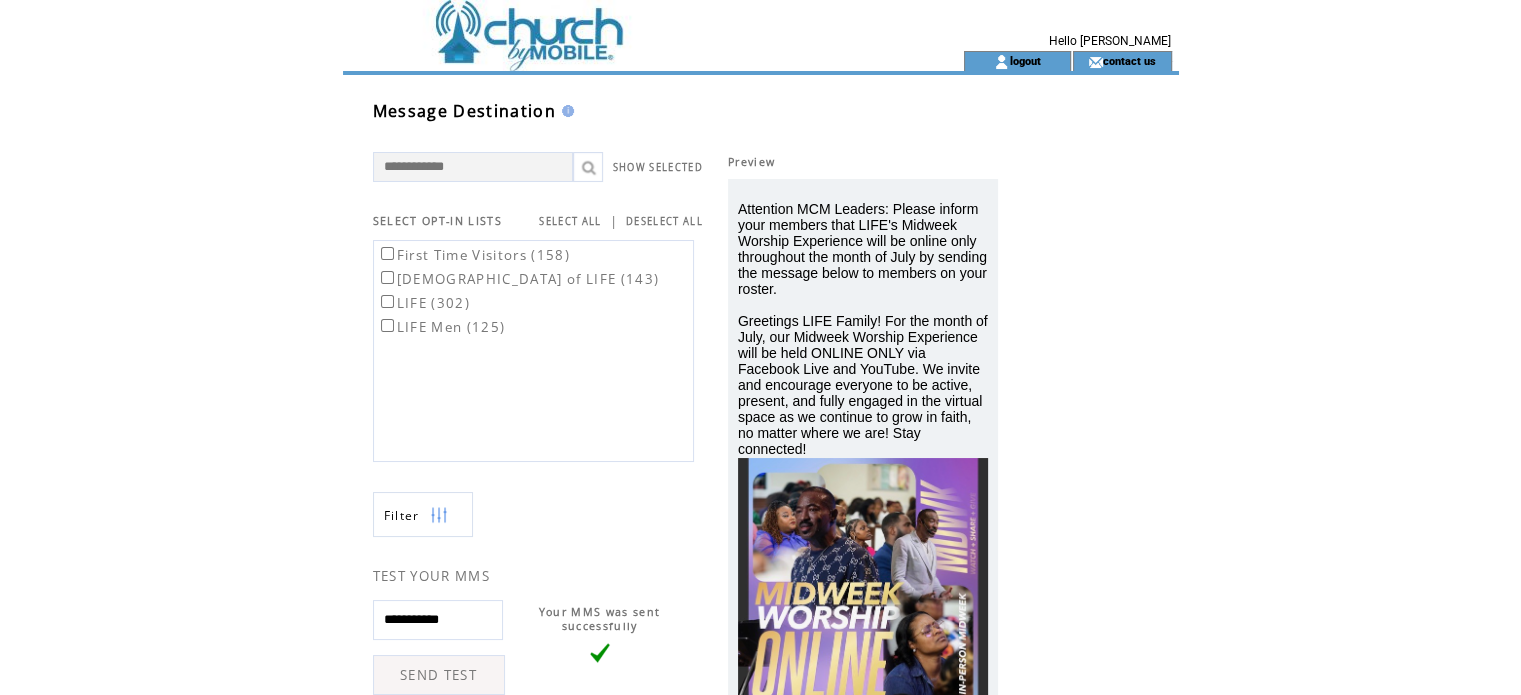 click on "**********" at bounding box center (438, 620) 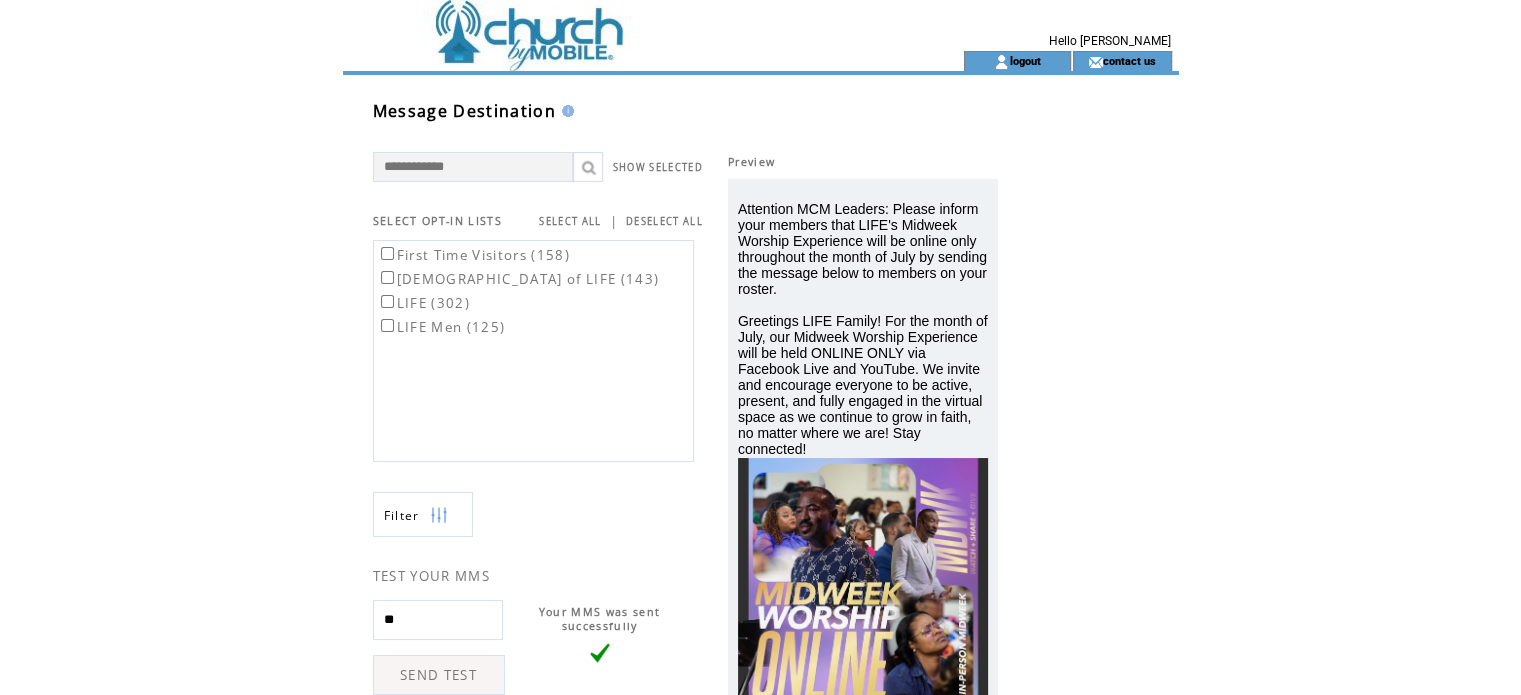 type on "*" 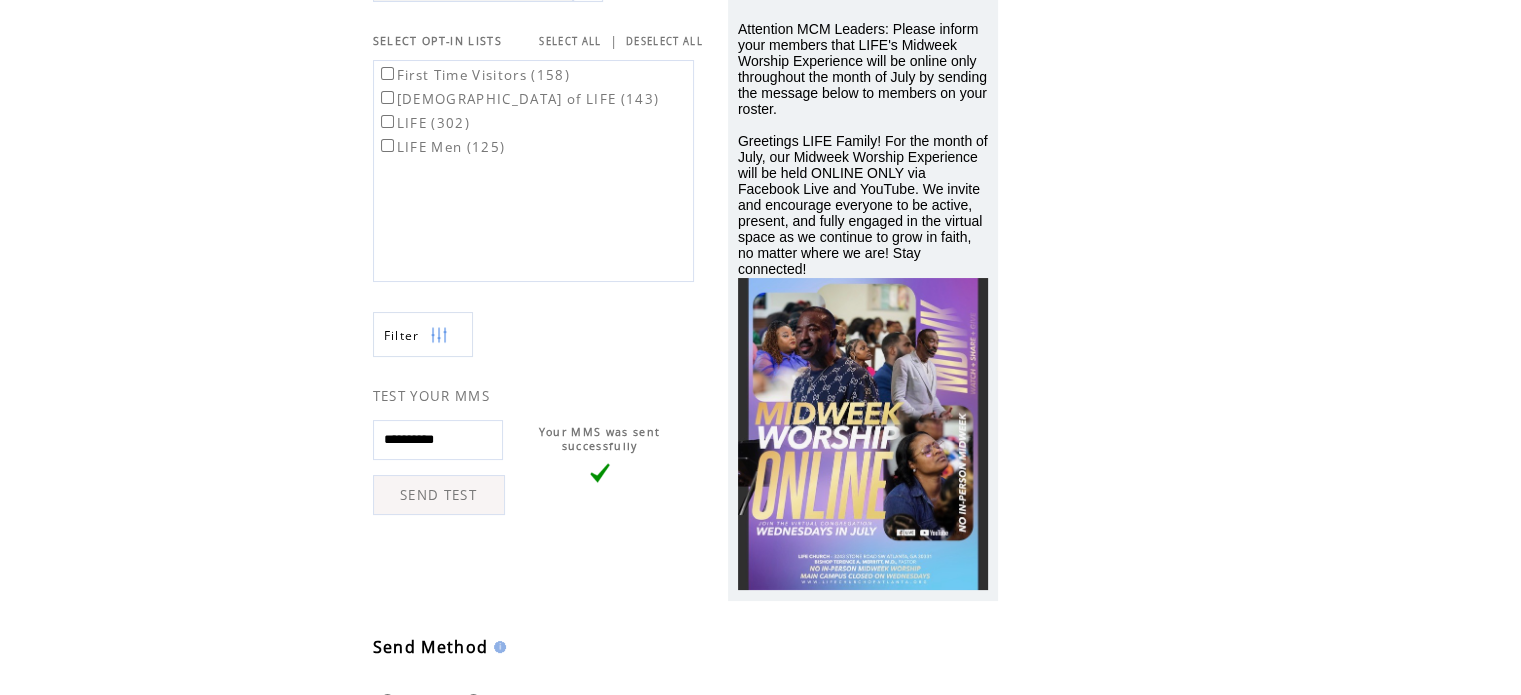 scroll, scrollTop: 180, scrollLeft: 0, axis: vertical 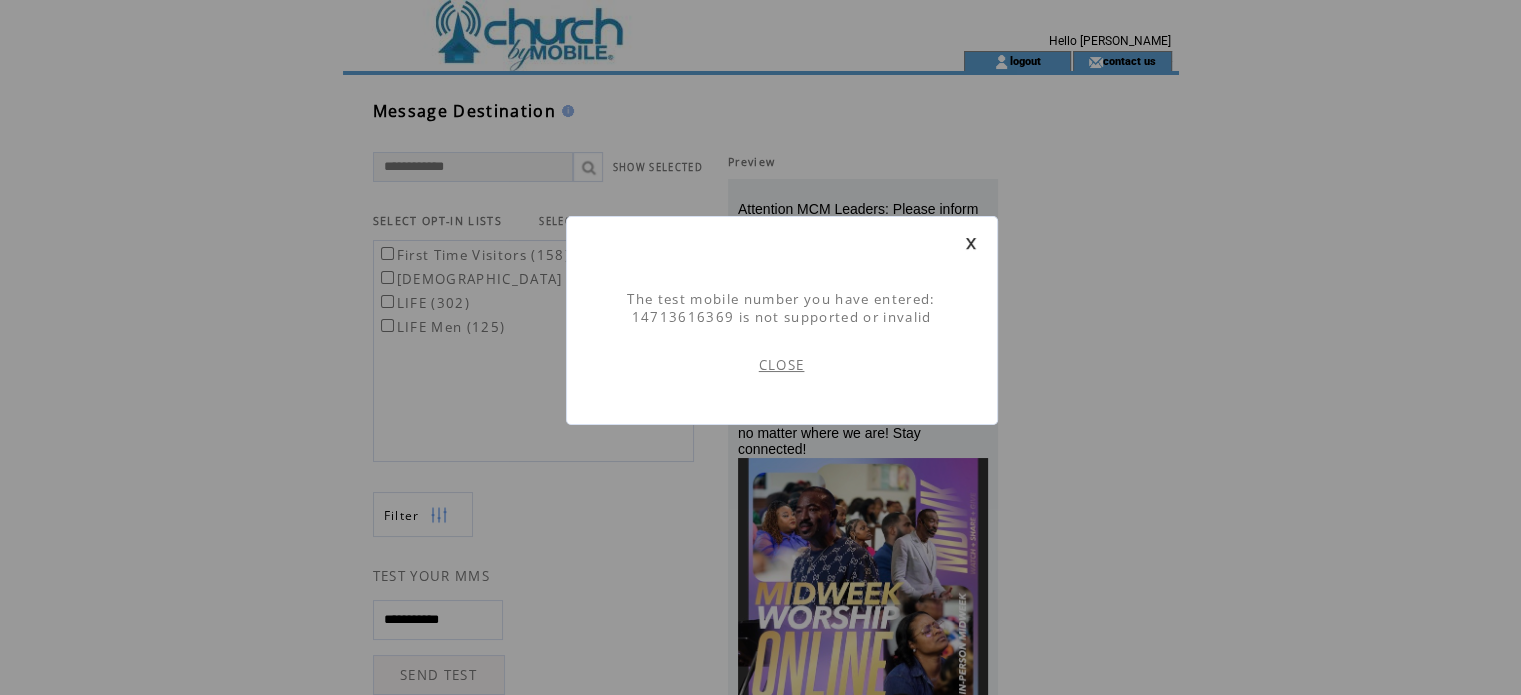 click on "CLOSE" at bounding box center (782, 365) 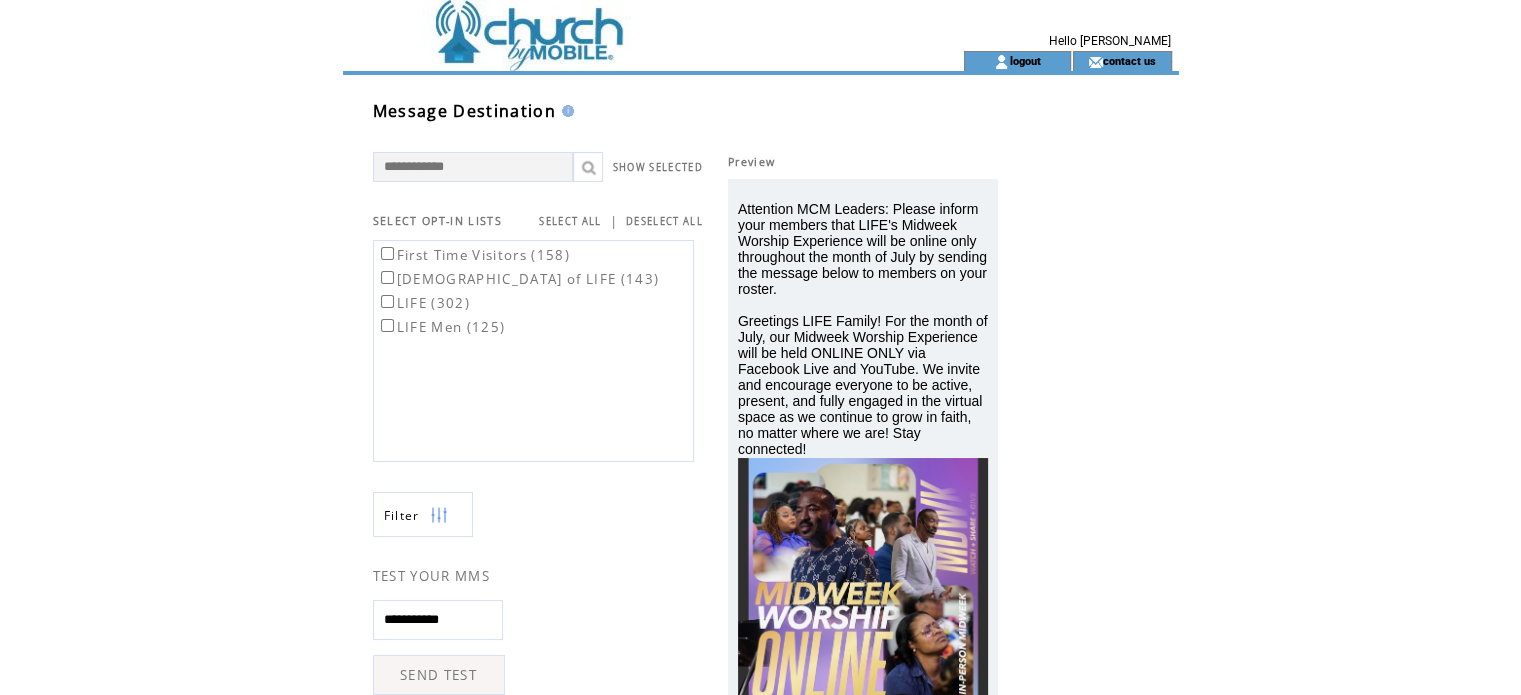 click on "**********" at bounding box center [438, 620] 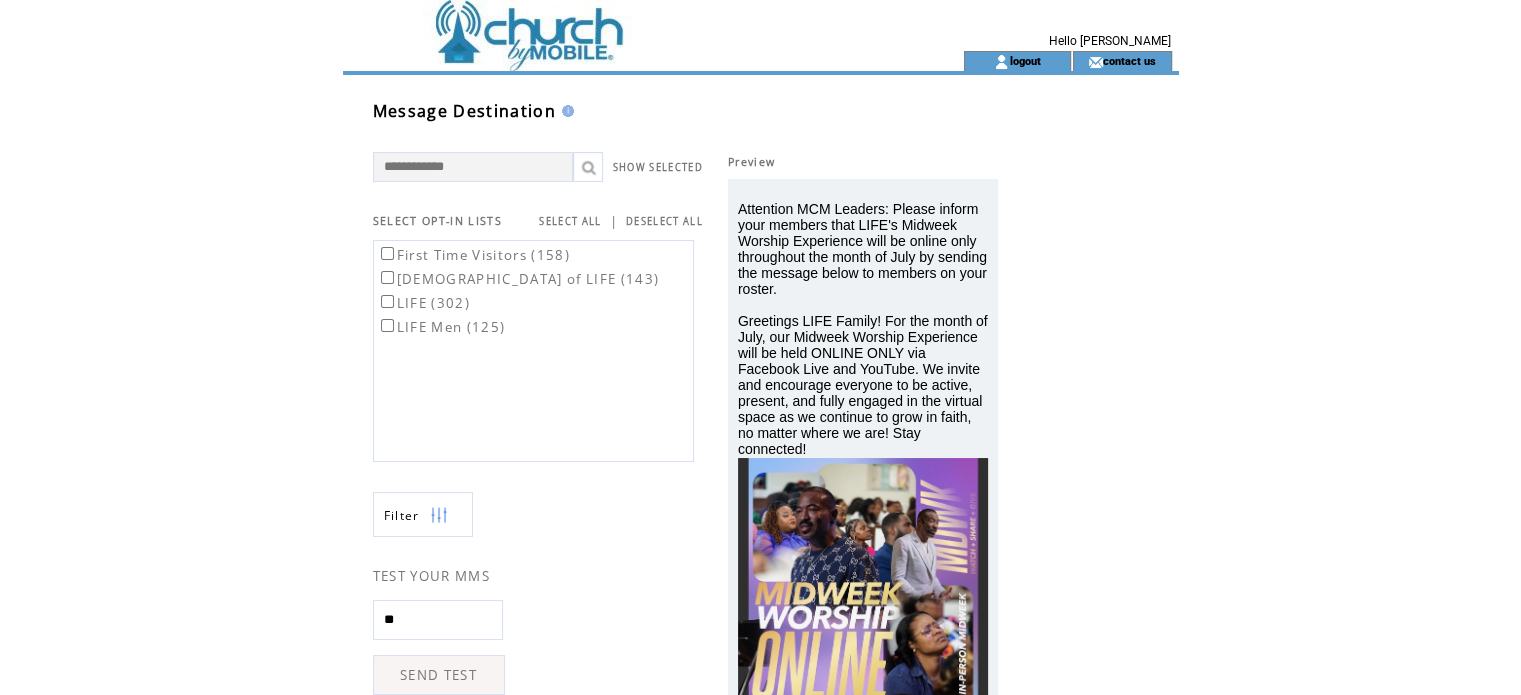 type on "*" 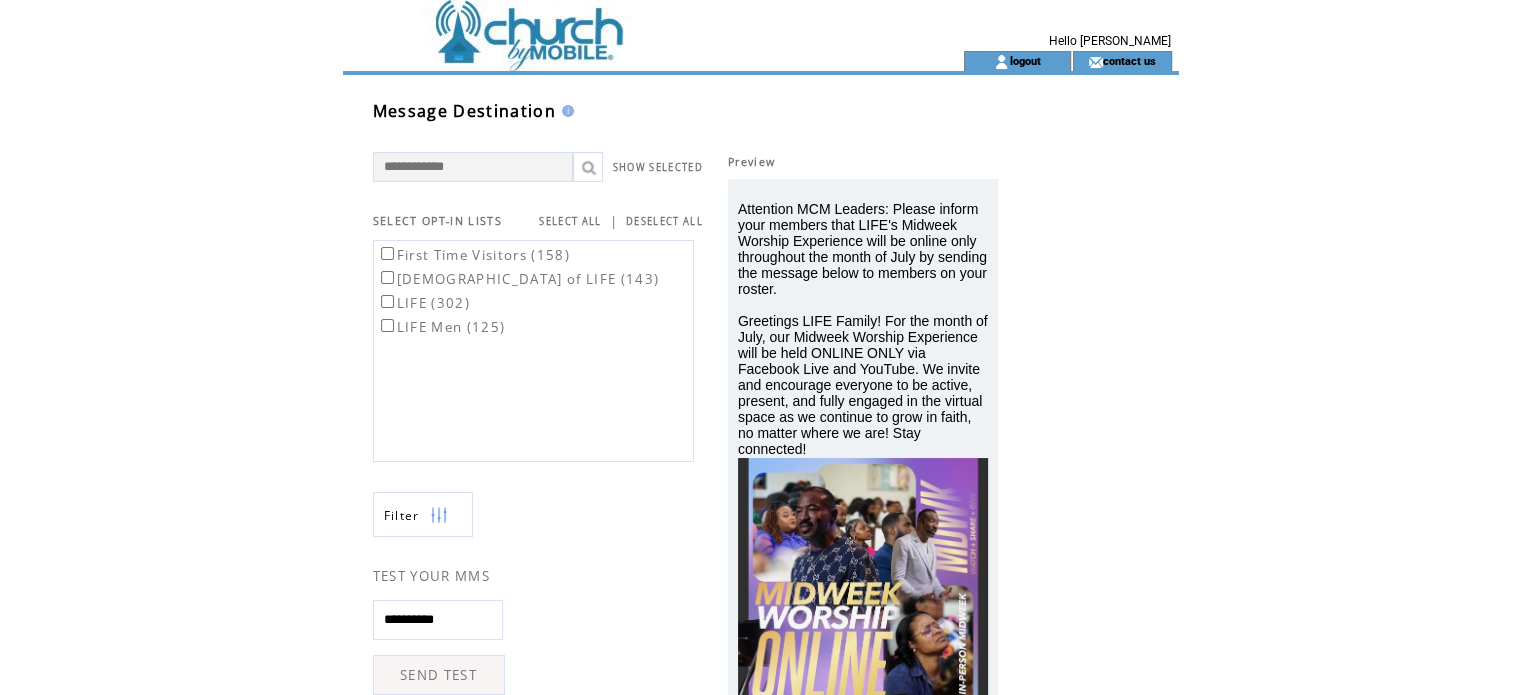 type on "**********" 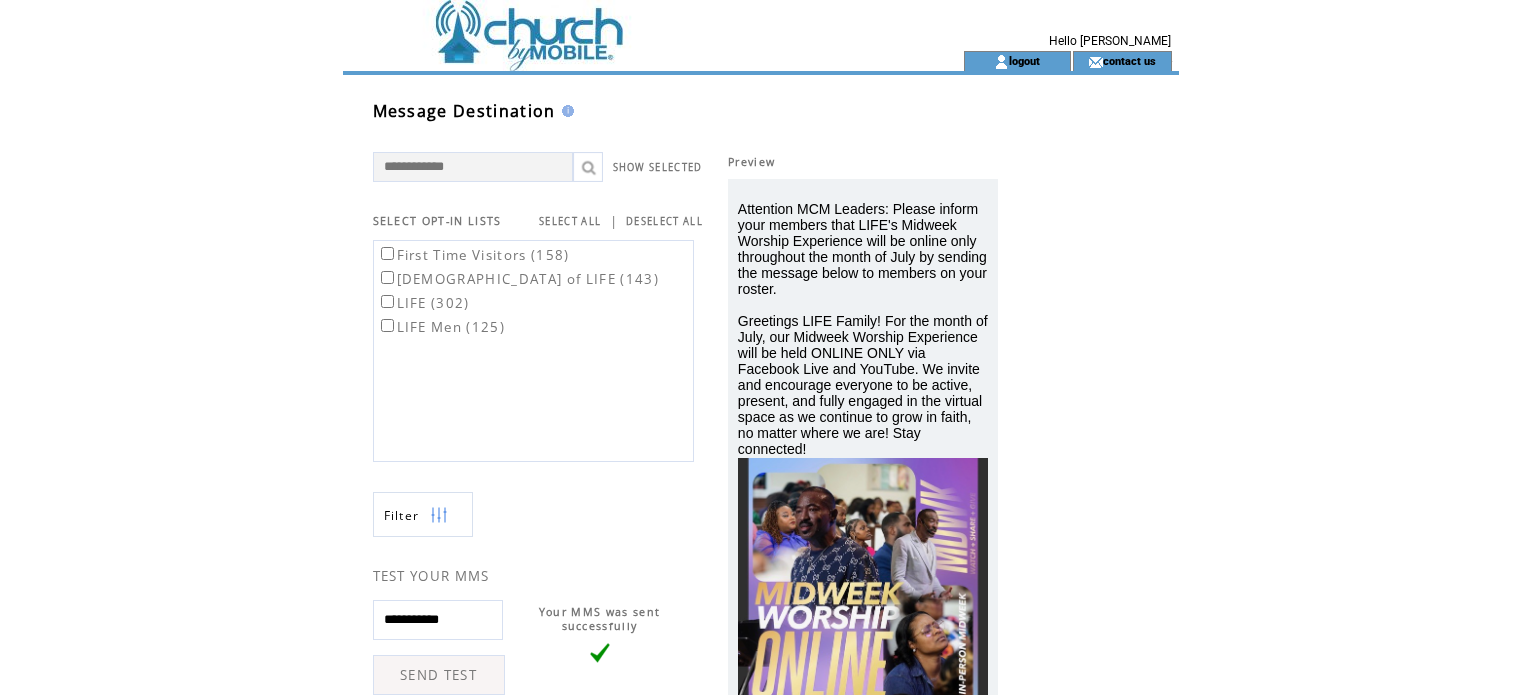 scroll, scrollTop: 0, scrollLeft: 0, axis: both 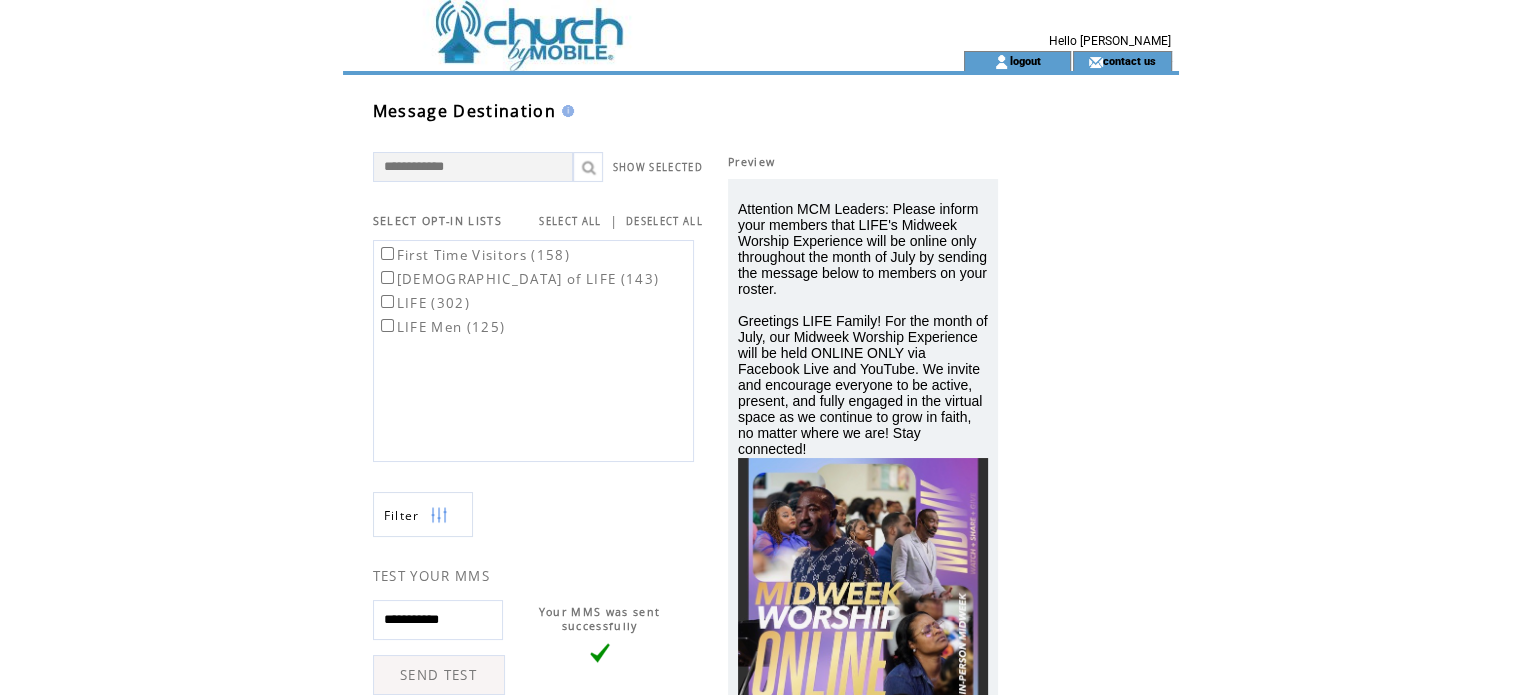click on "**********" at bounding box center [438, 620] 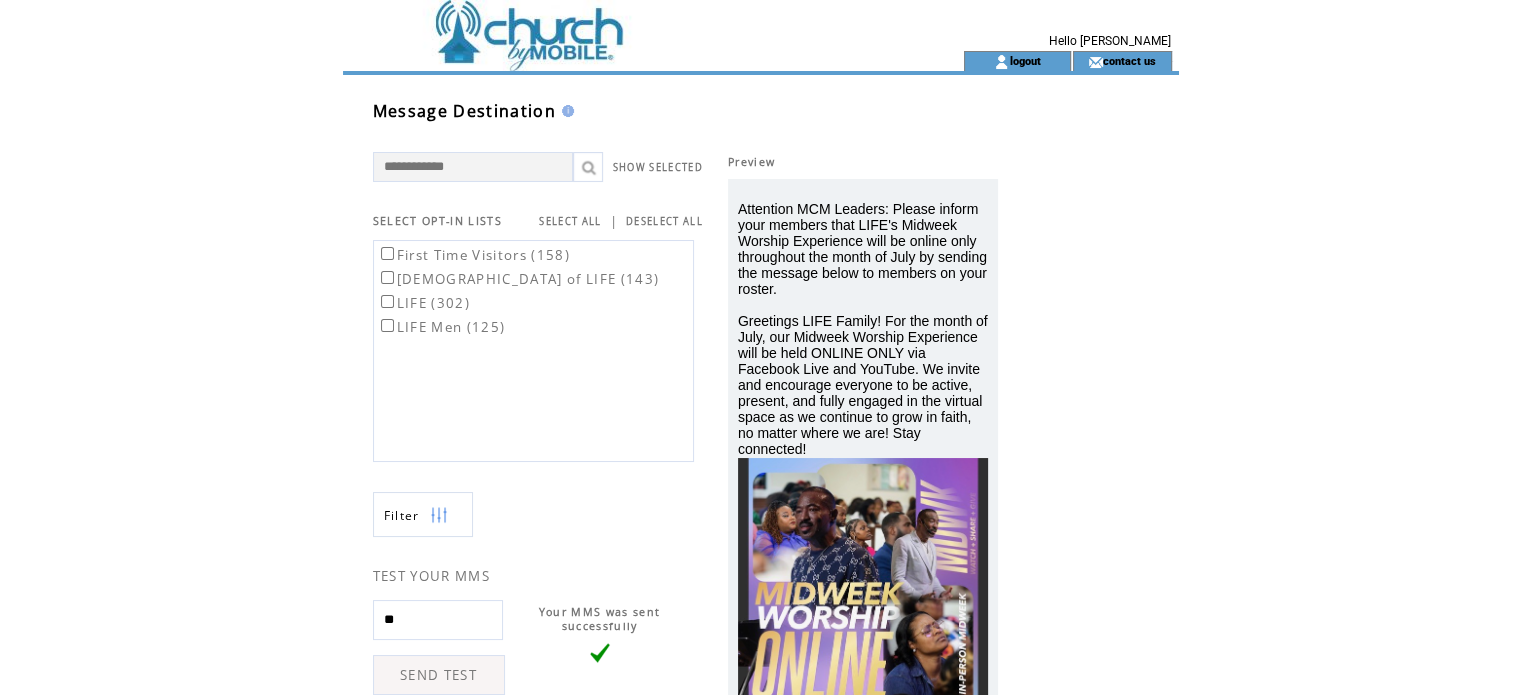 type on "*" 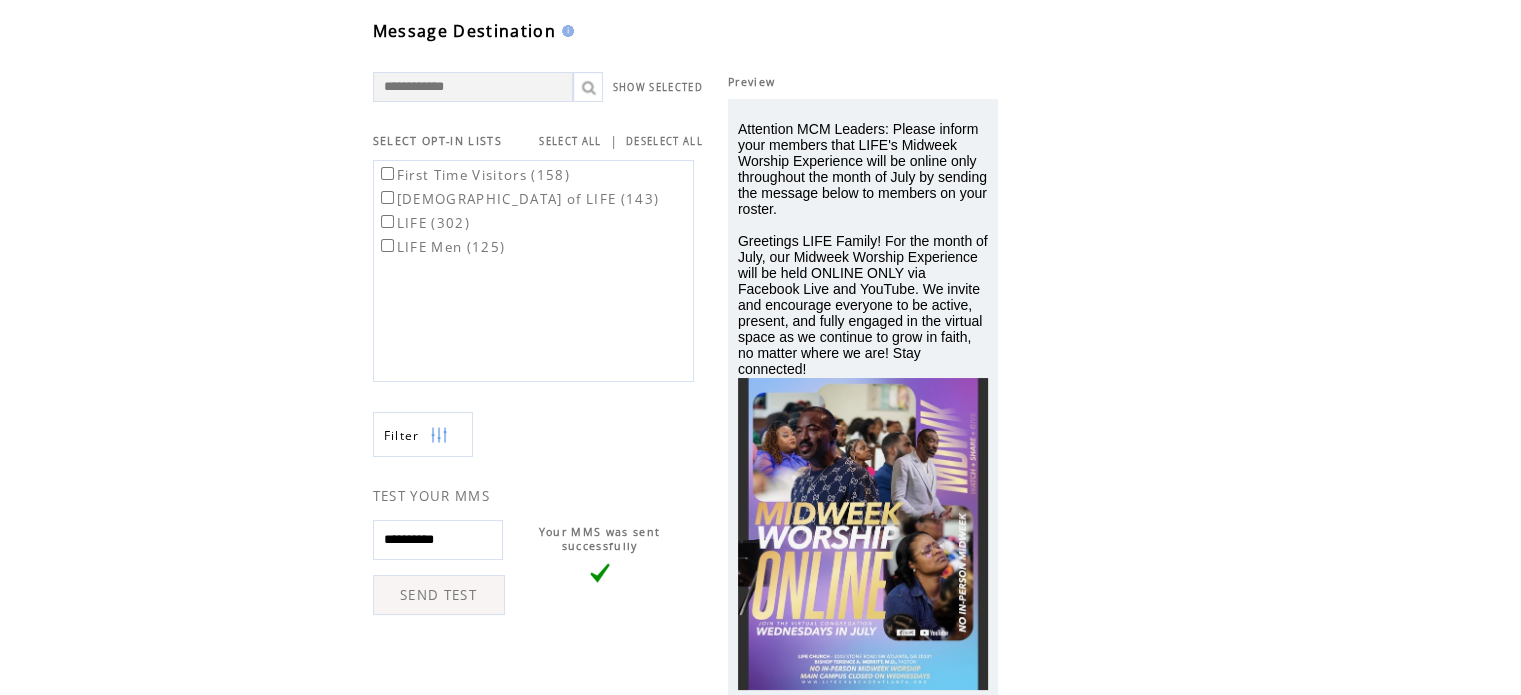 scroll, scrollTop: 112, scrollLeft: 0, axis: vertical 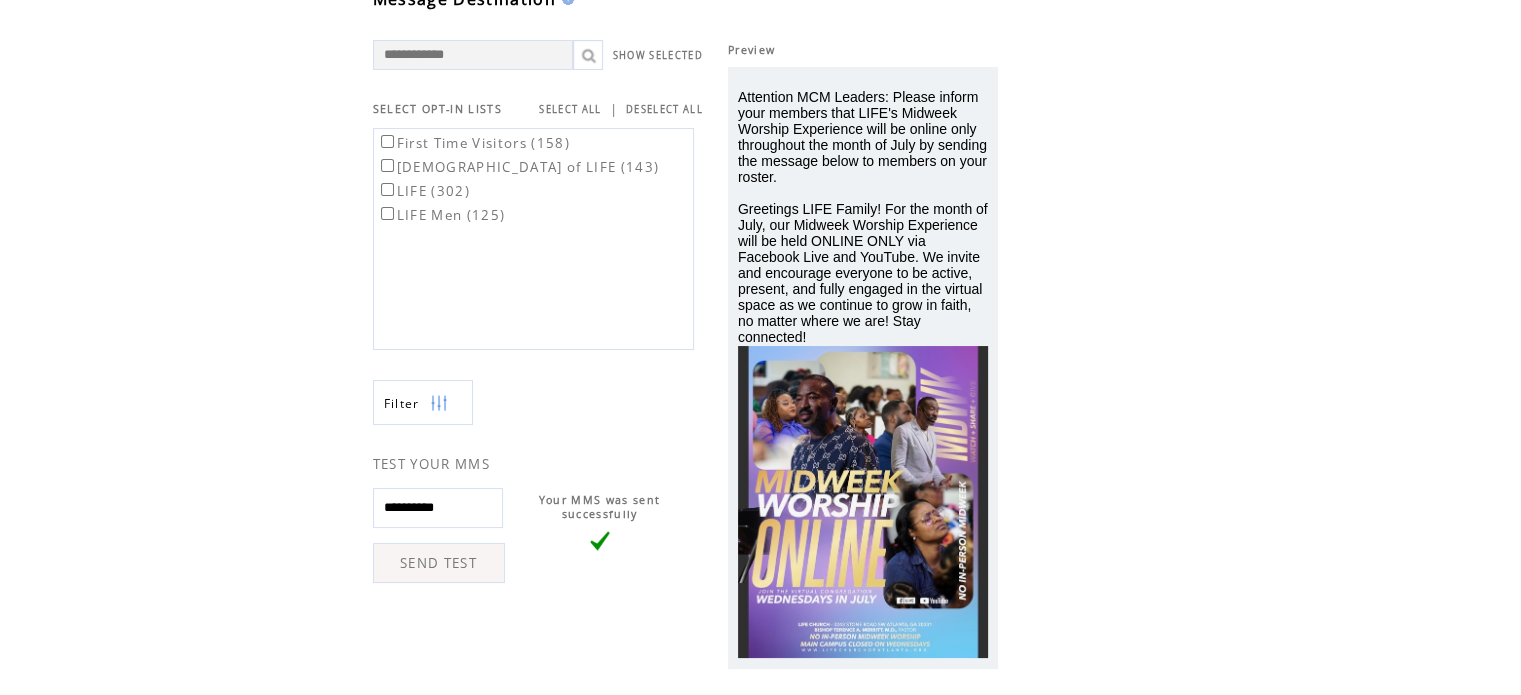 type on "**********" 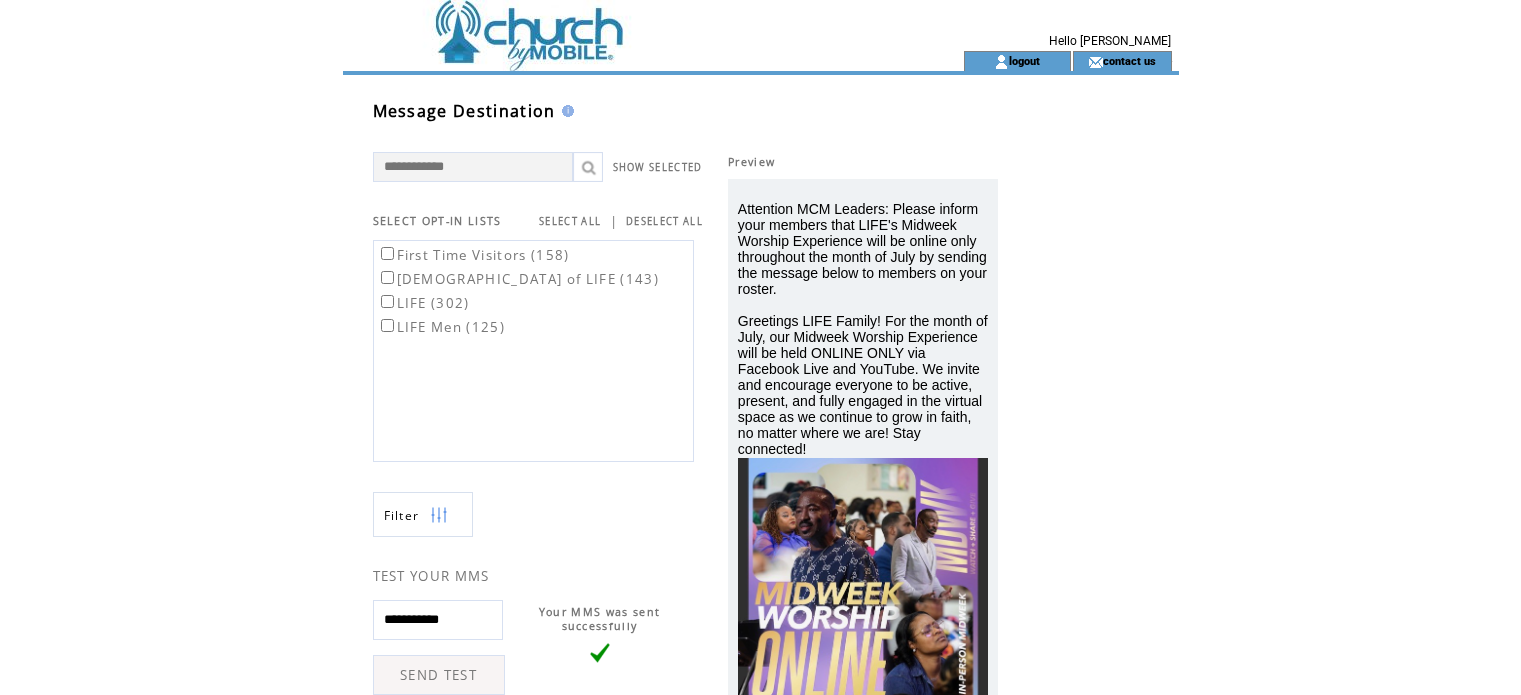 scroll, scrollTop: 0, scrollLeft: 0, axis: both 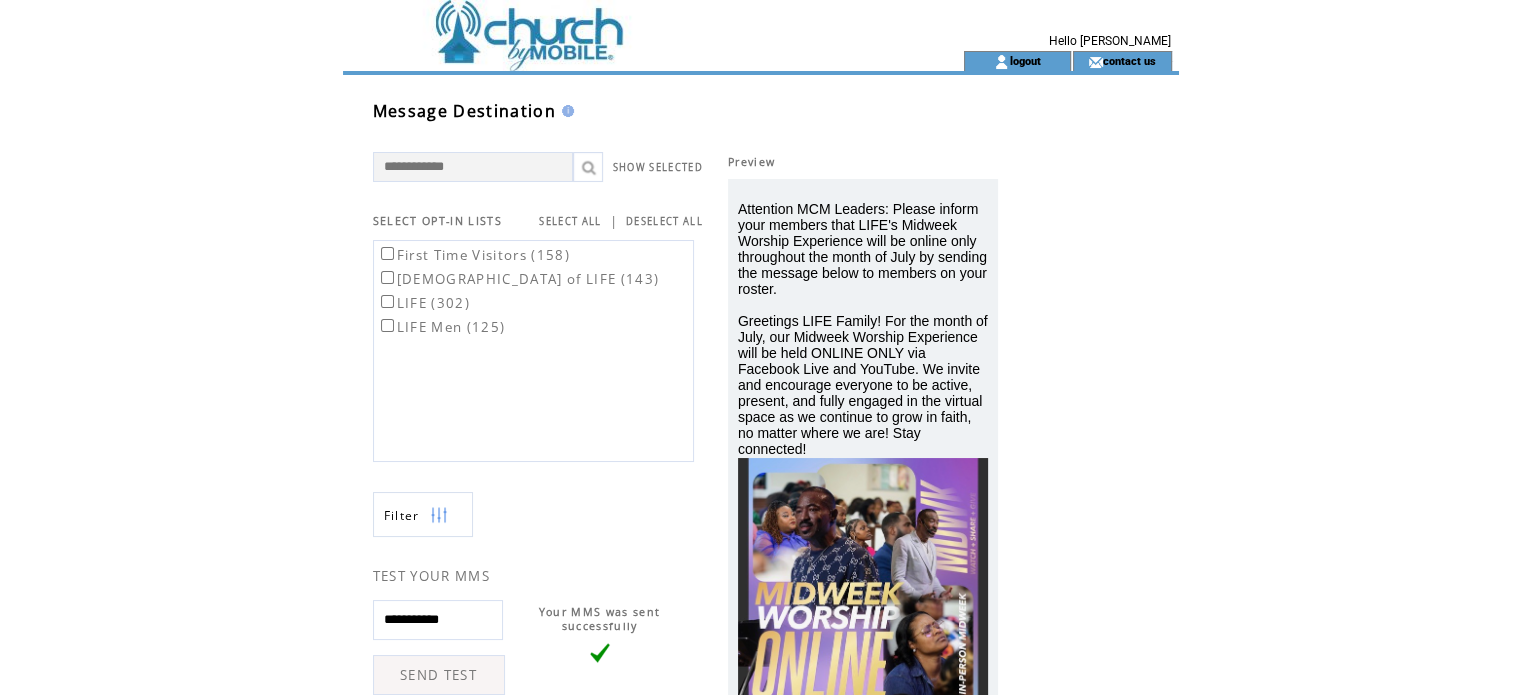 click on "**********" at bounding box center [438, 620] 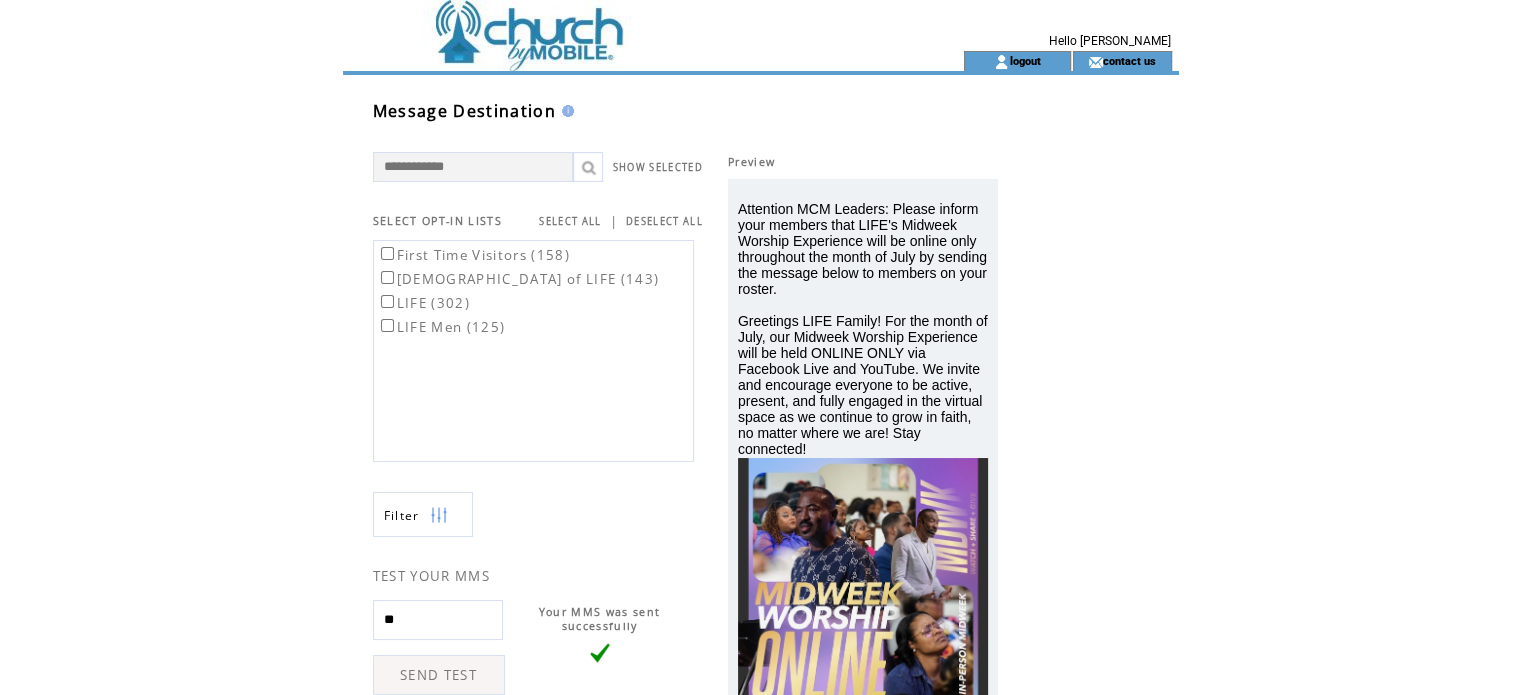 type on "*" 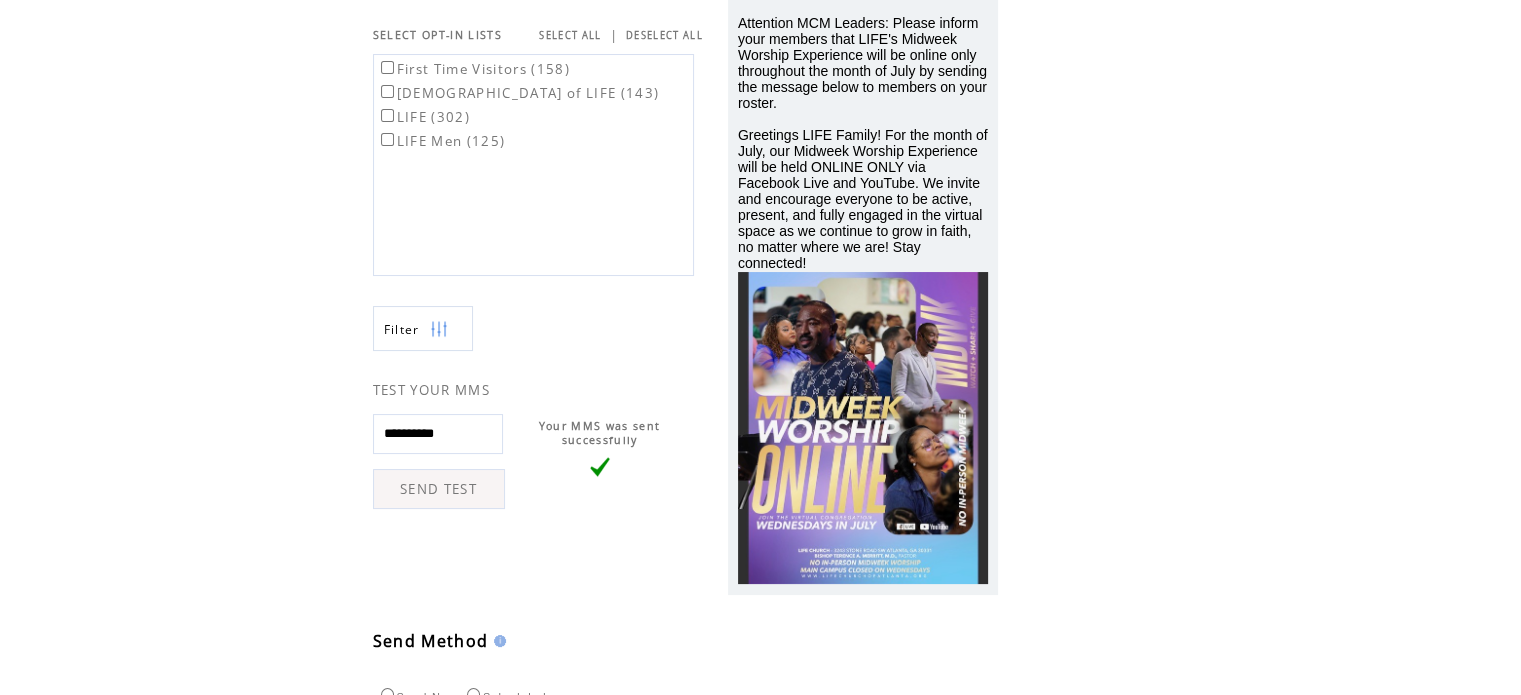 scroll, scrollTop: 187, scrollLeft: 0, axis: vertical 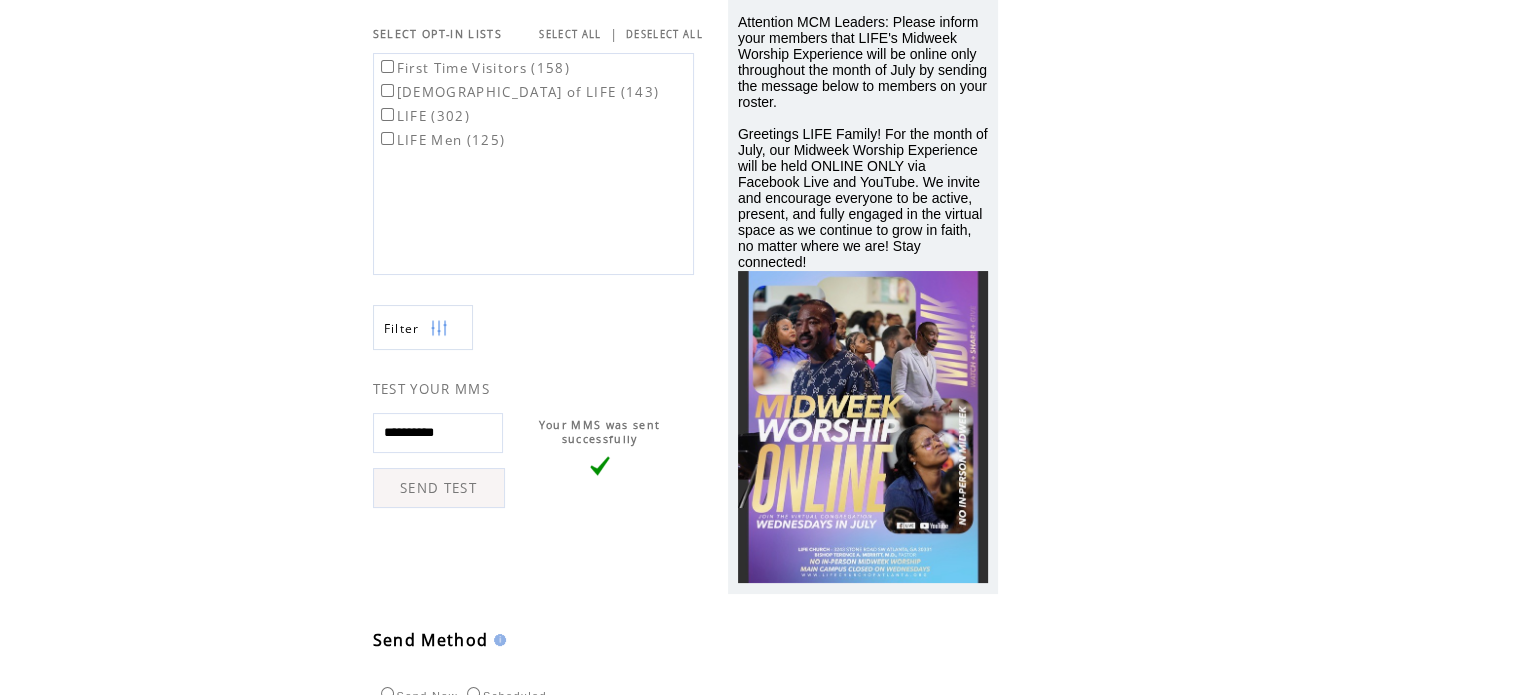 type on "**********" 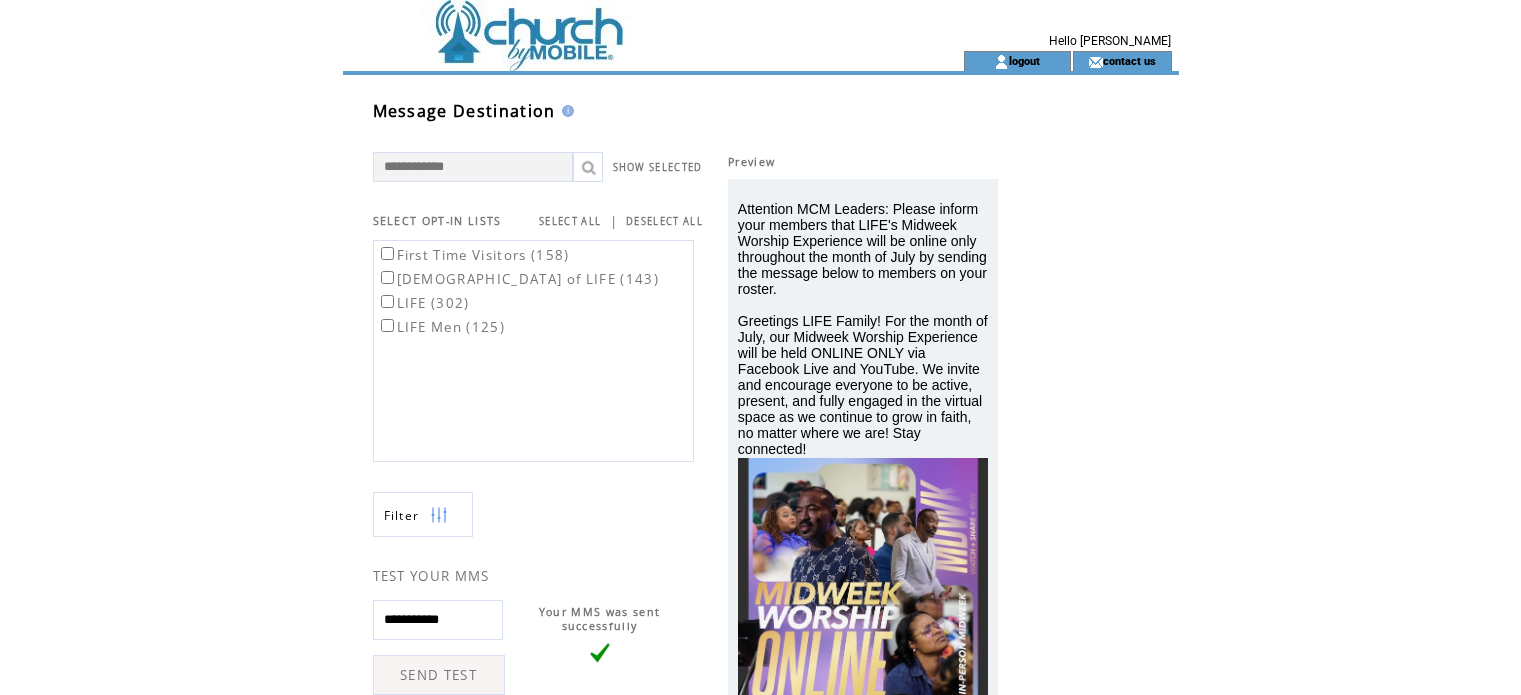 scroll, scrollTop: 0, scrollLeft: 0, axis: both 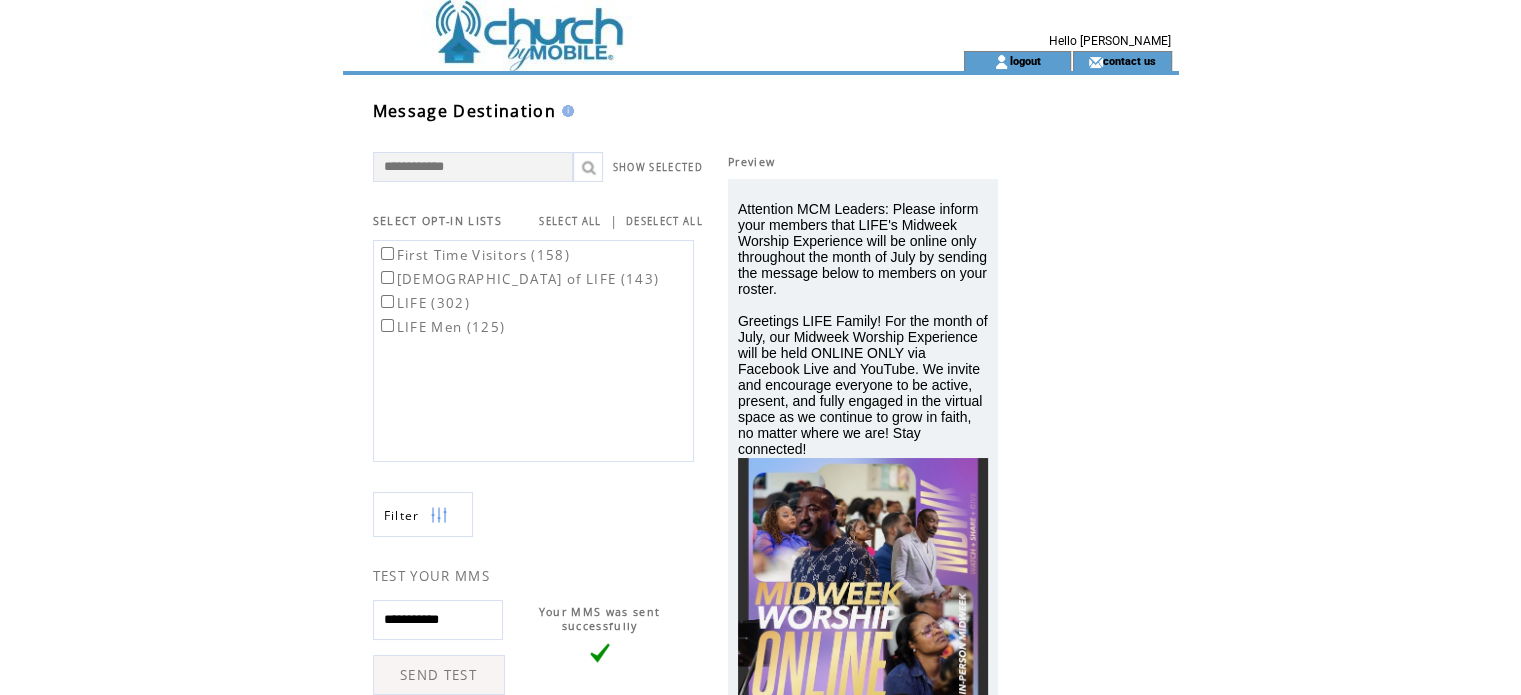 click on "**********" at bounding box center (438, 620) 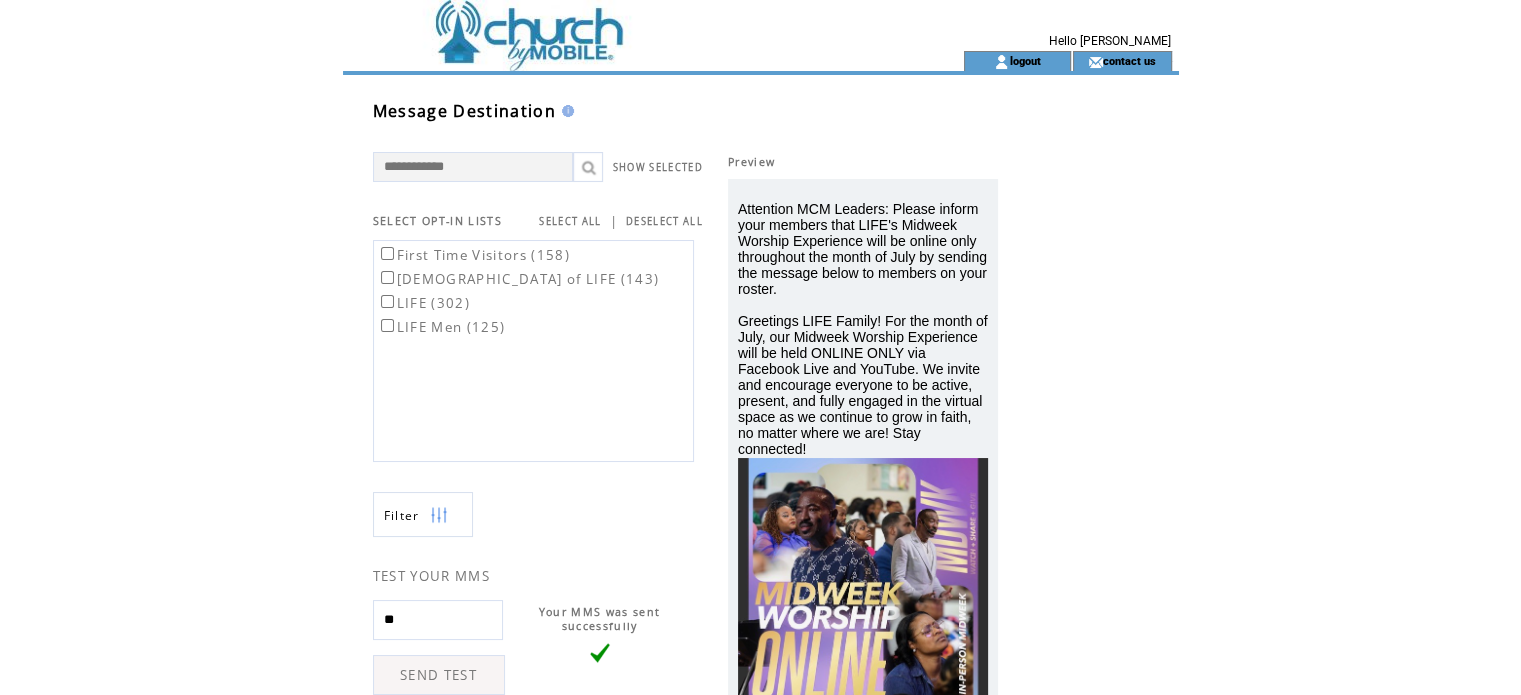 type on "*" 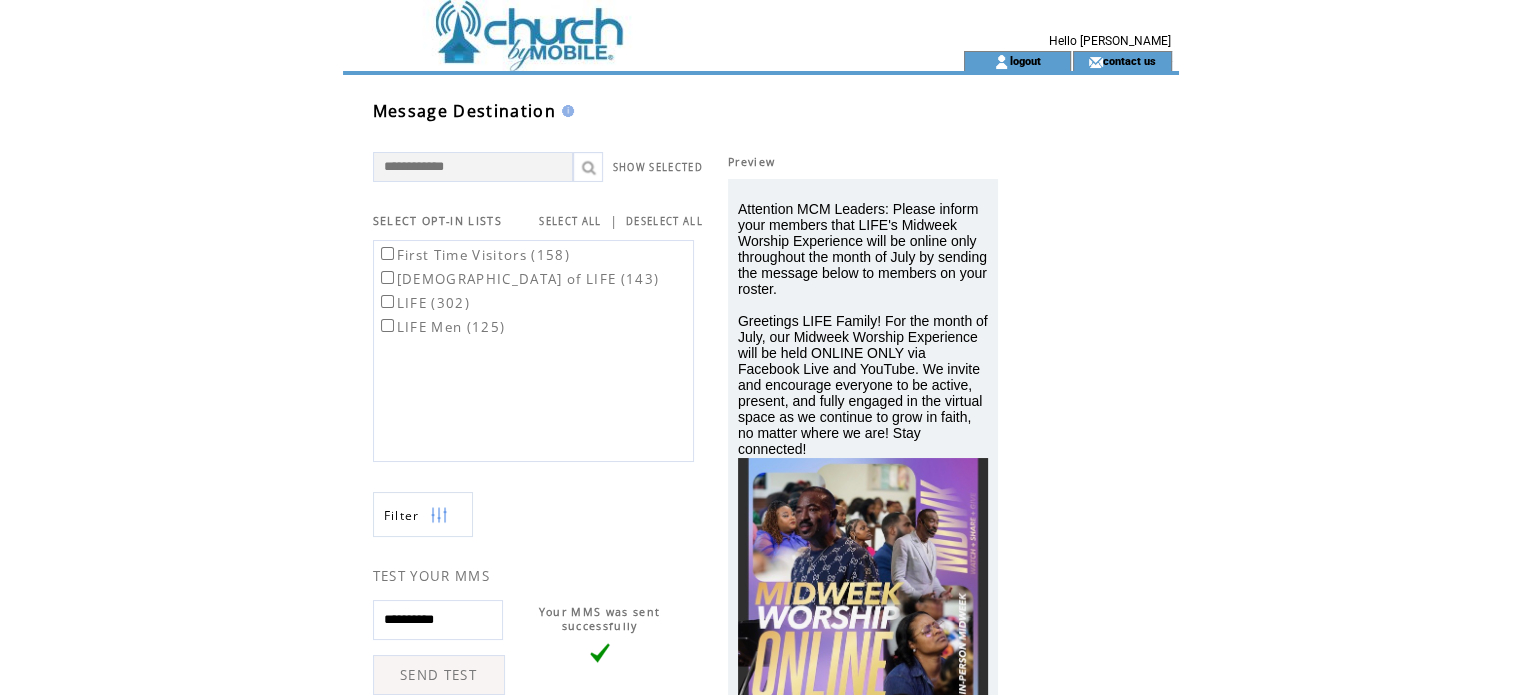 type on "**********" 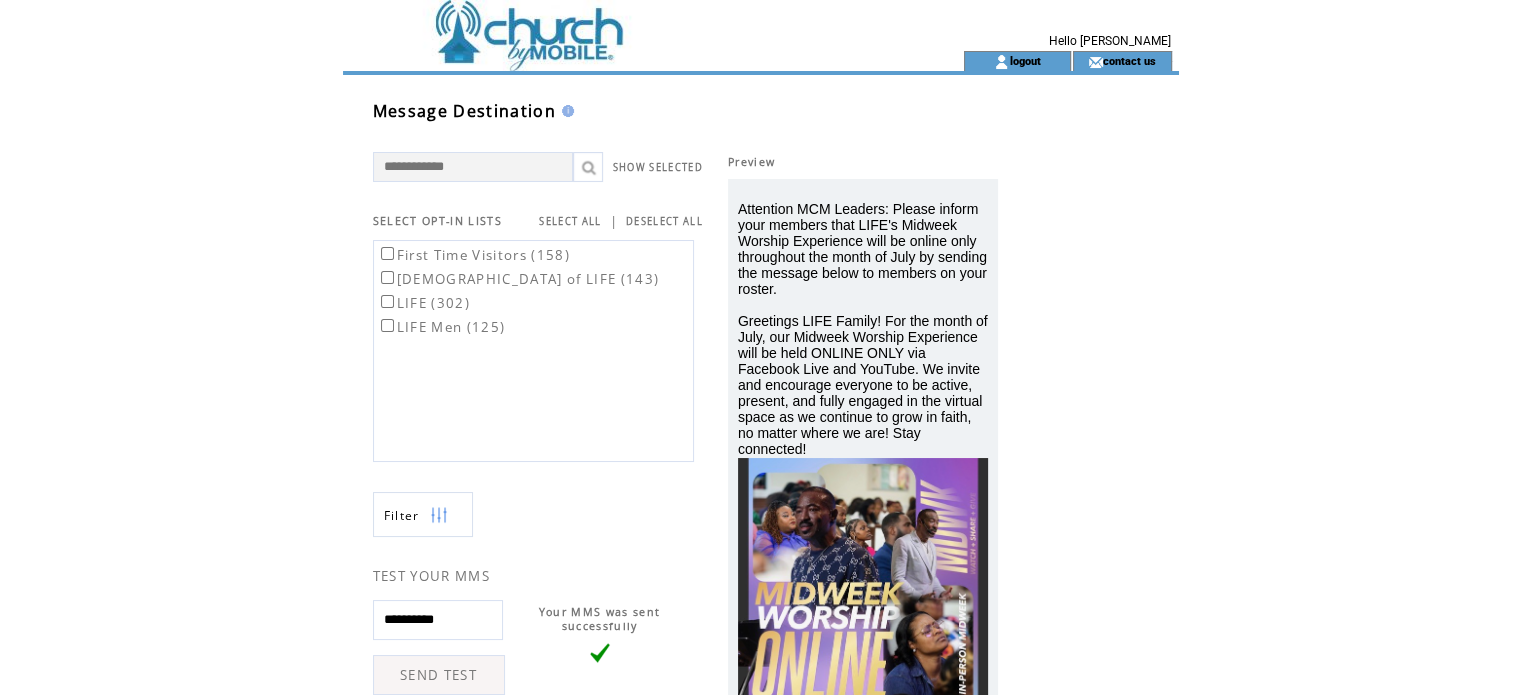 click on "SEND TEST" at bounding box center (439, 675) 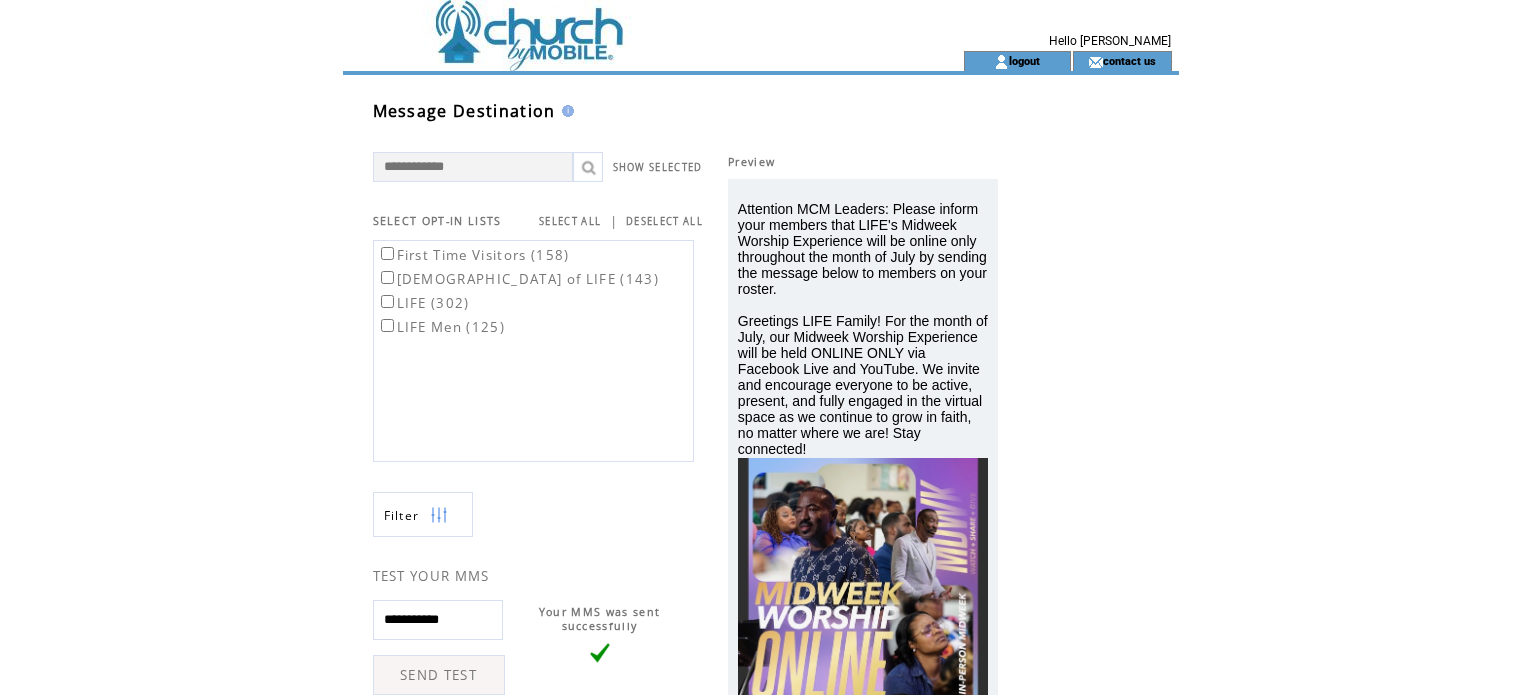 scroll, scrollTop: 0, scrollLeft: 0, axis: both 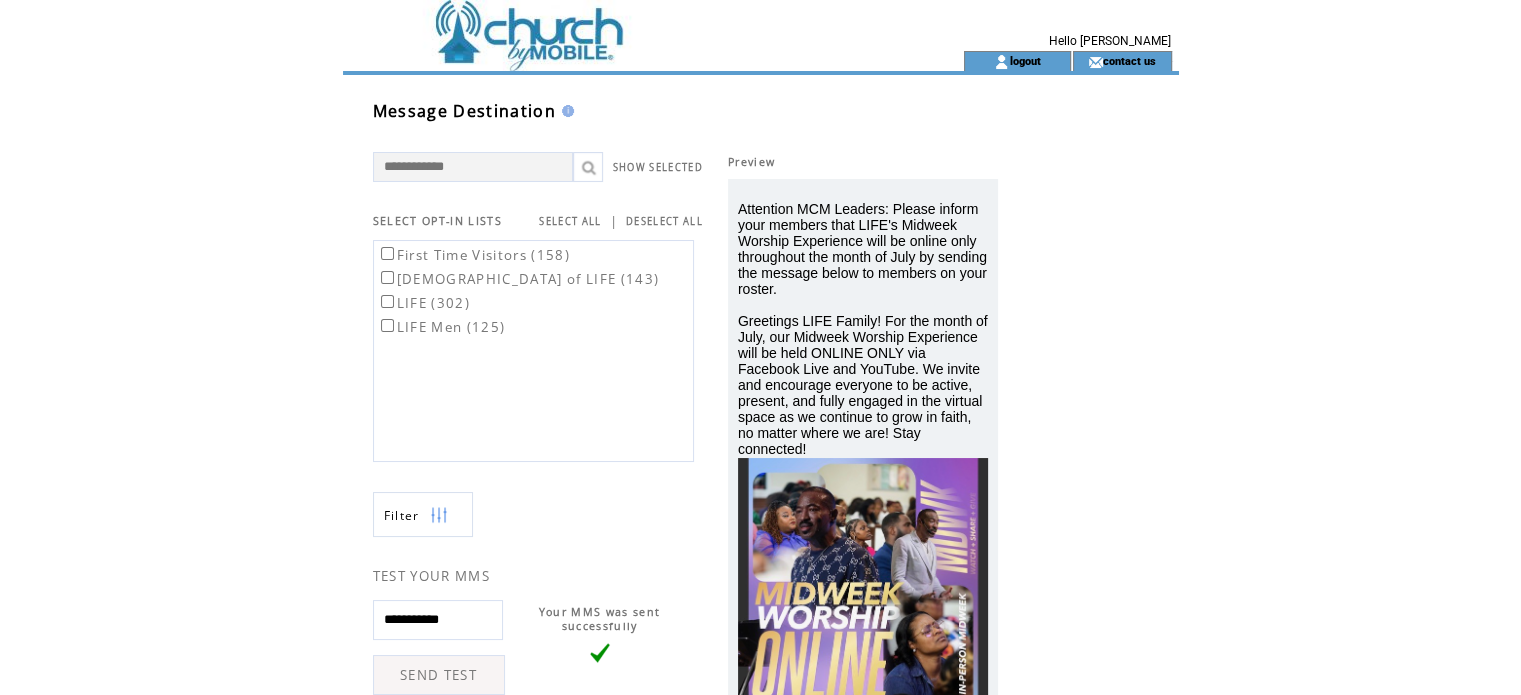 click on "**********" at bounding box center [438, 620] 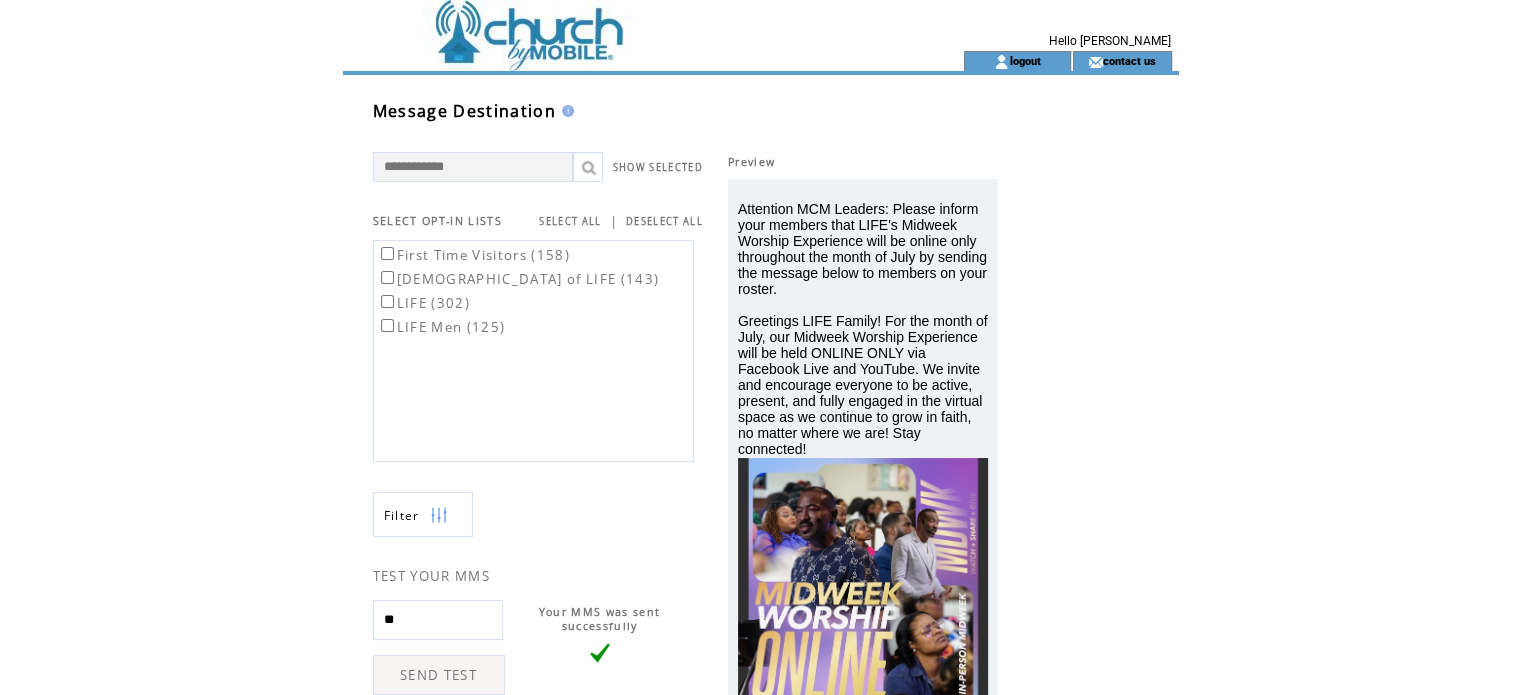 type on "*" 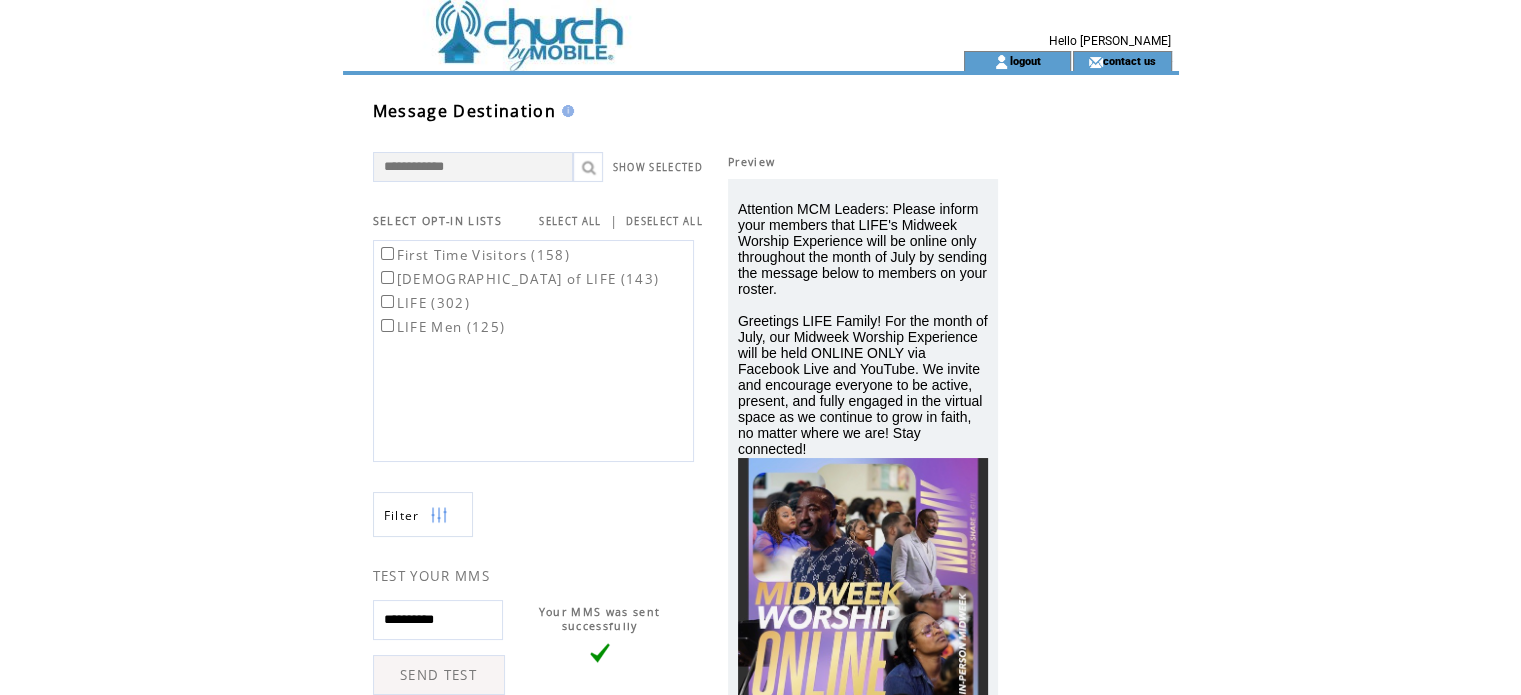 type on "**********" 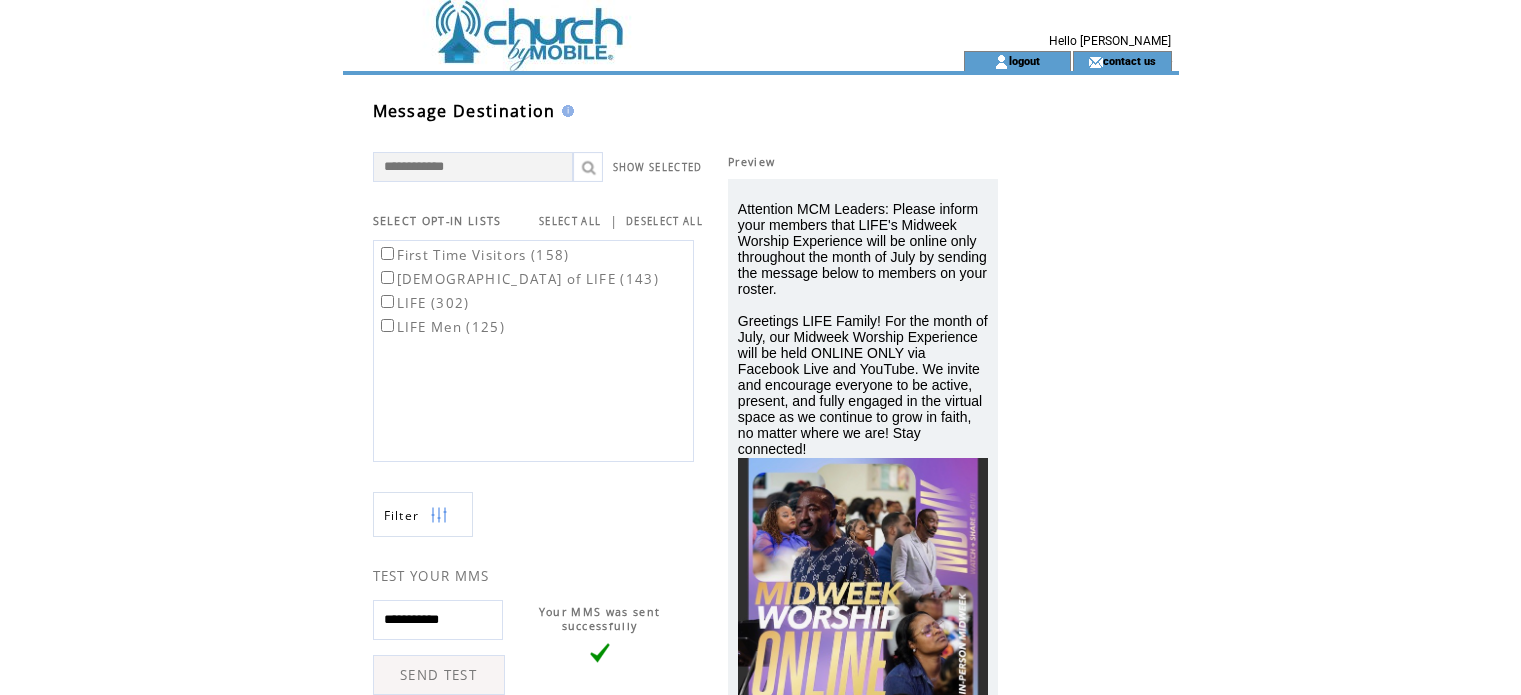 scroll, scrollTop: 0, scrollLeft: 0, axis: both 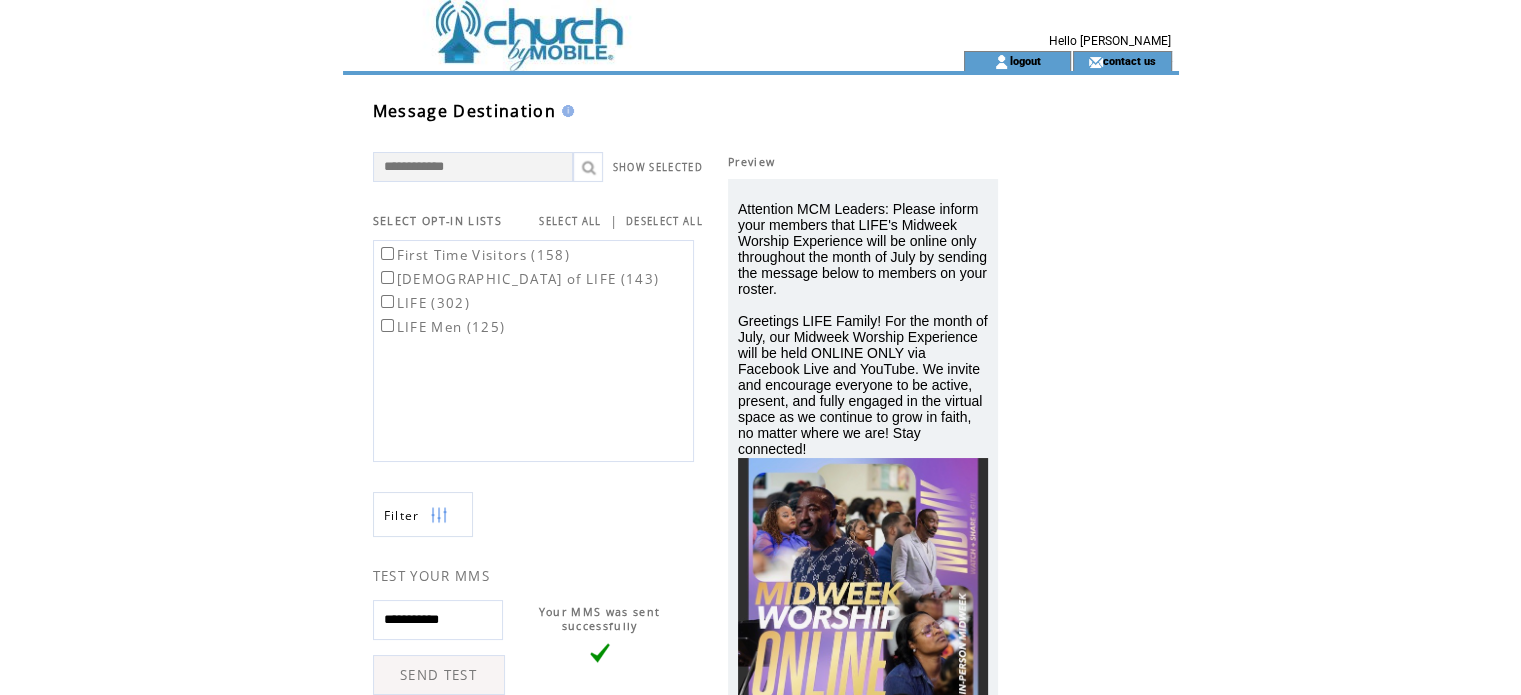 click on "**********" at bounding box center (438, 620) 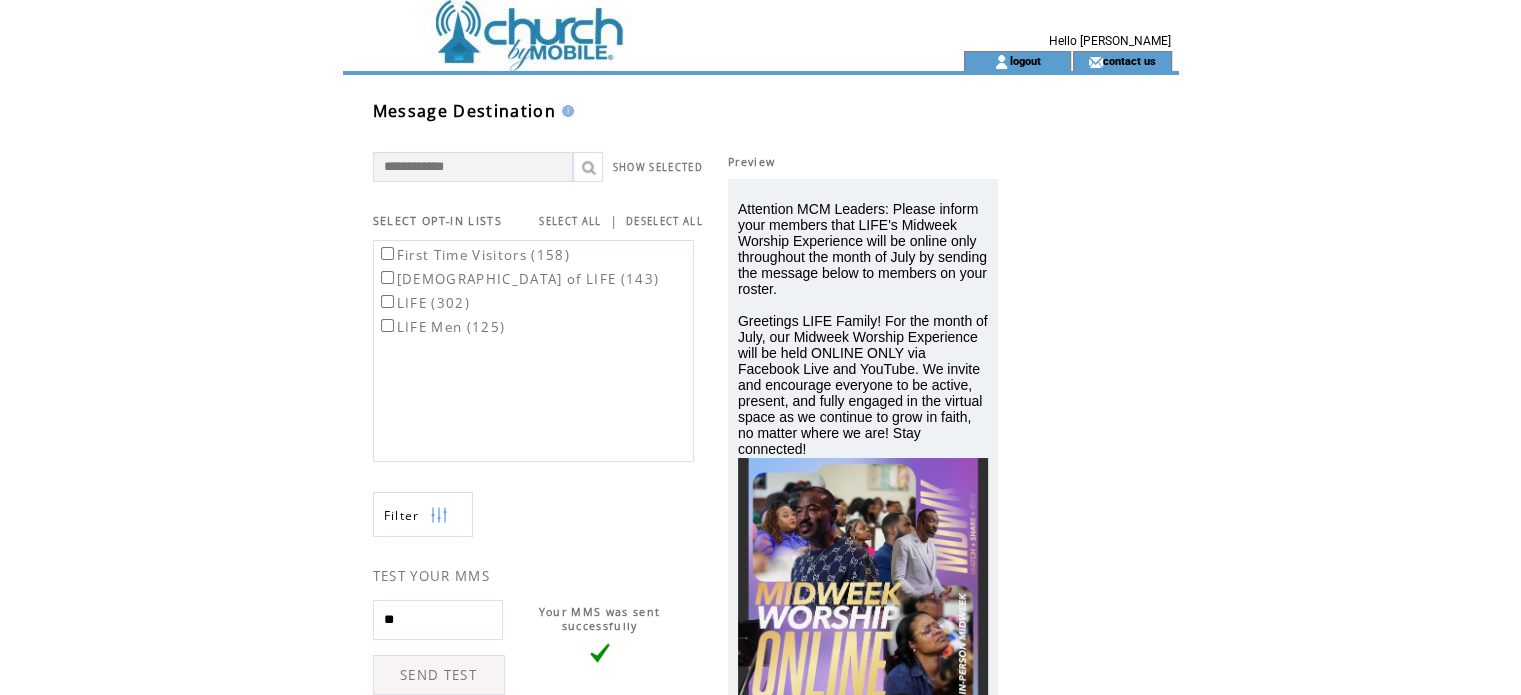 type on "*" 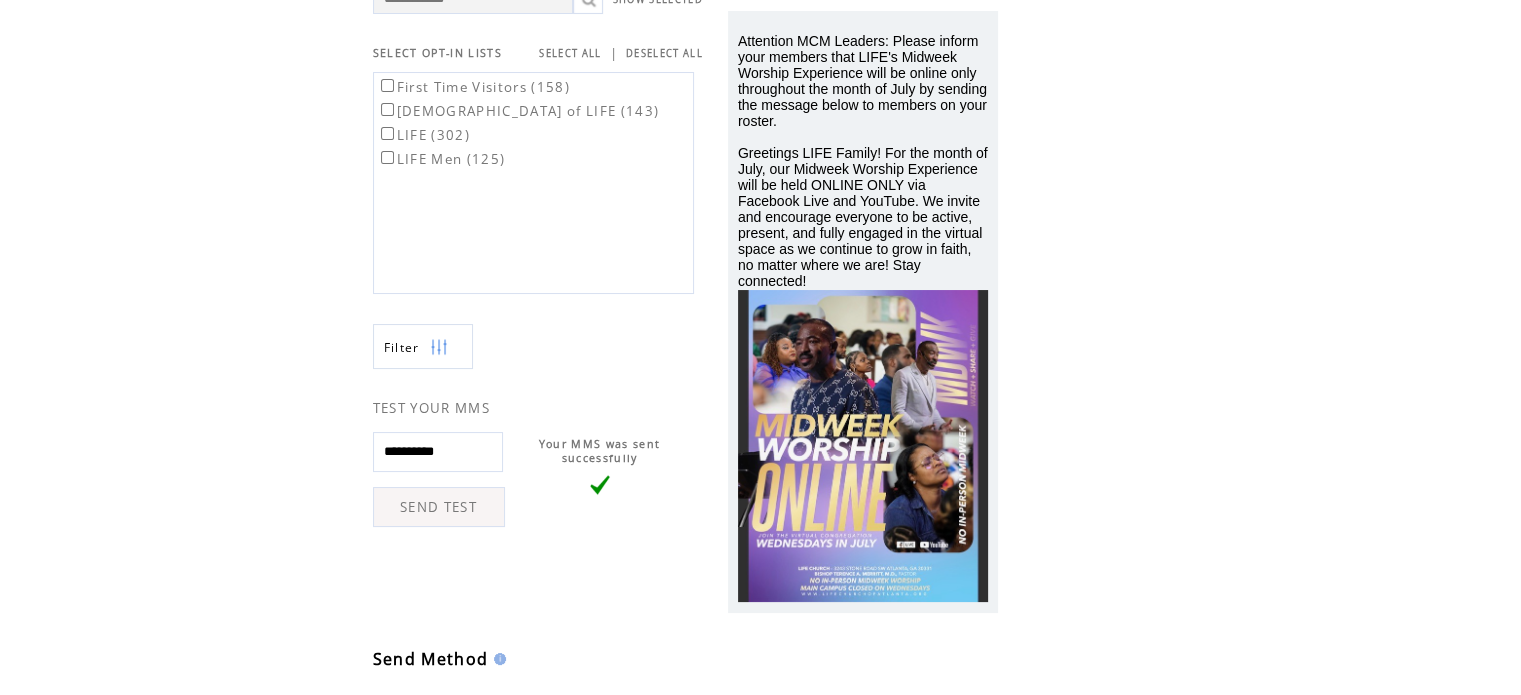 scroll, scrollTop: 170, scrollLeft: 0, axis: vertical 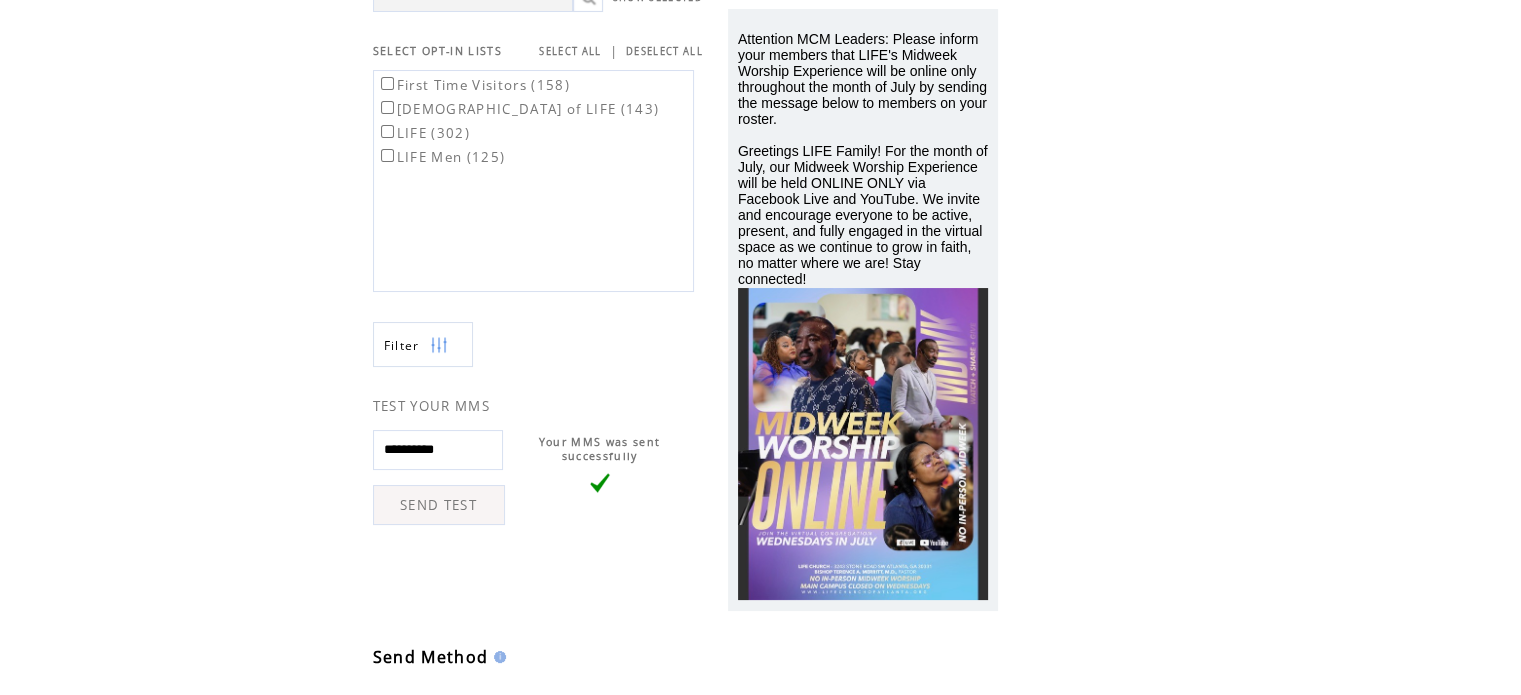 type on "**********" 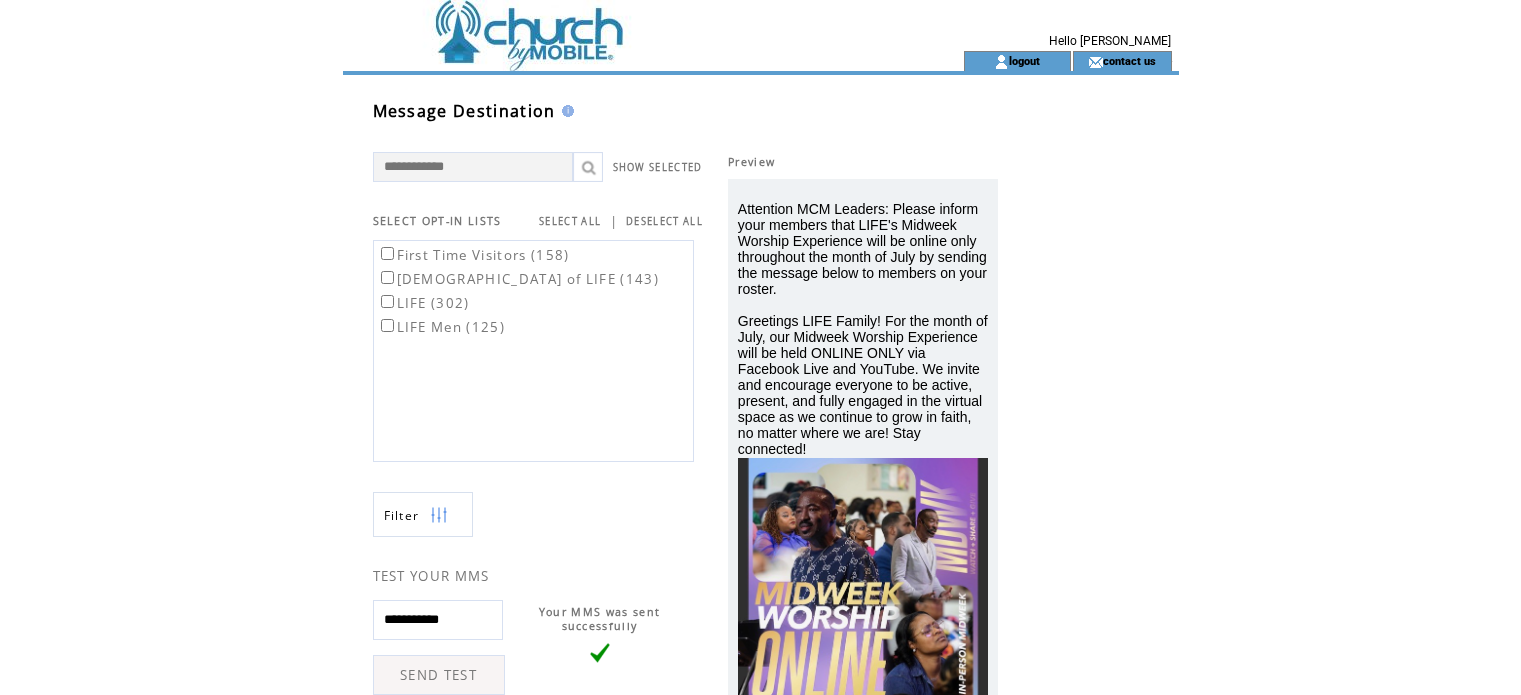 scroll, scrollTop: 0, scrollLeft: 0, axis: both 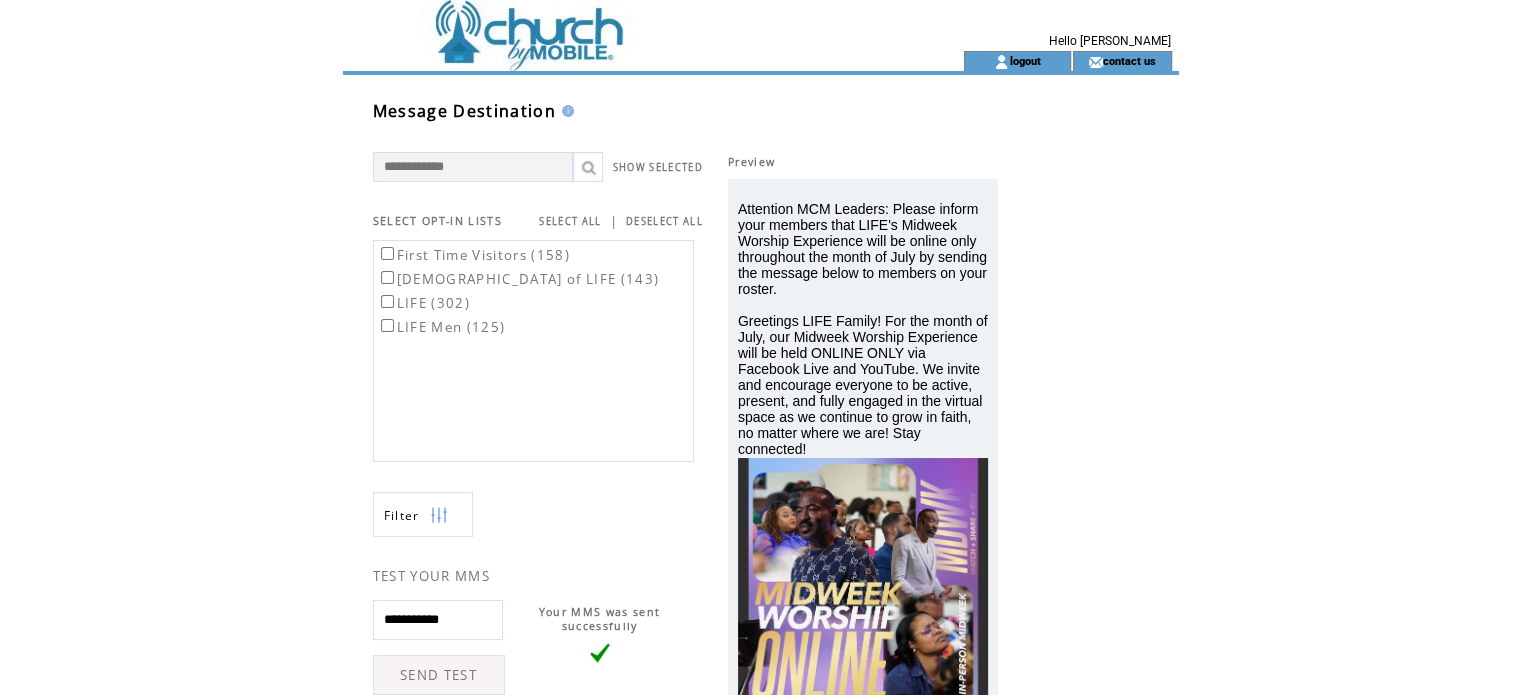 click on "**********" at bounding box center (438, 620) 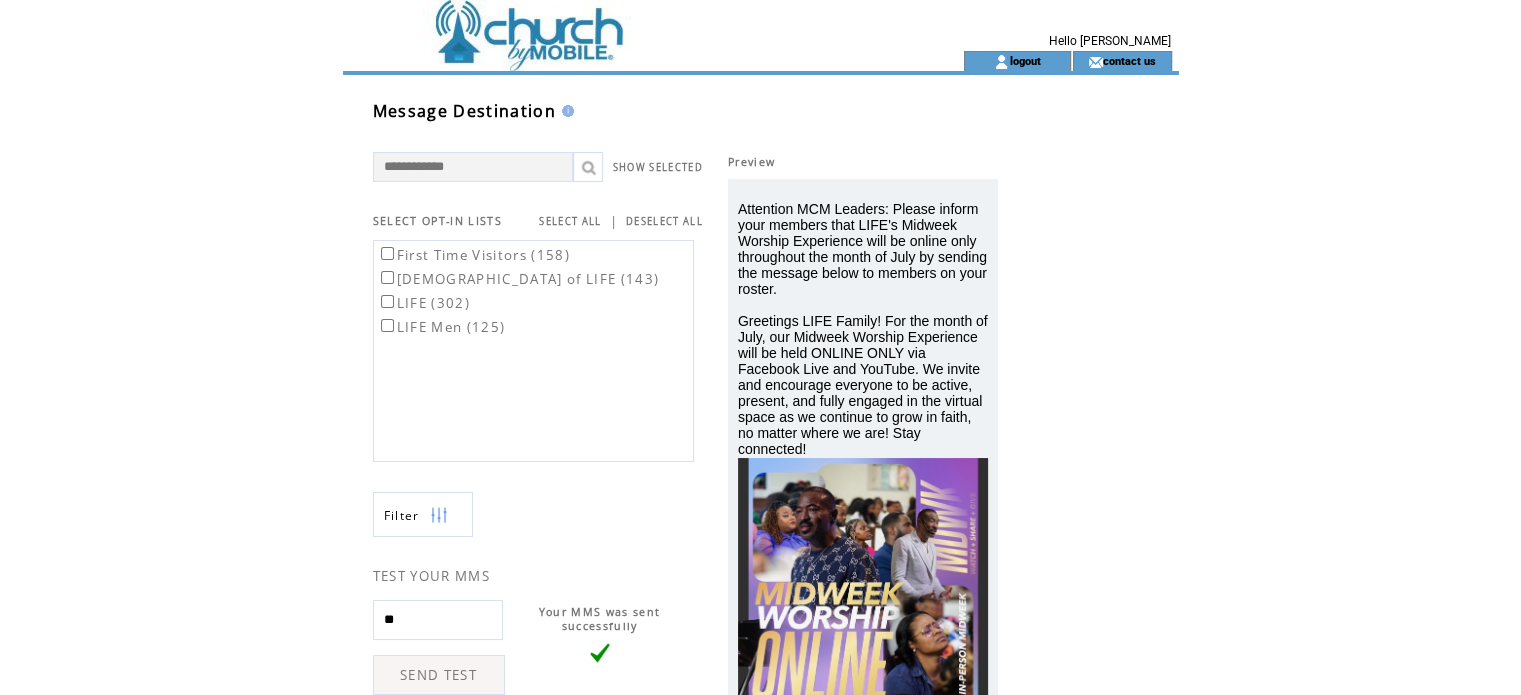 type on "*" 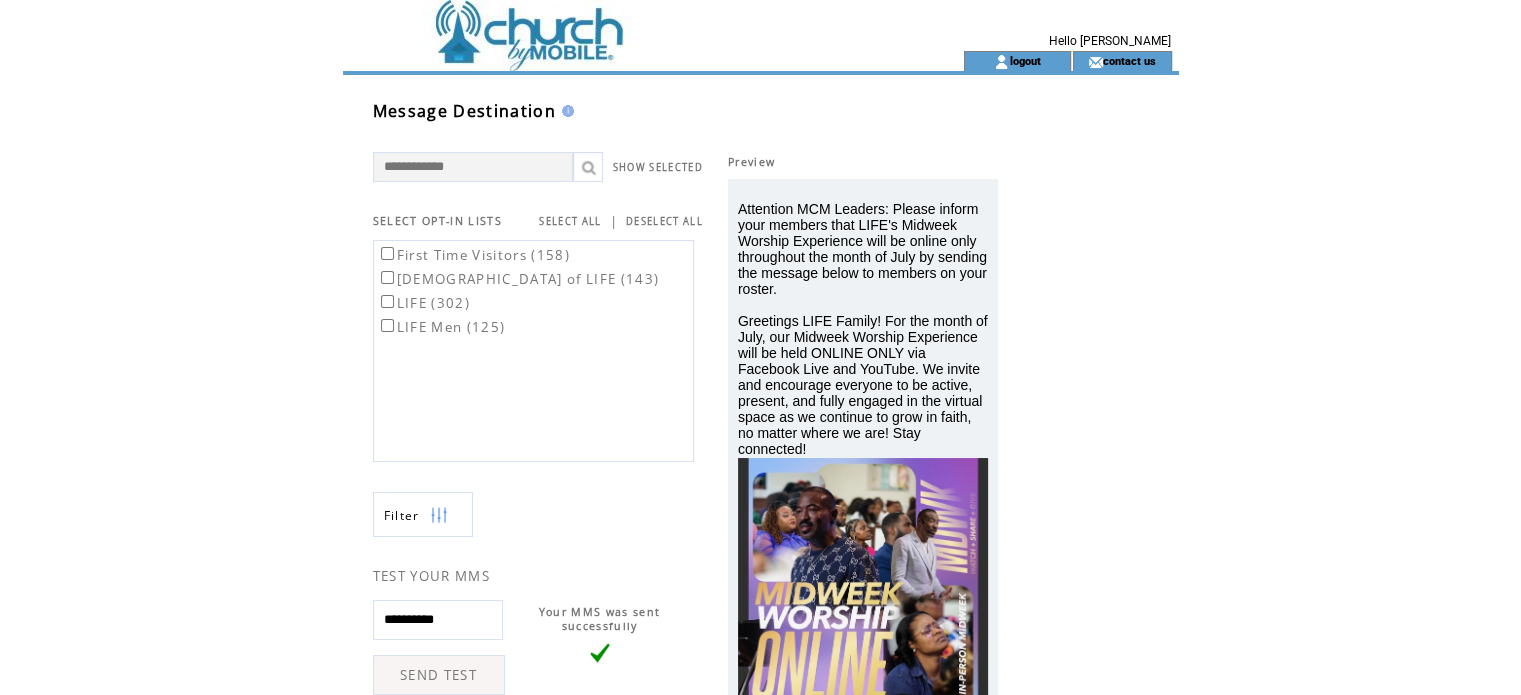 type on "**********" 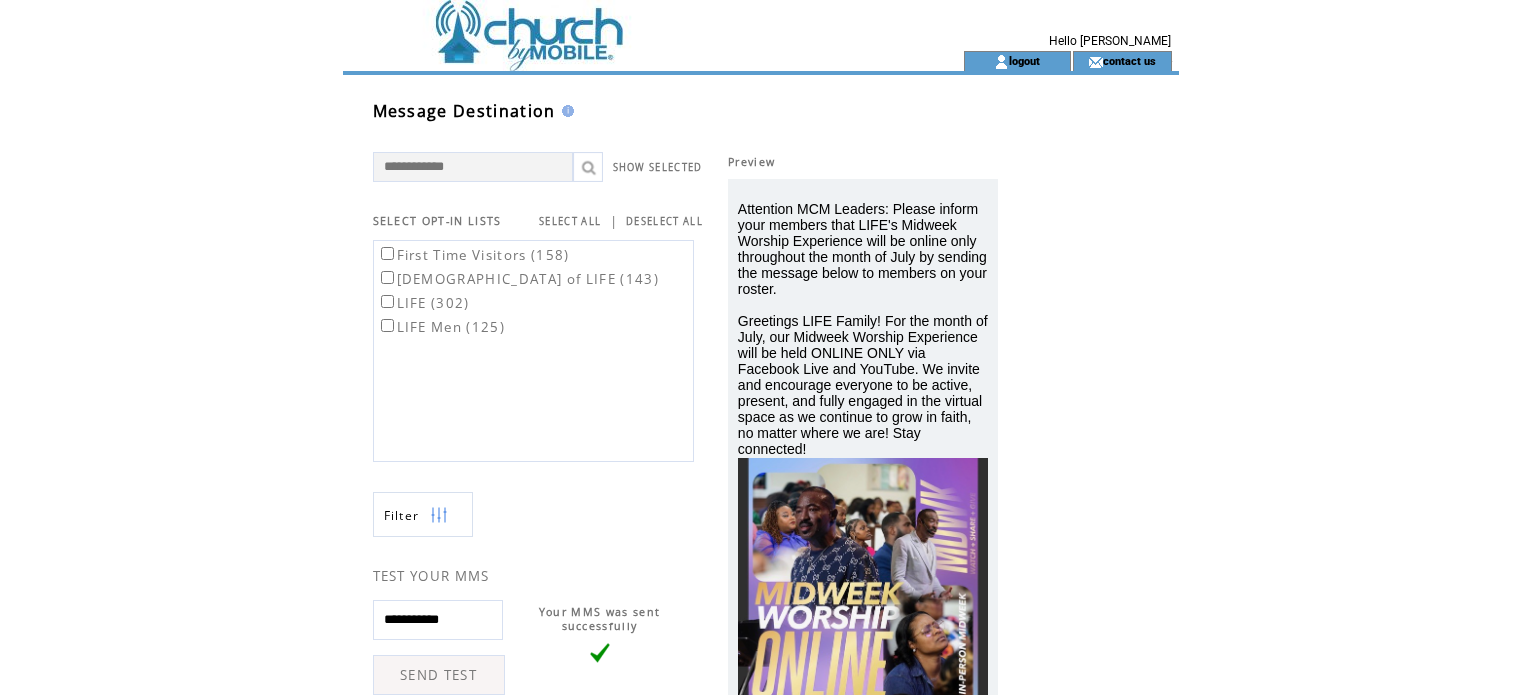 scroll, scrollTop: 0, scrollLeft: 0, axis: both 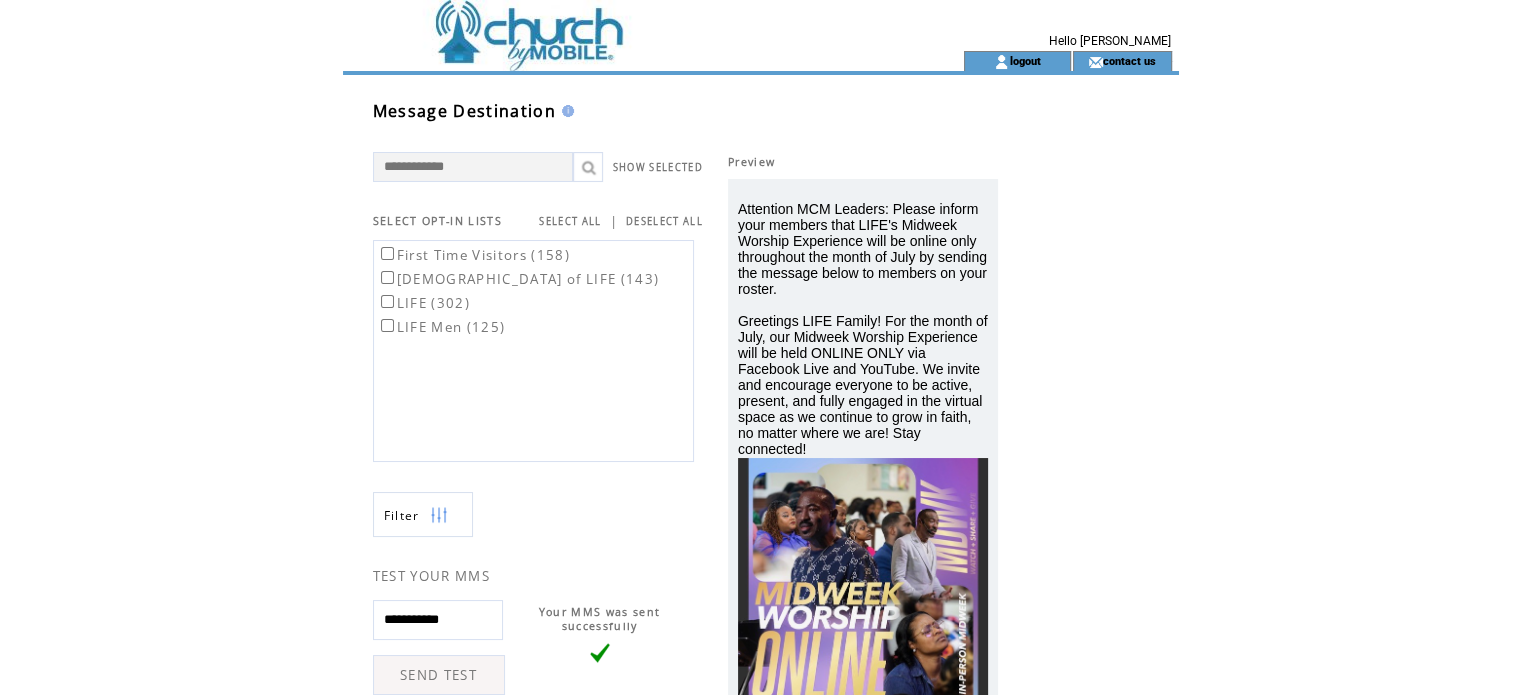 click on "**********" at bounding box center [438, 620] 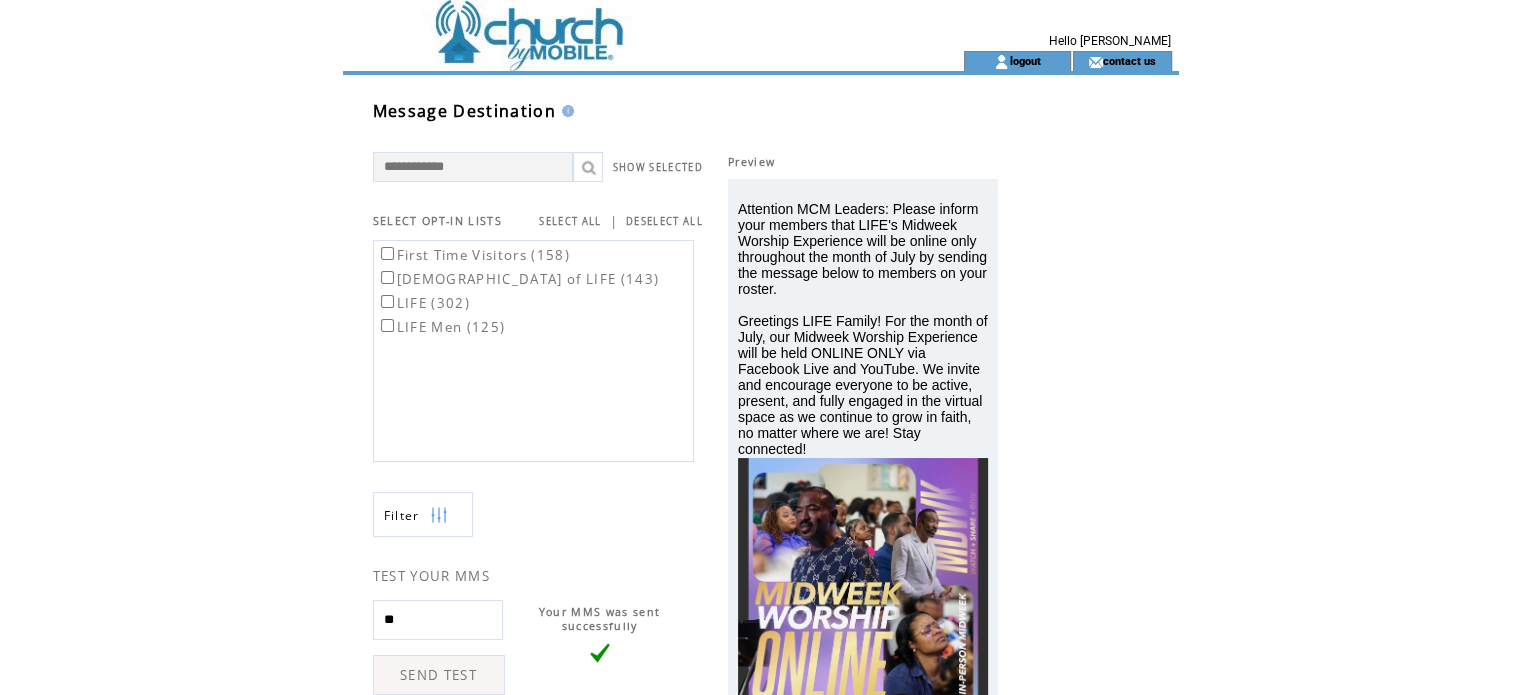 type on "*" 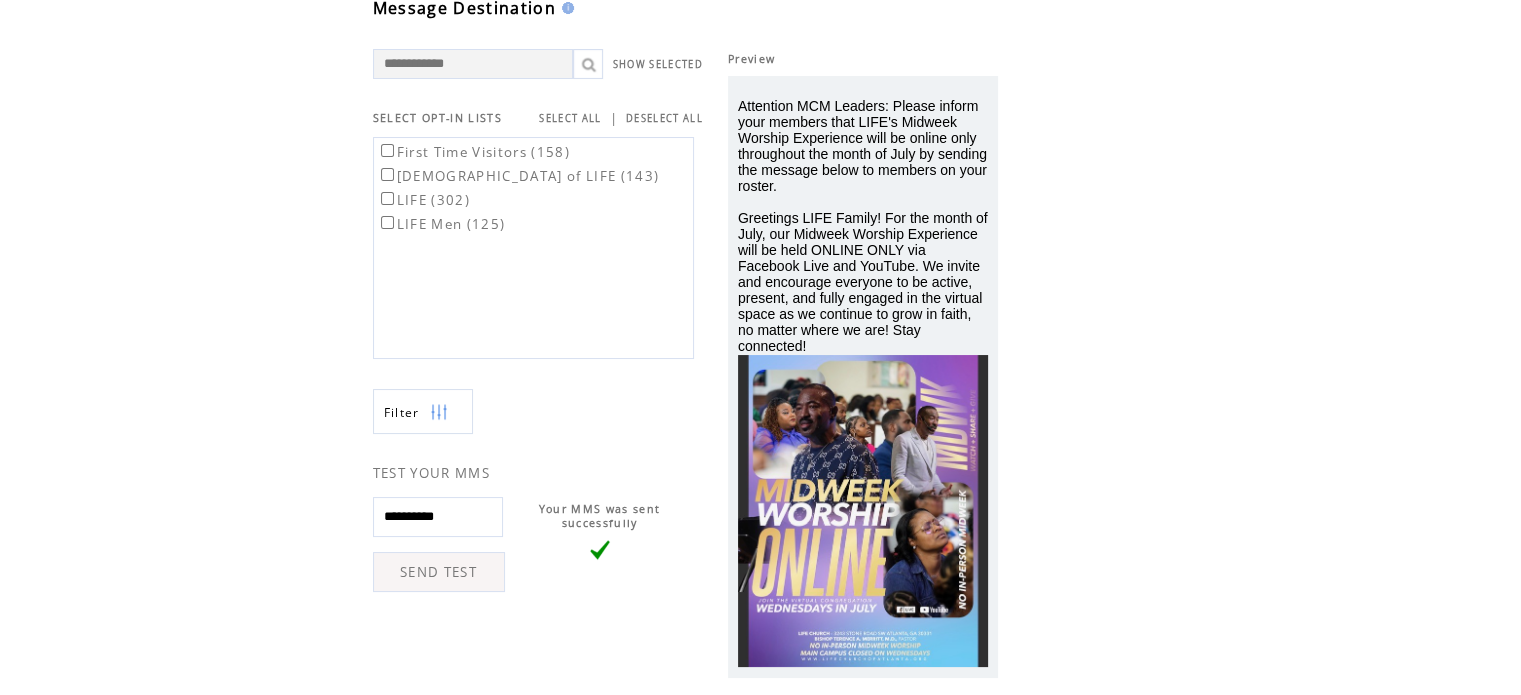 scroll, scrollTop: 104, scrollLeft: 0, axis: vertical 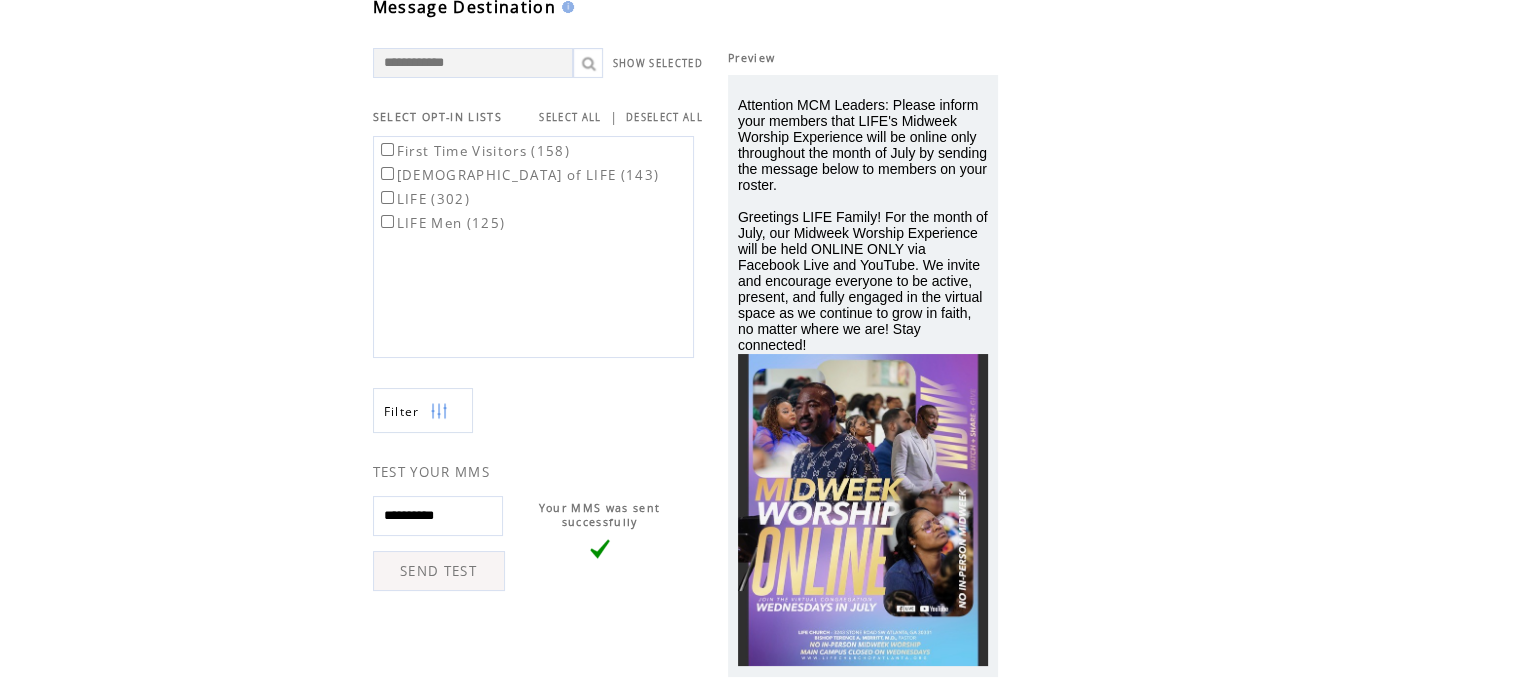 type on "**********" 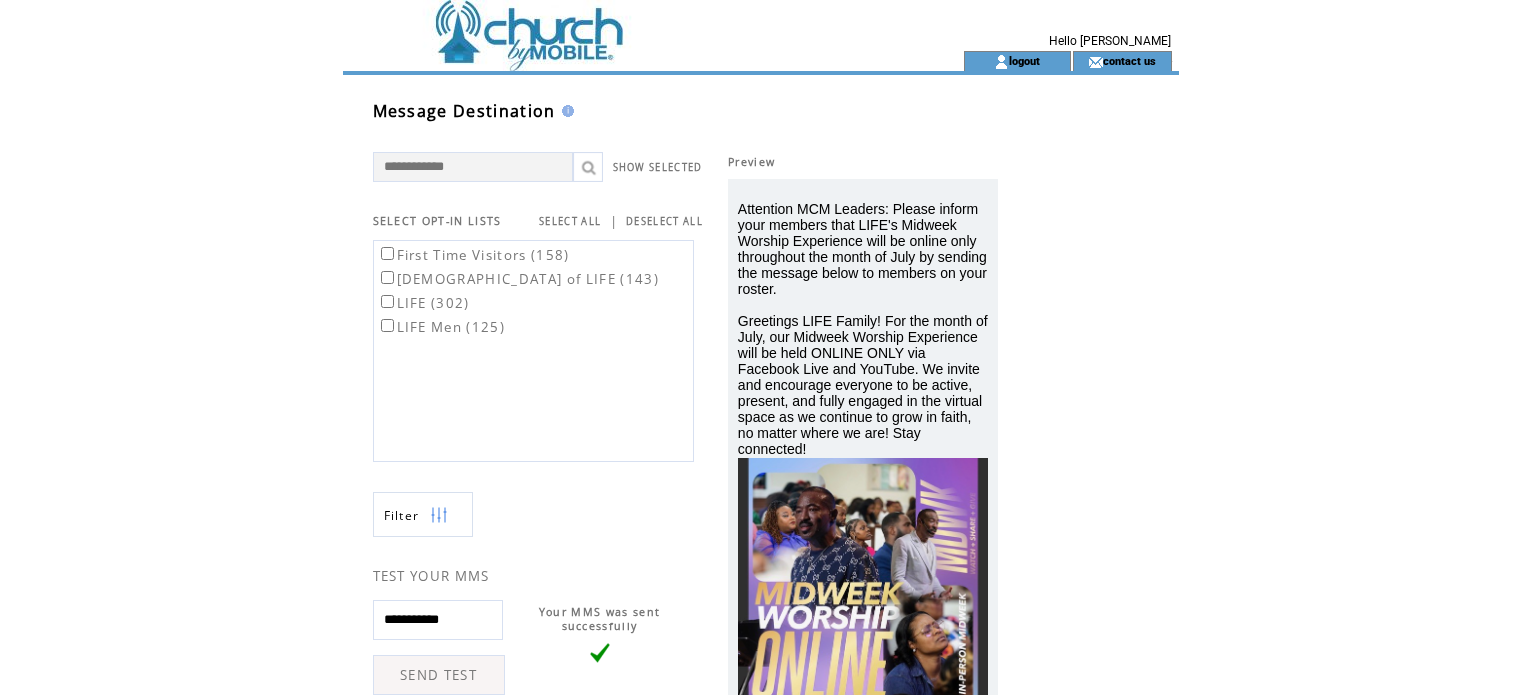 scroll, scrollTop: 0, scrollLeft: 0, axis: both 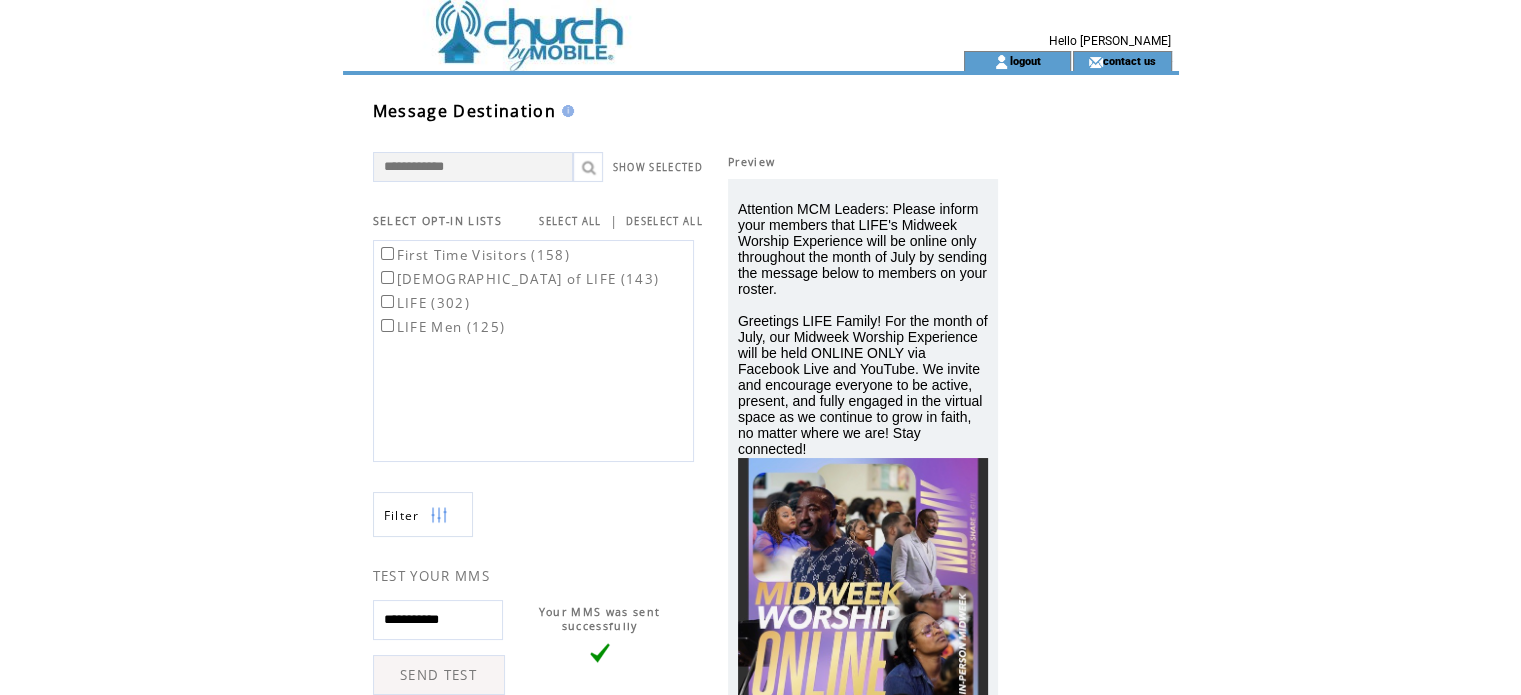 click on "**********" at bounding box center [438, 620] 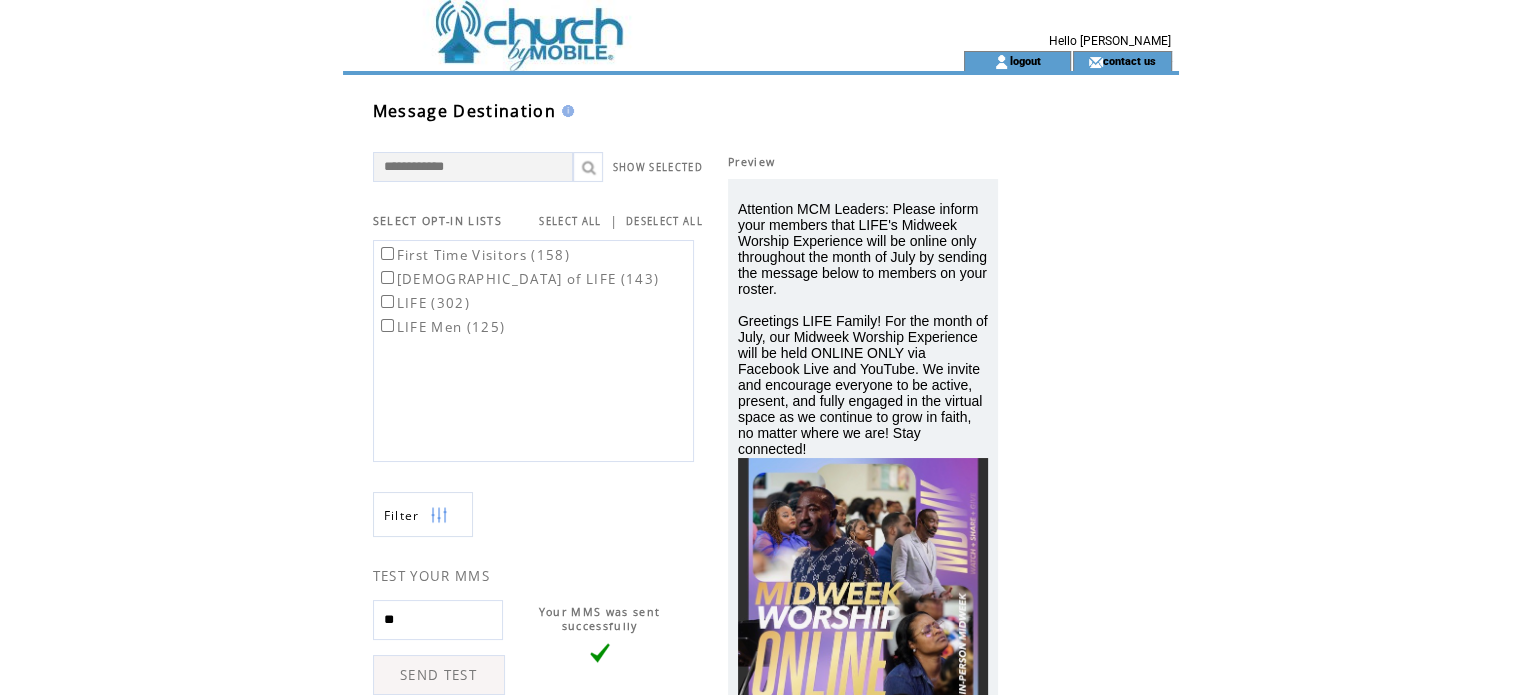 type on "*" 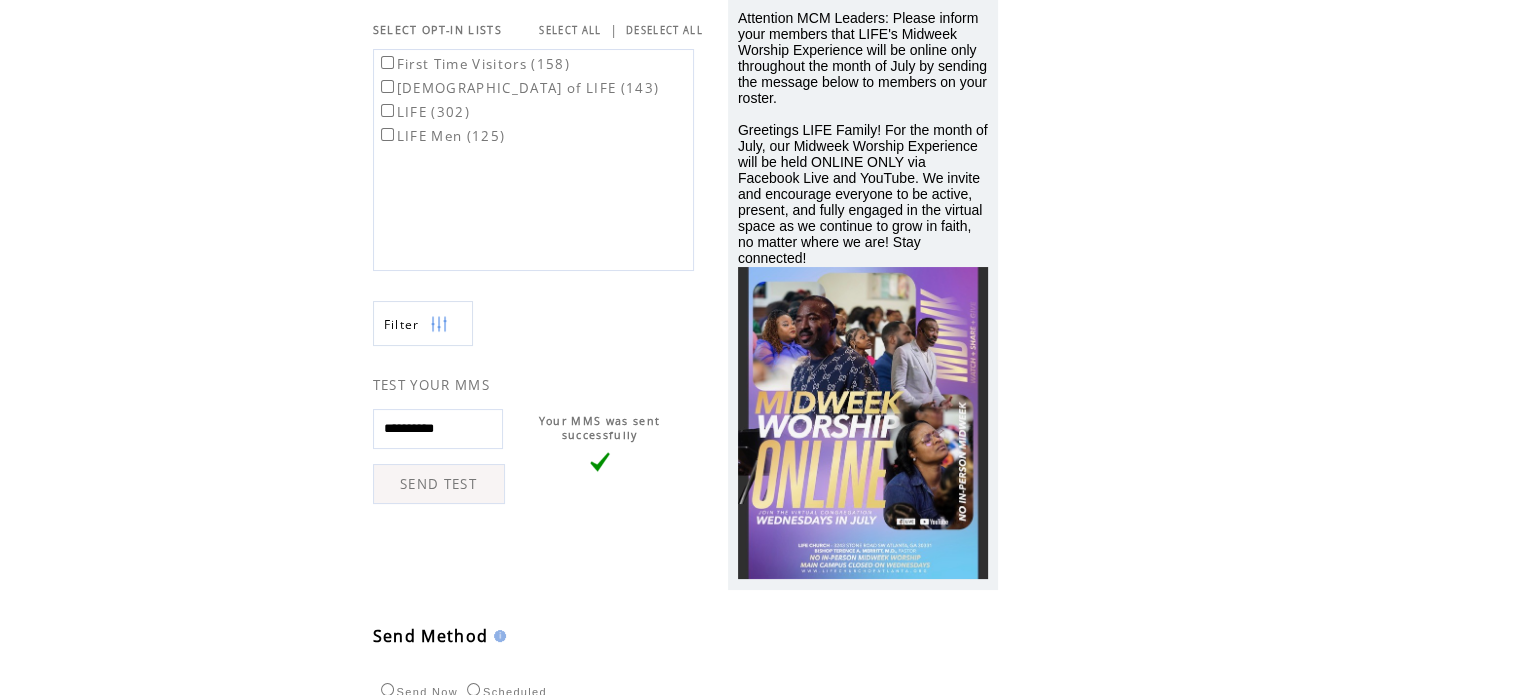 scroll, scrollTop: 192, scrollLeft: 0, axis: vertical 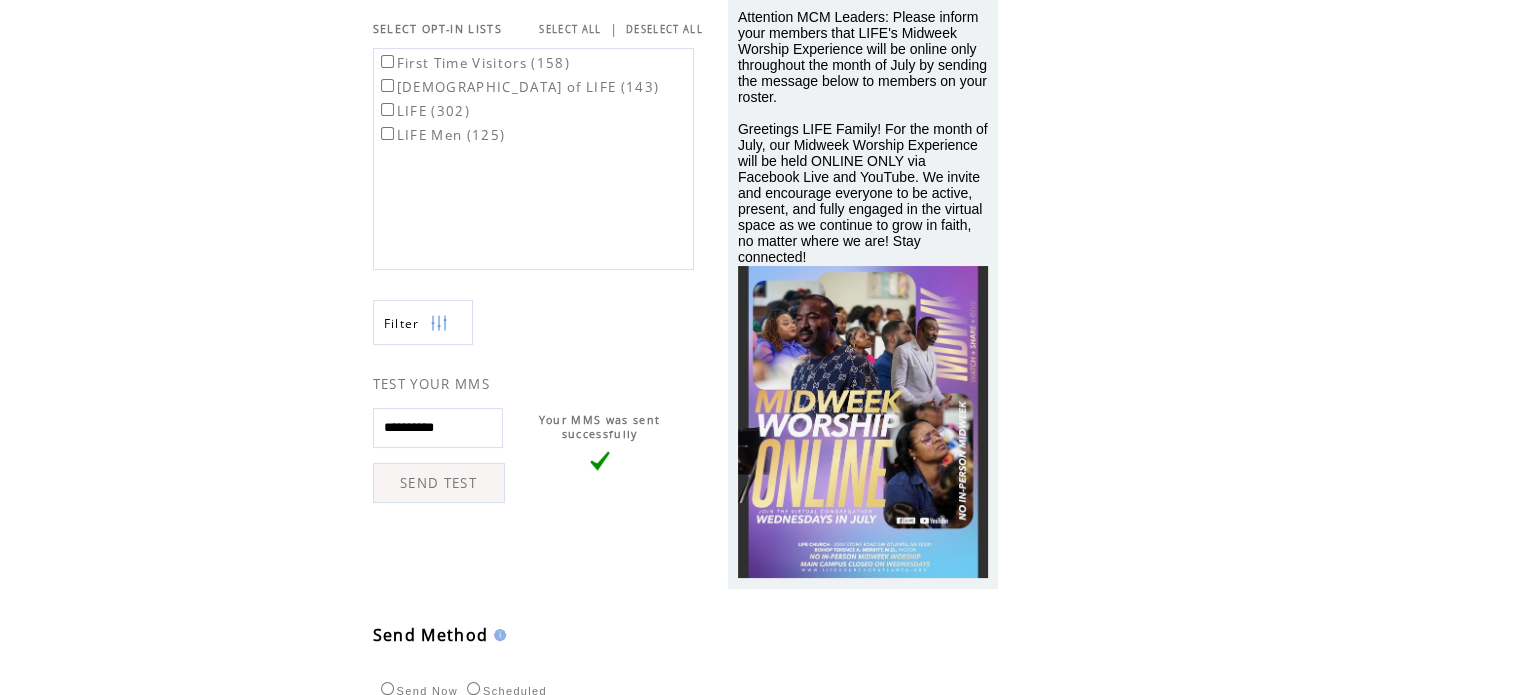 type on "**********" 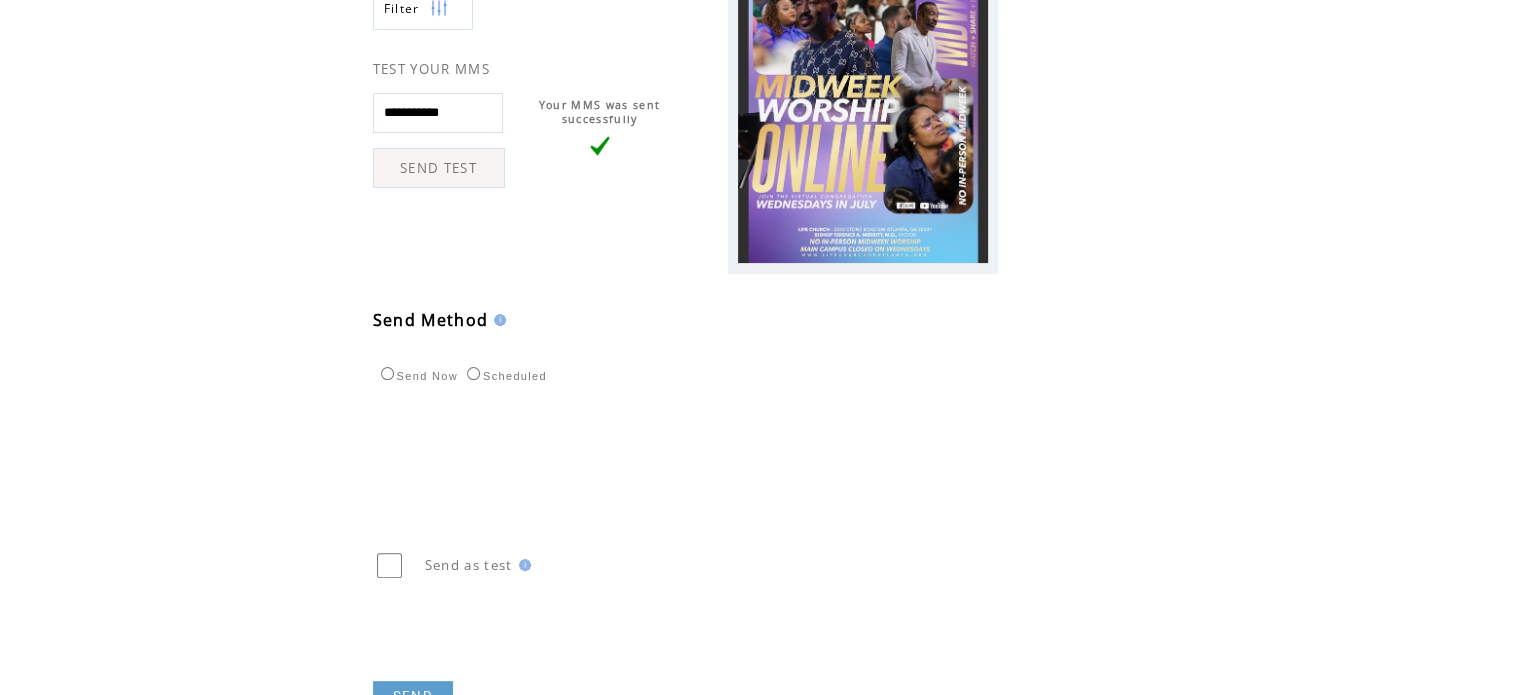 scroll, scrollTop: 624, scrollLeft: 0, axis: vertical 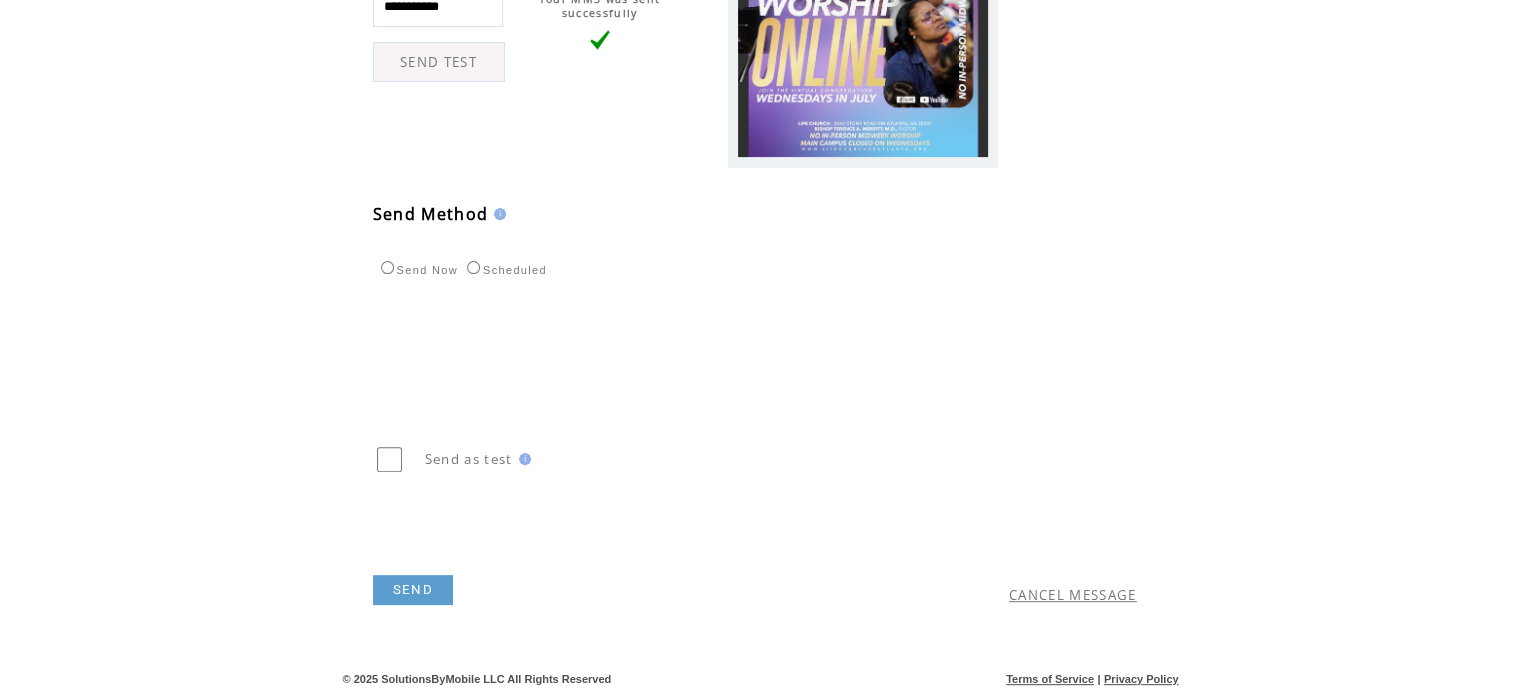 click on "CANCEL MESSAGE" at bounding box center (1073, 595) 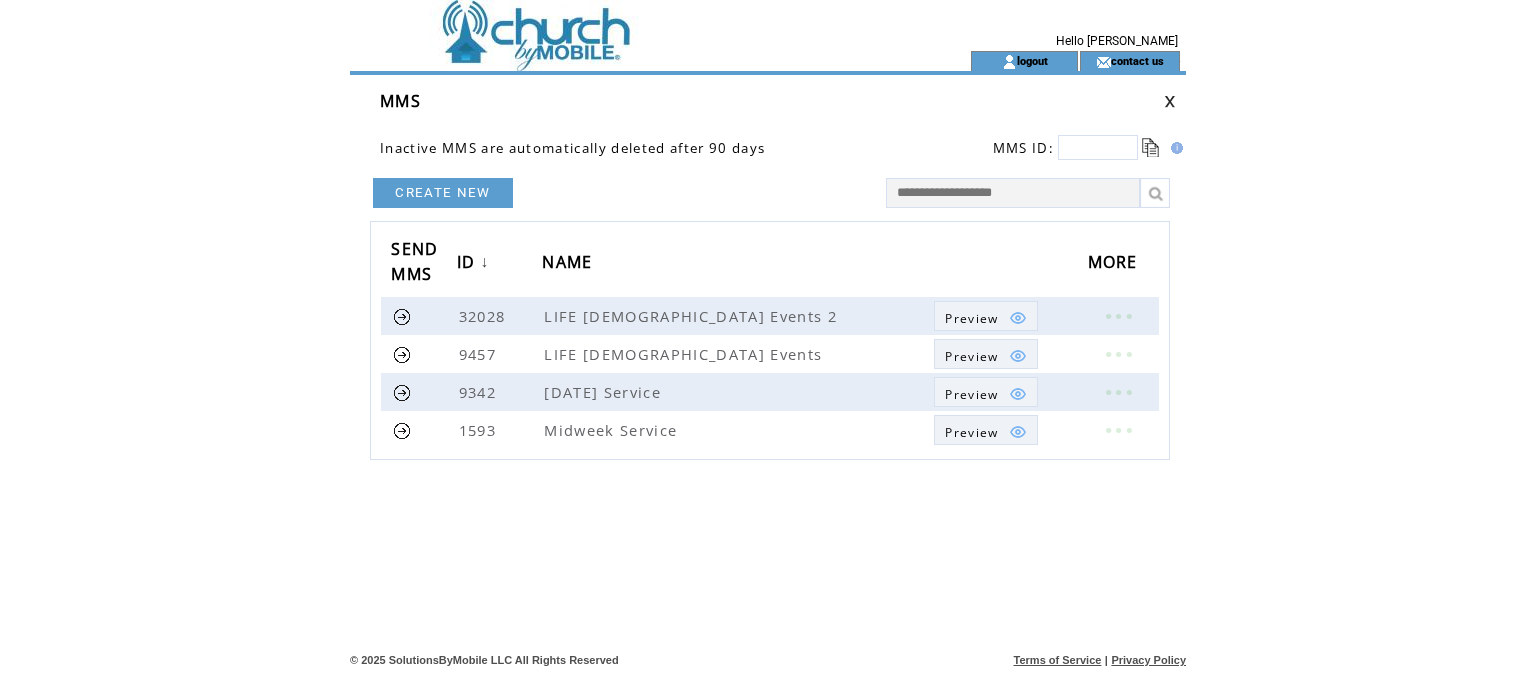 scroll, scrollTop: 0, scrollLeft: 0, axis: both 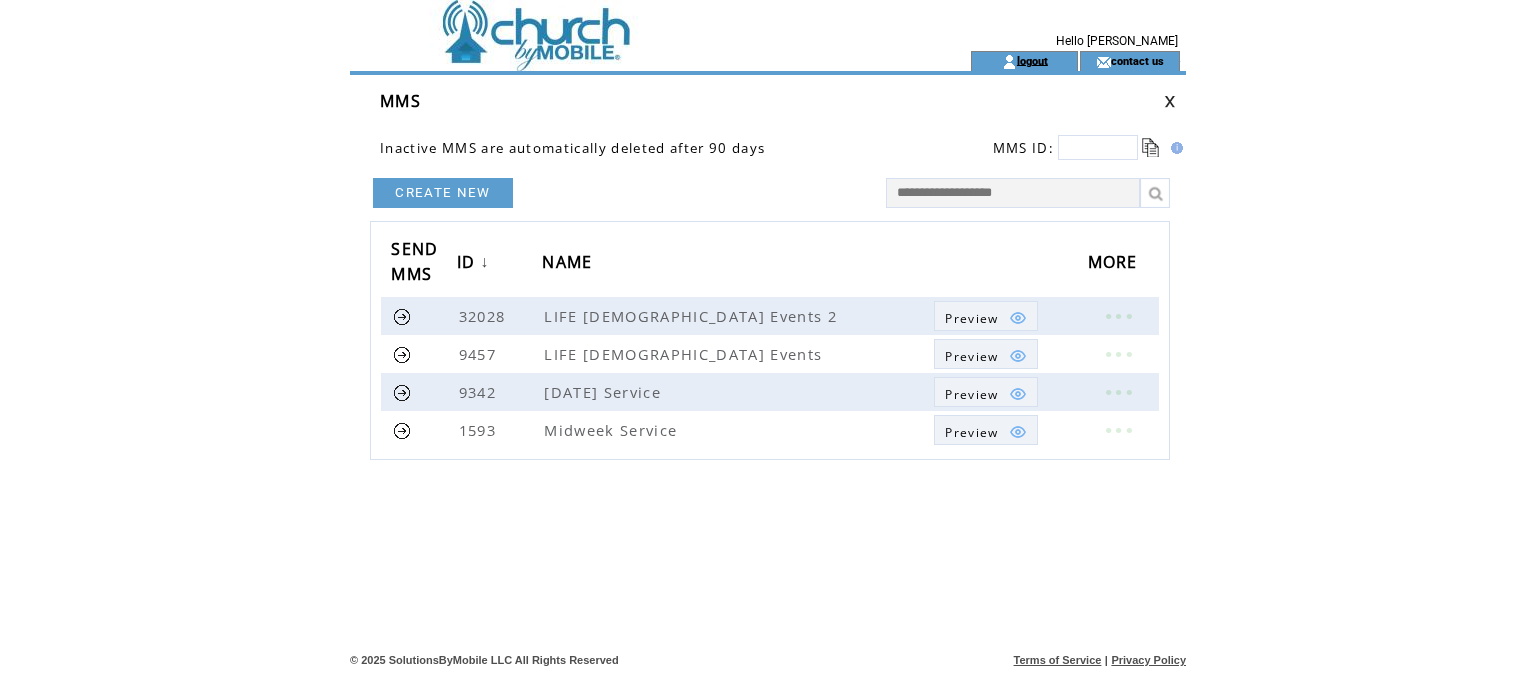click on "logout" at bounding box center [1032, 60] 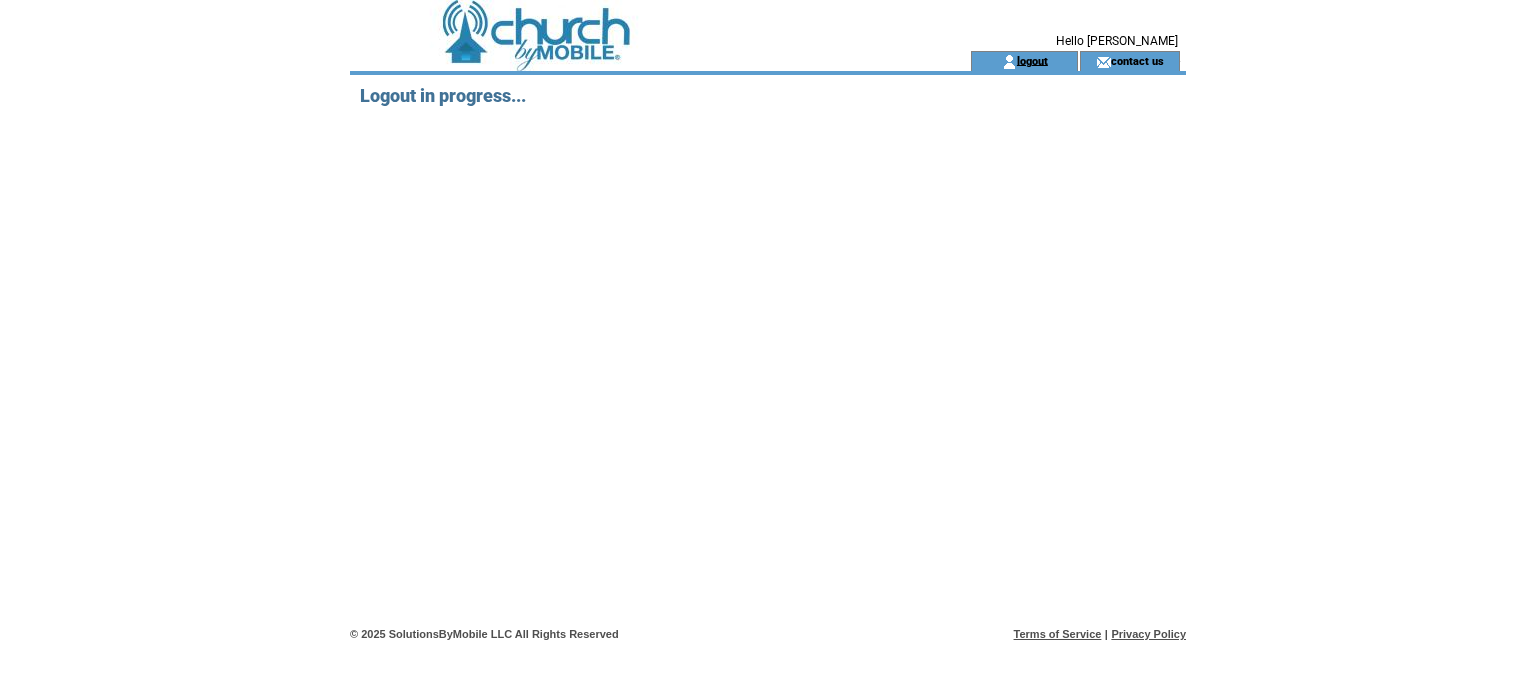 scroll, scrollTop: 0, scrollLeft: 0, axis: both 